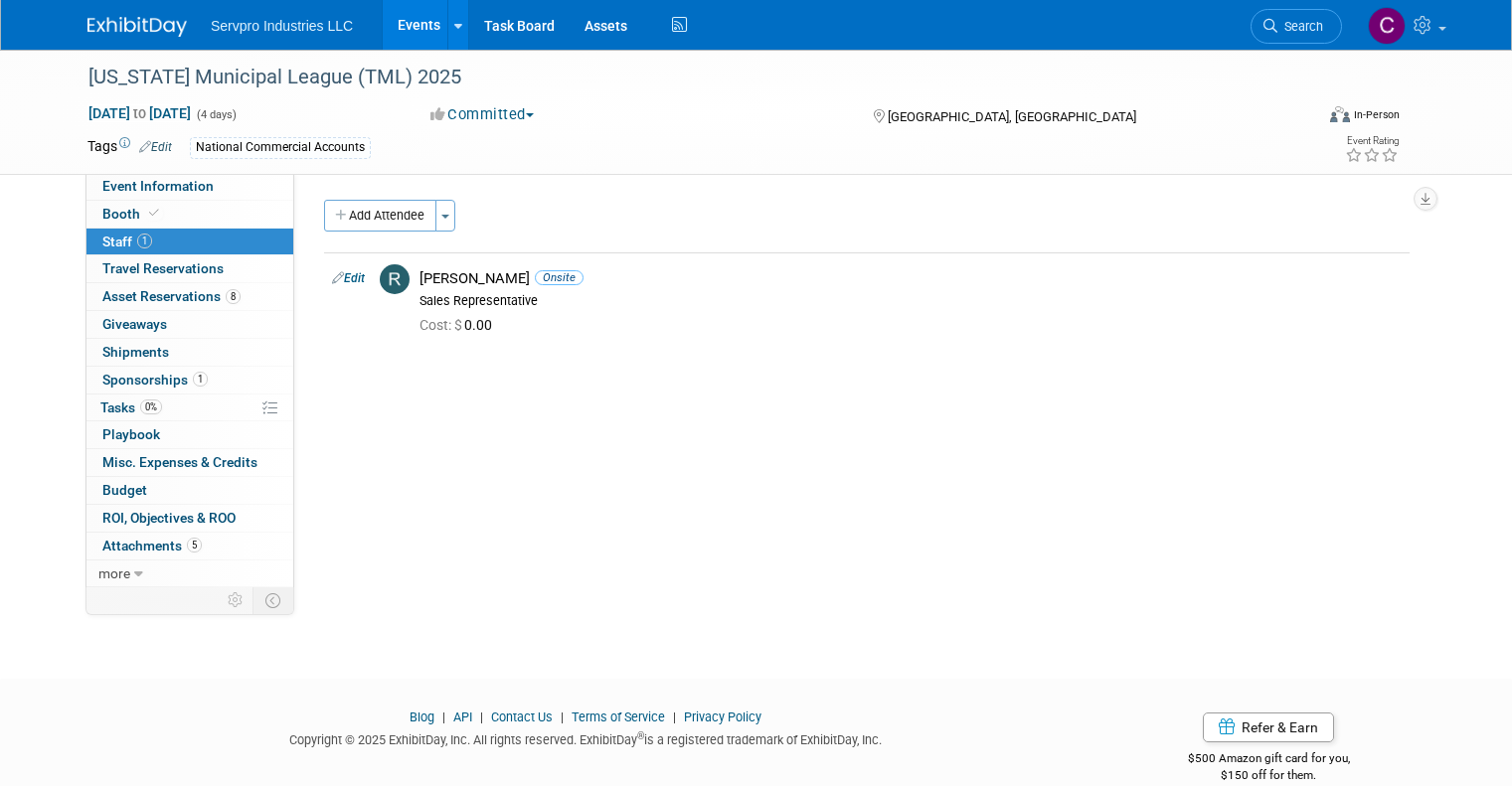 scroll, scrollTop: 0, scrollLeft: 0, axis: both 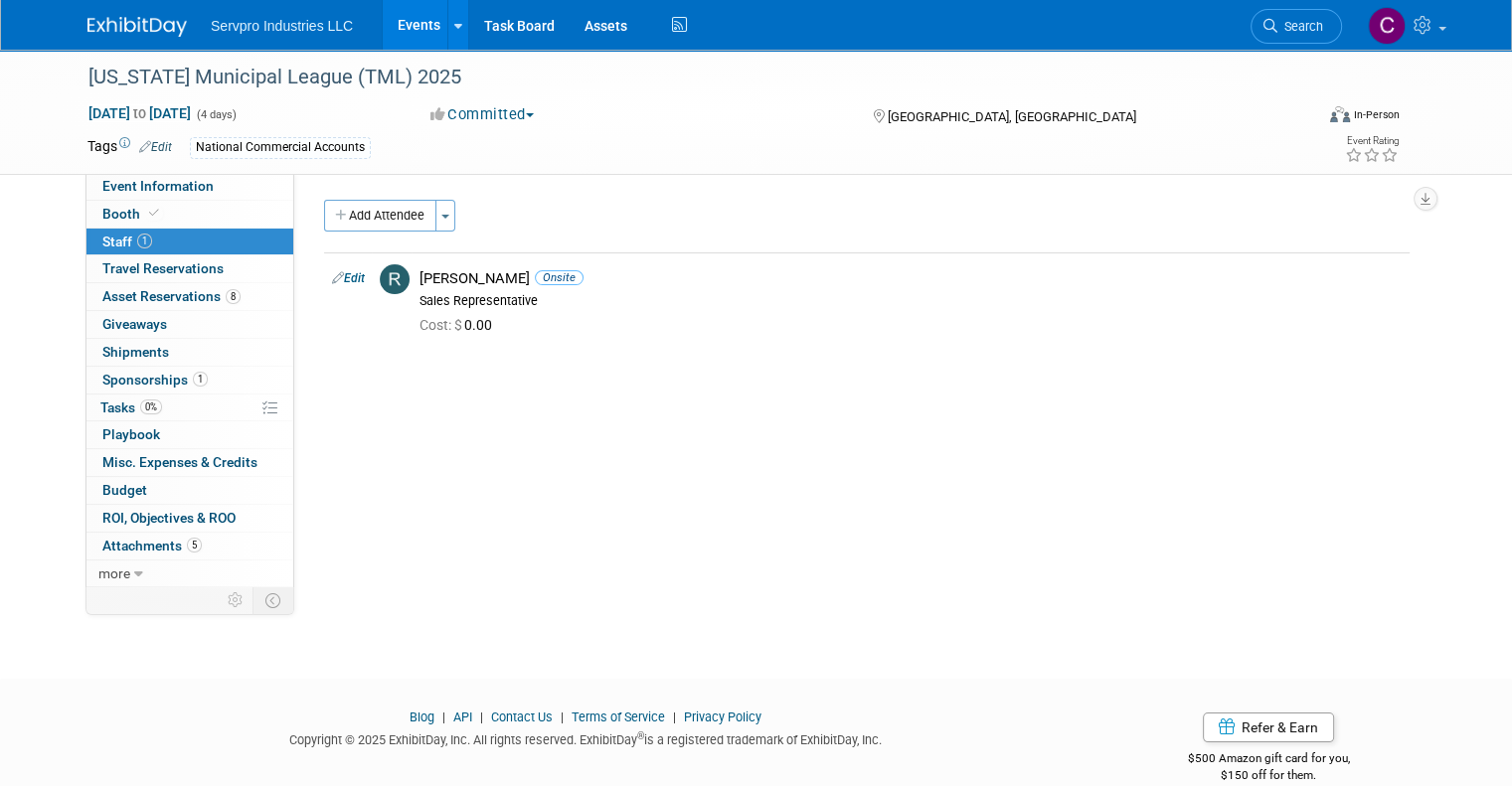 click on "Events" at bounding box center [419, 25] 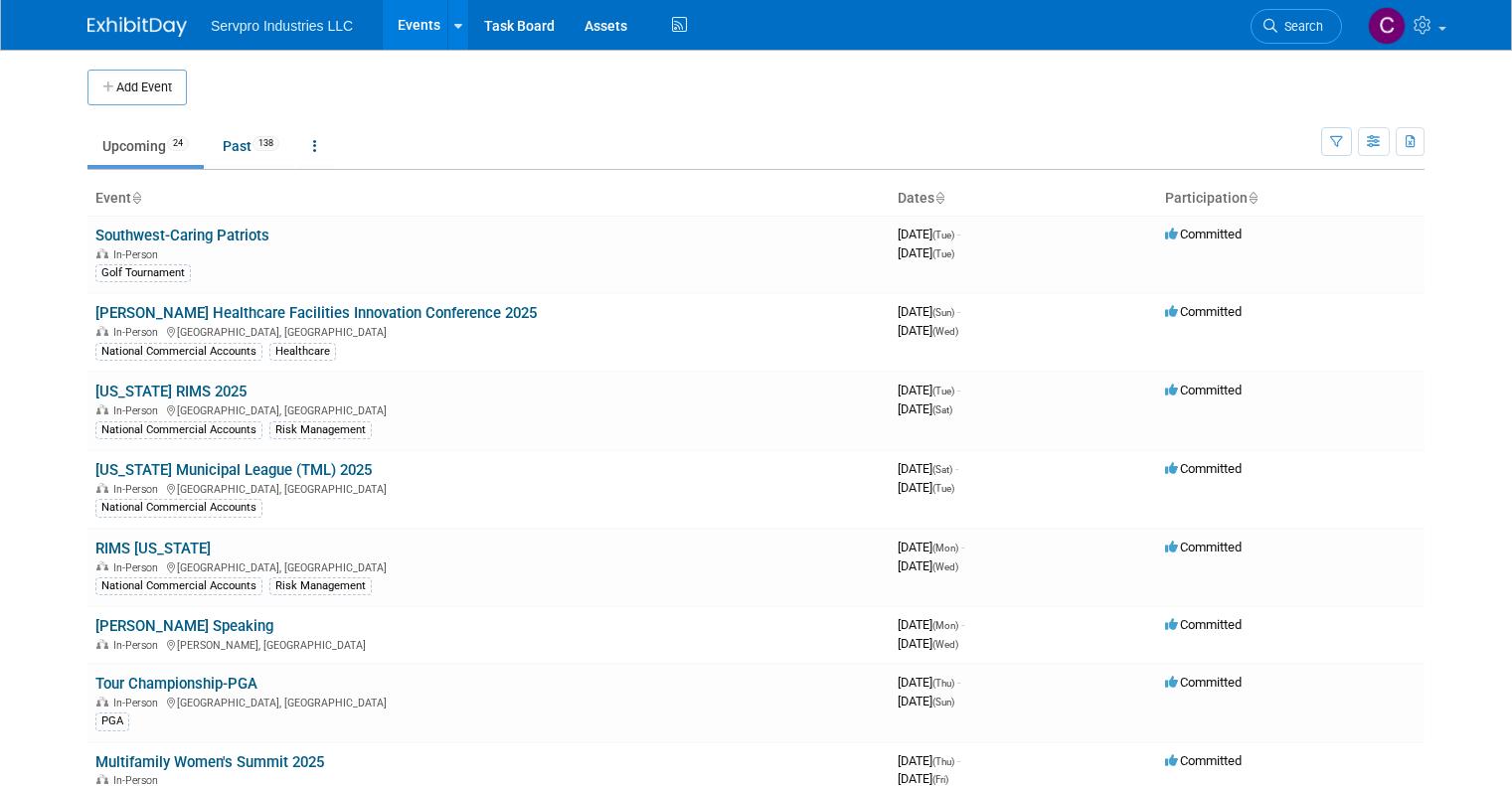 scroll, scrollTop: 0, scrollLeft: 0, axis: both 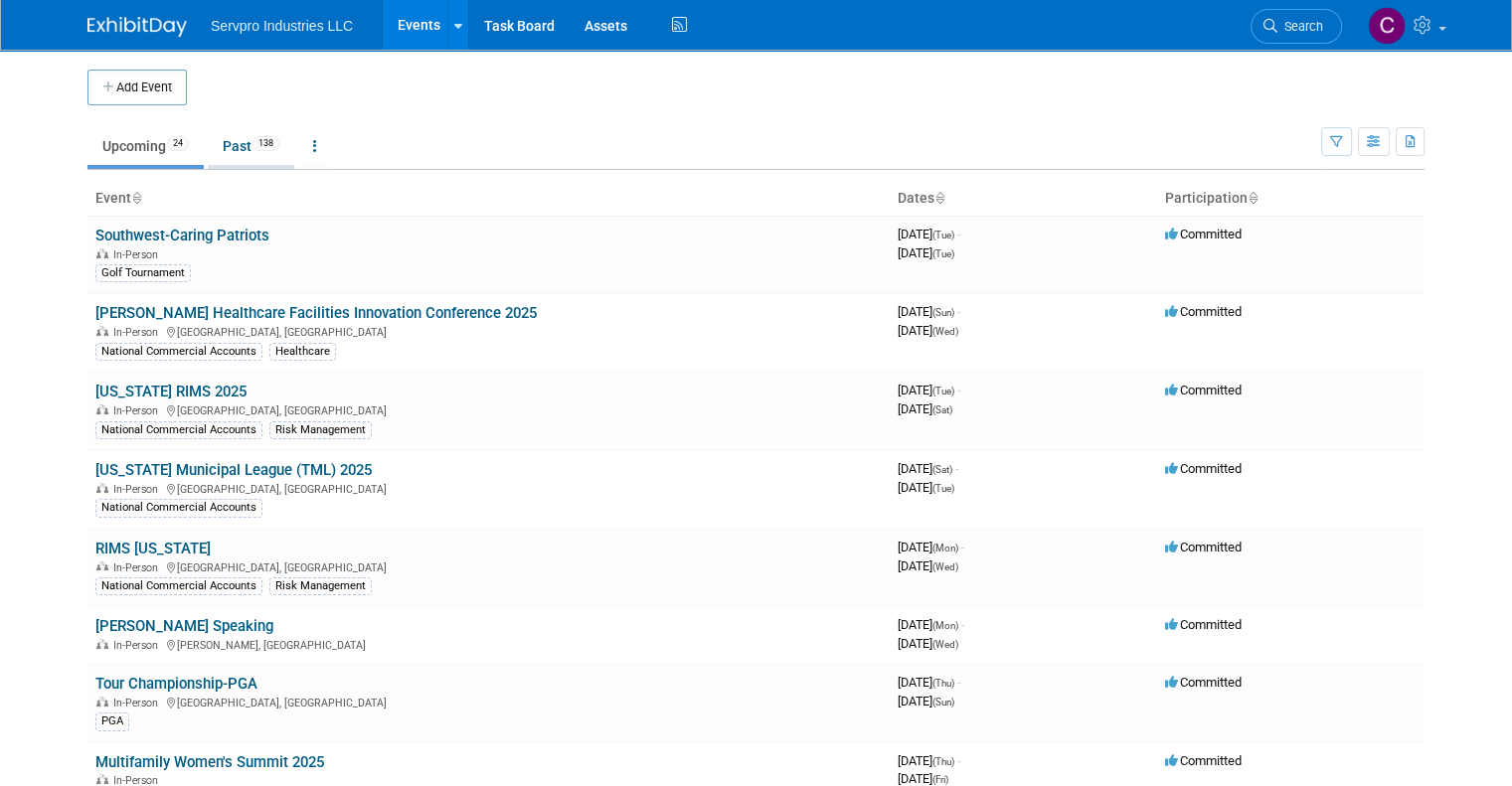 click on "Past
138" at bounding box center (251, 146) 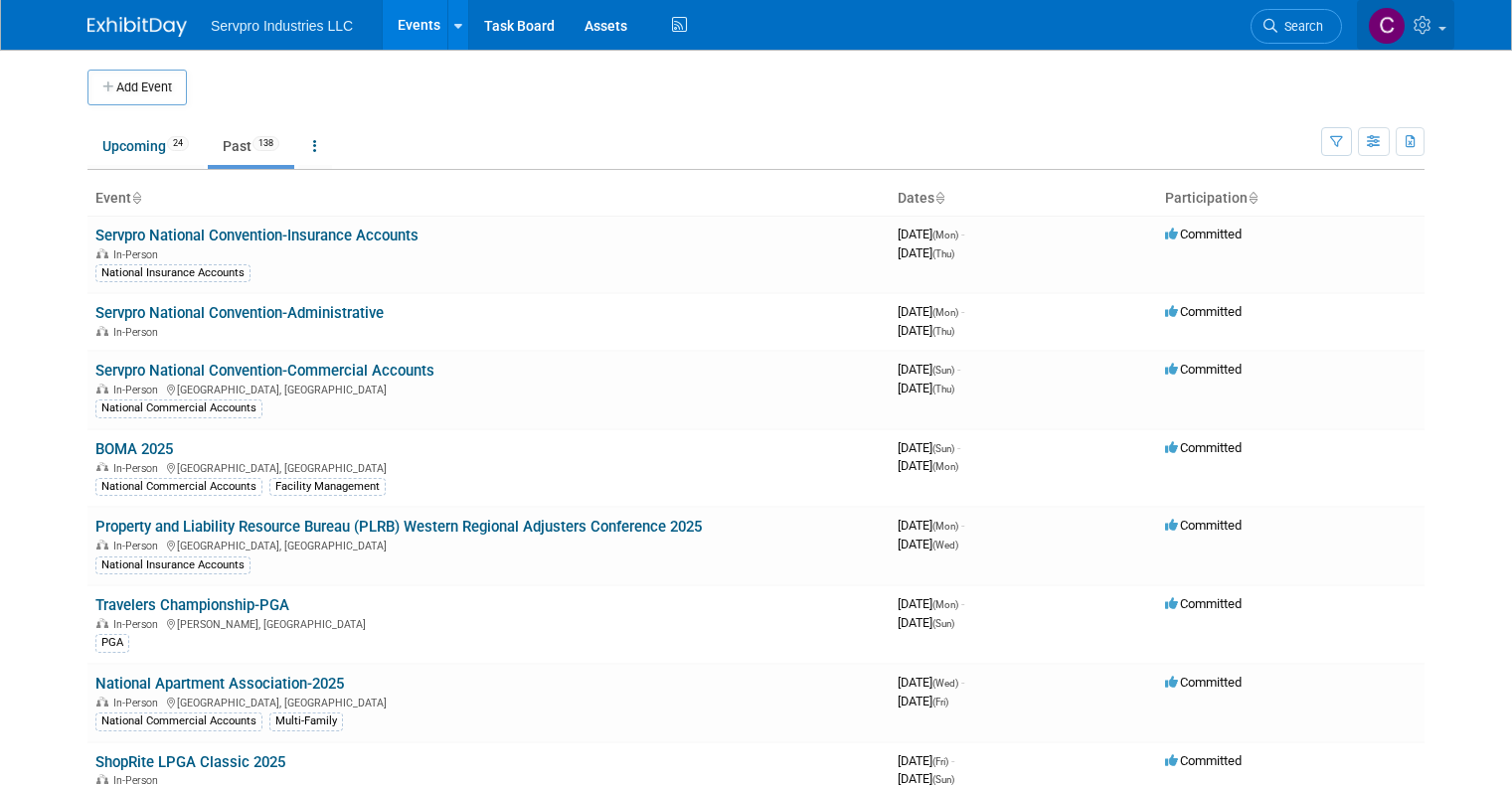 scroll, scrollTop: 0, scrollLeft: 0, axis: both 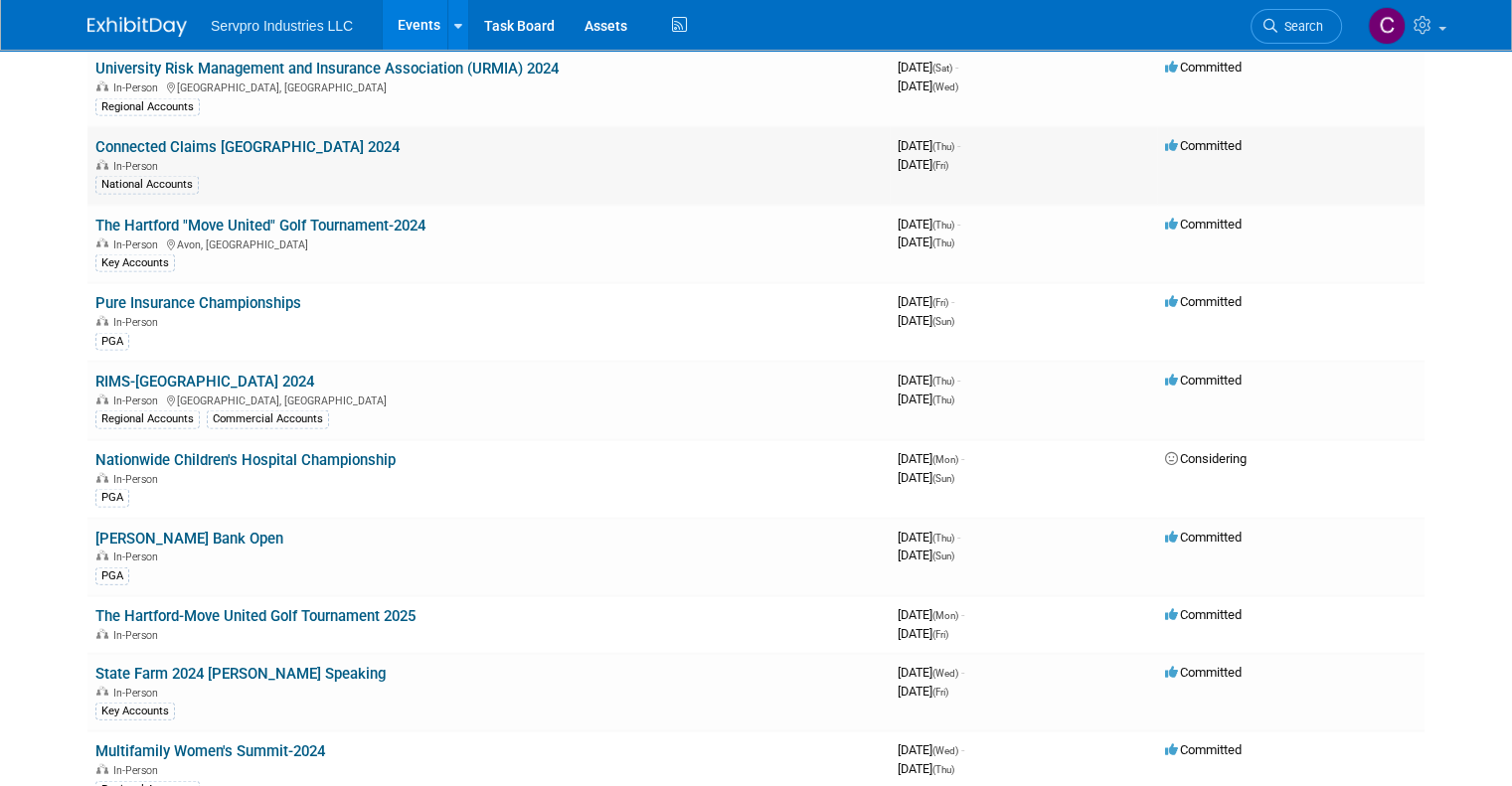 click on "Connected Claims USA 2024
In-Person
National Accounts" at bounding box center (488, 166) 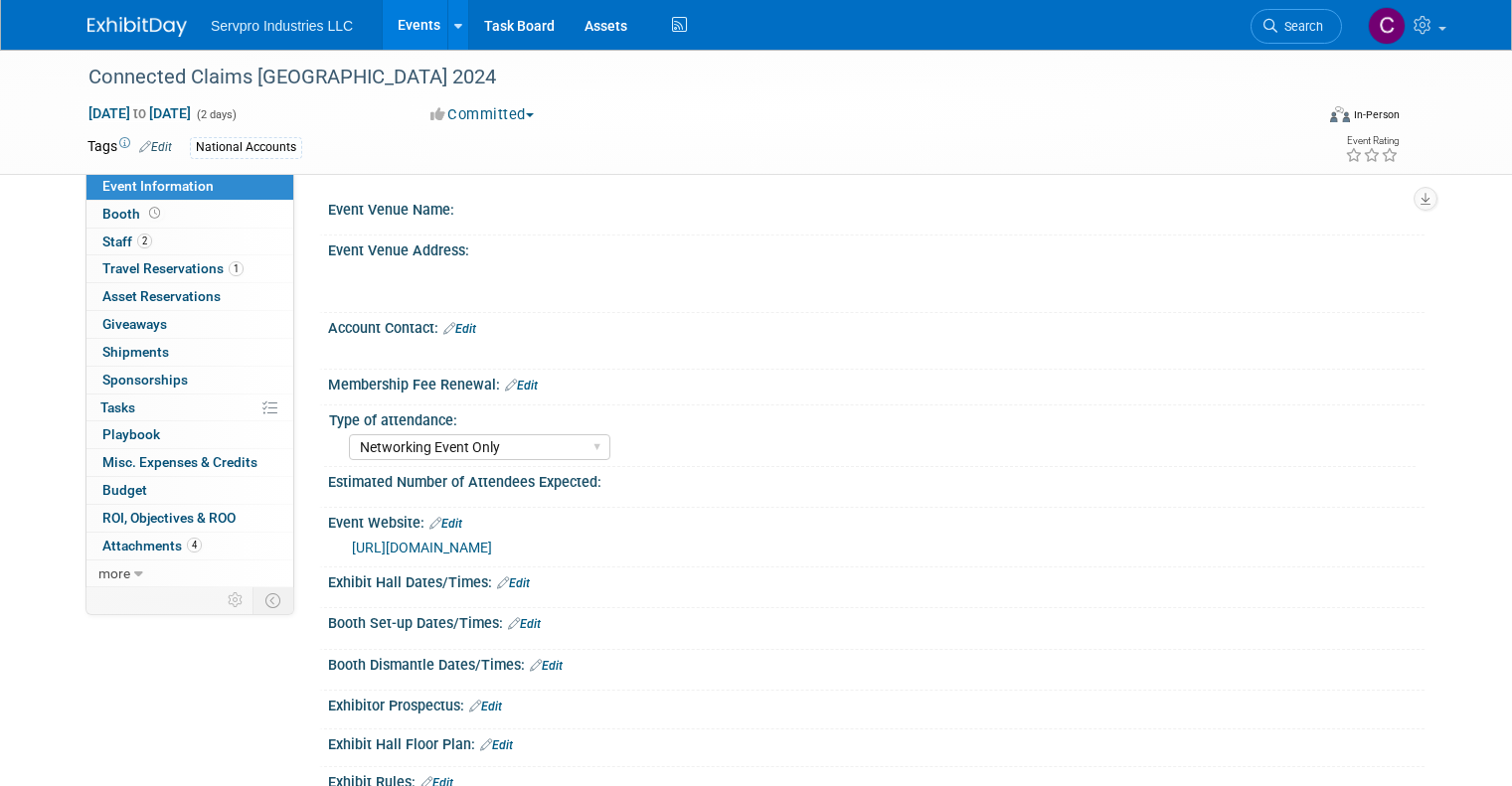 select on "Networking Event Only" 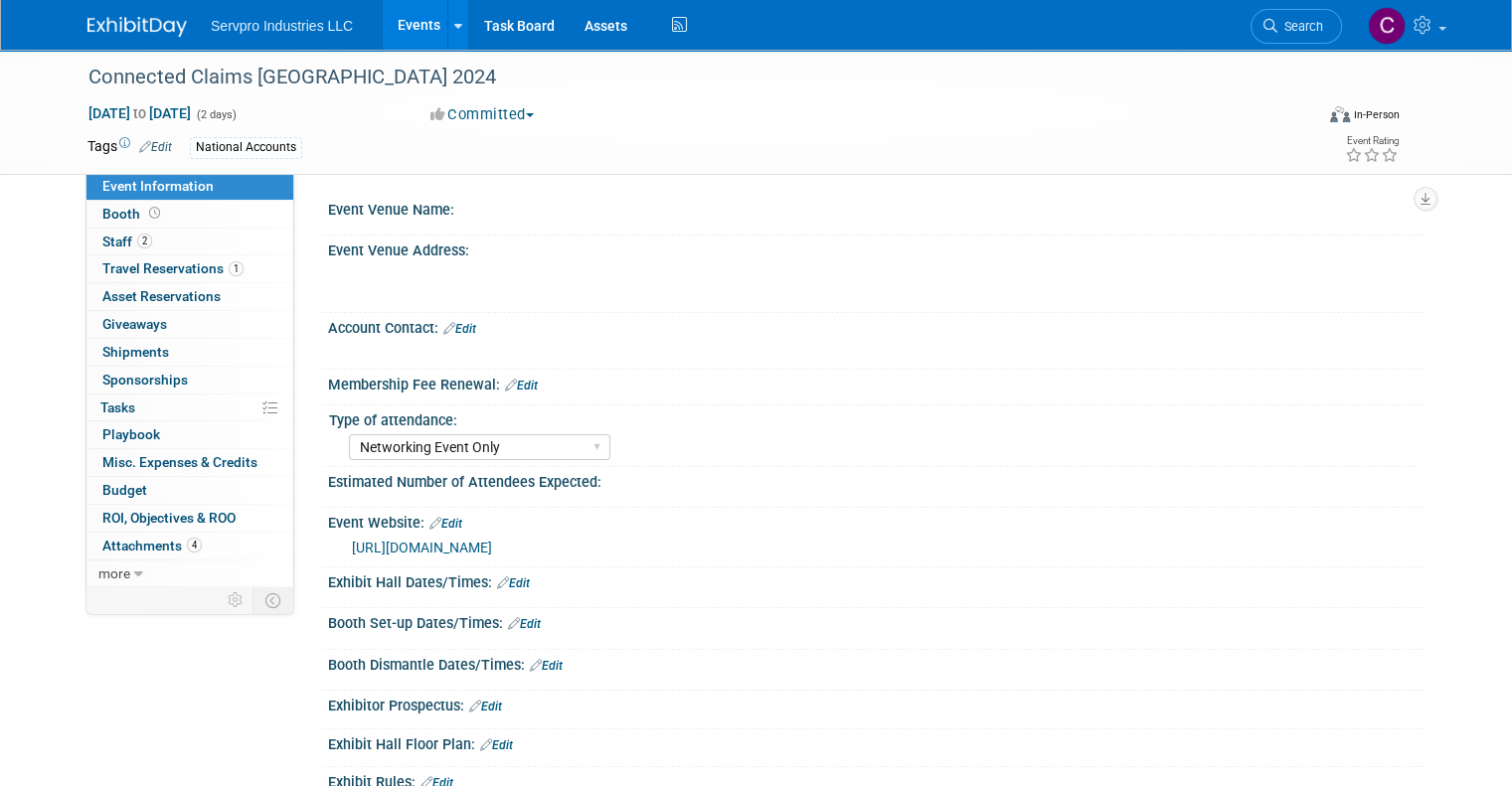 scroll, scrollTop: 0, scrollLeft: 0, axis: both 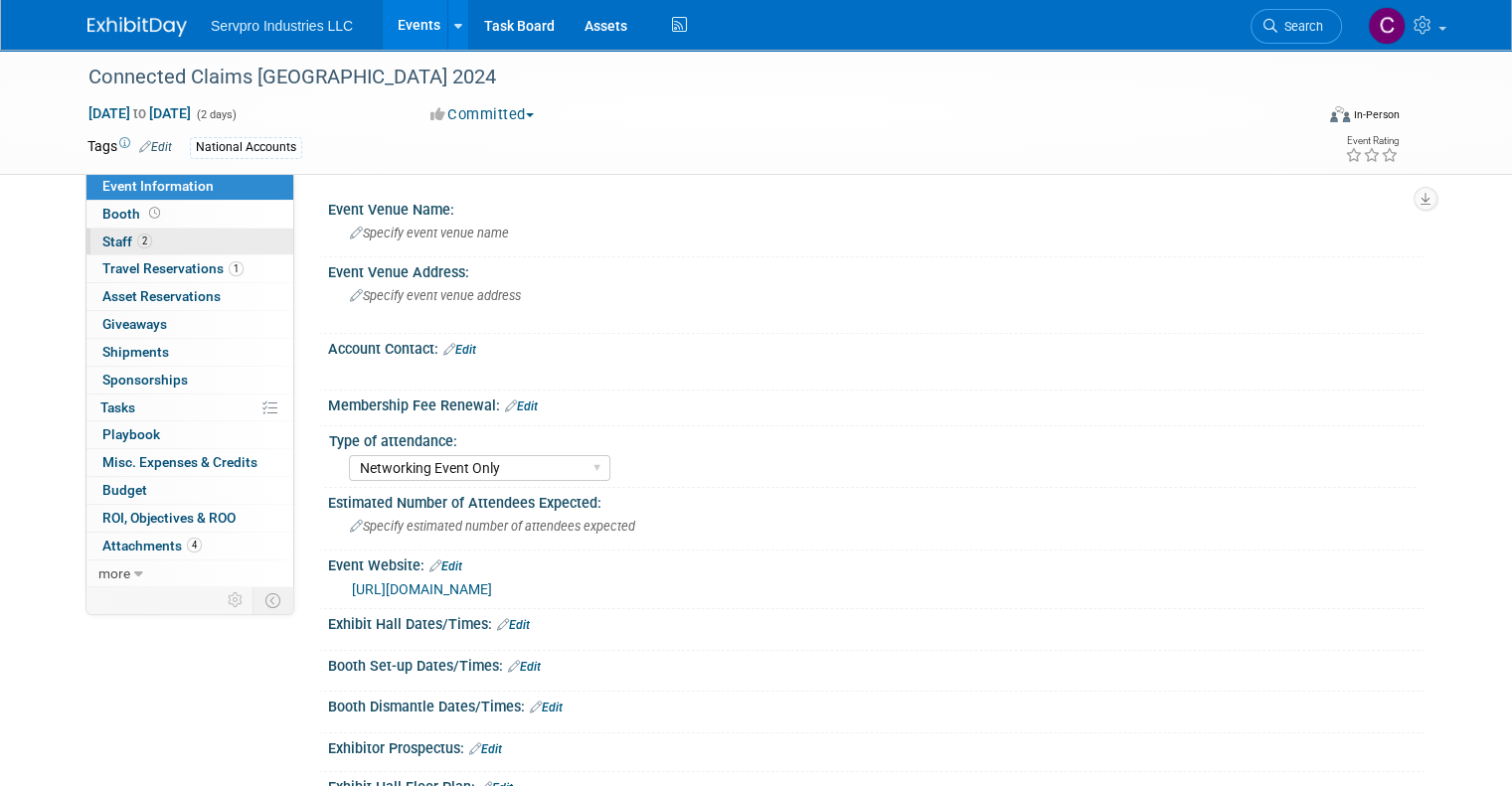 click on "Staff 2" at bounding box center [127, 241] 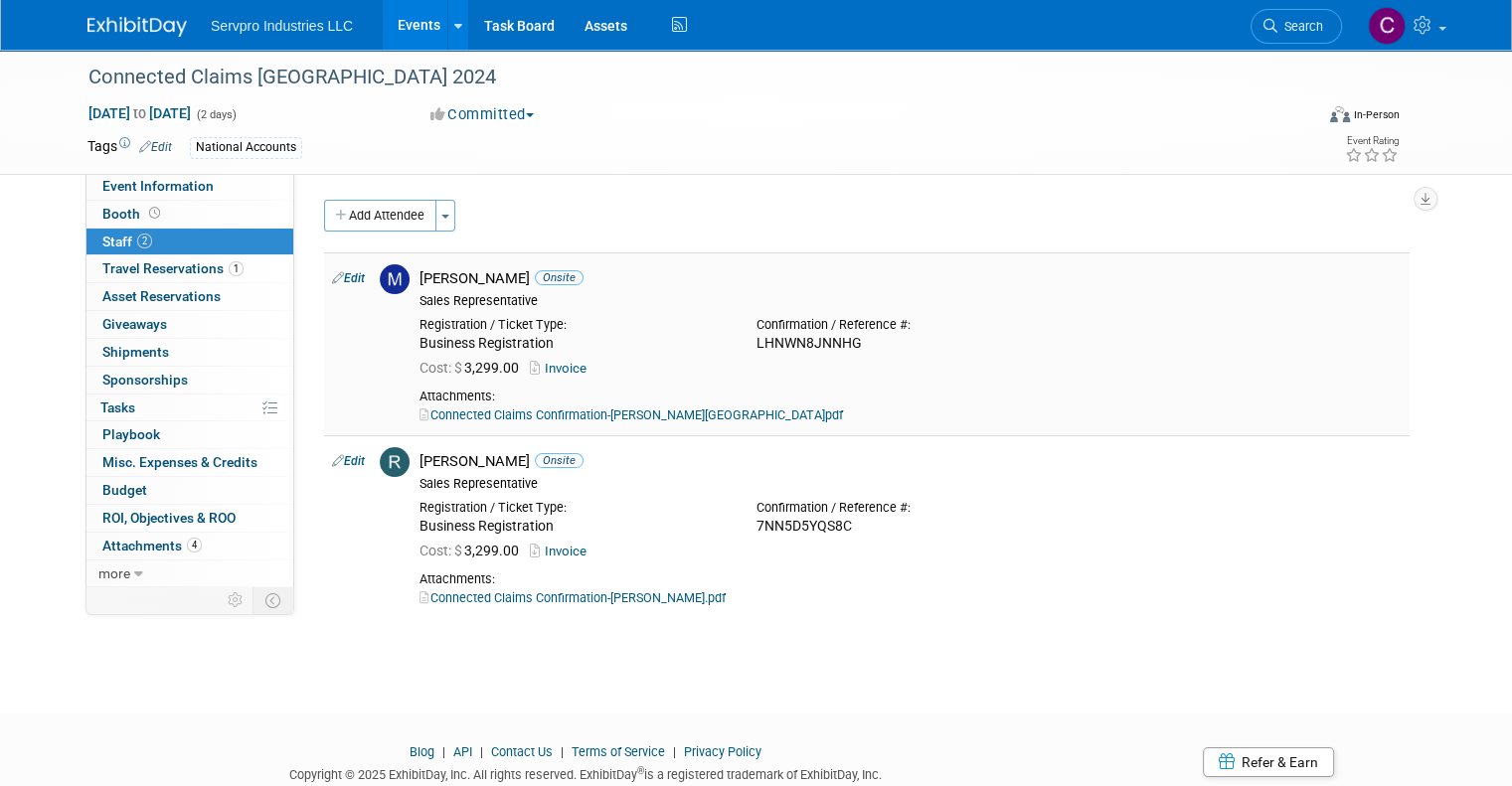 click on "Invoice" at bounding box center [562, 368] 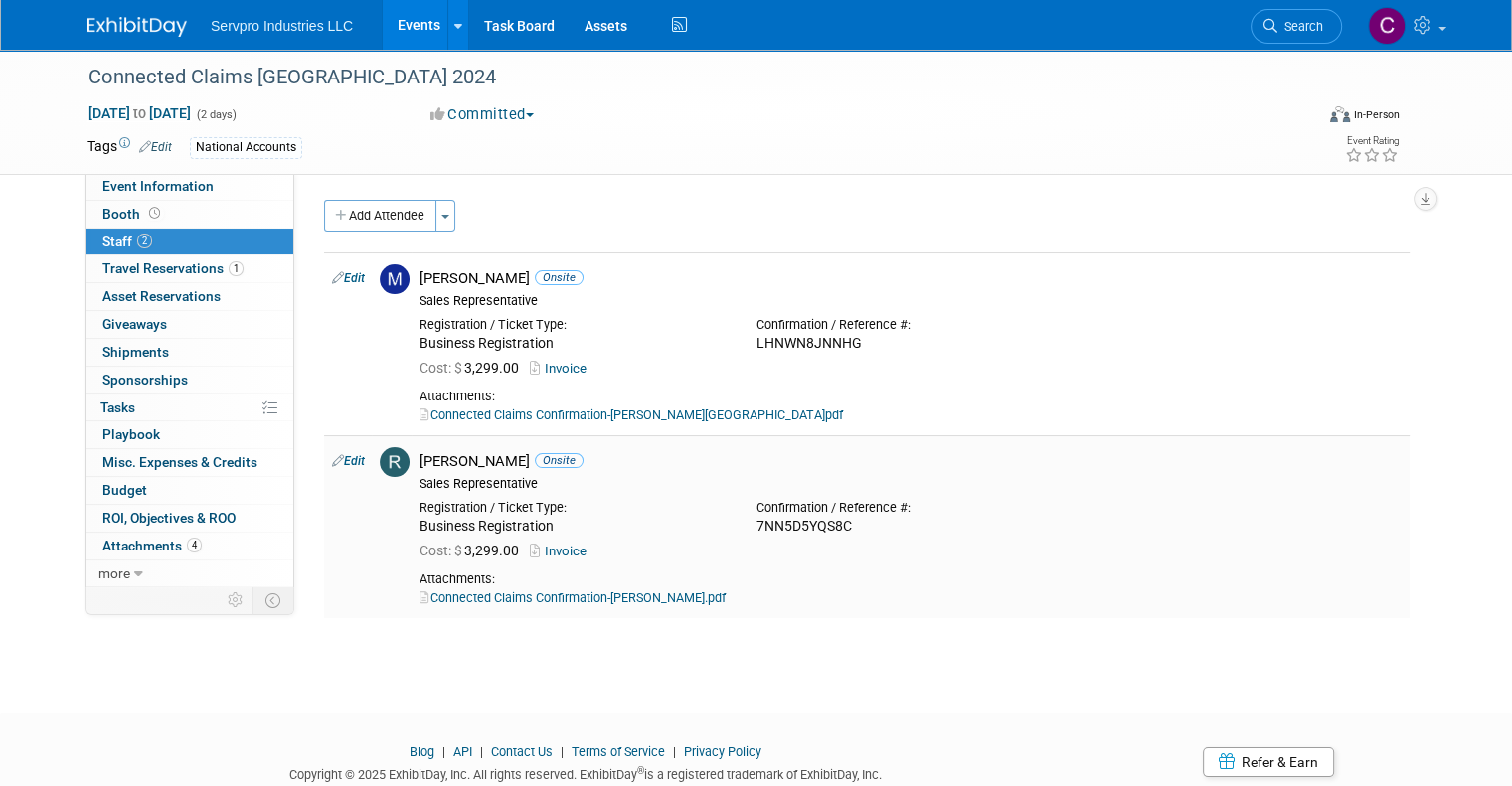 click on "Connected Claims Confirmation-Rick Dubois.pdf" at bounding box center (573, 597) 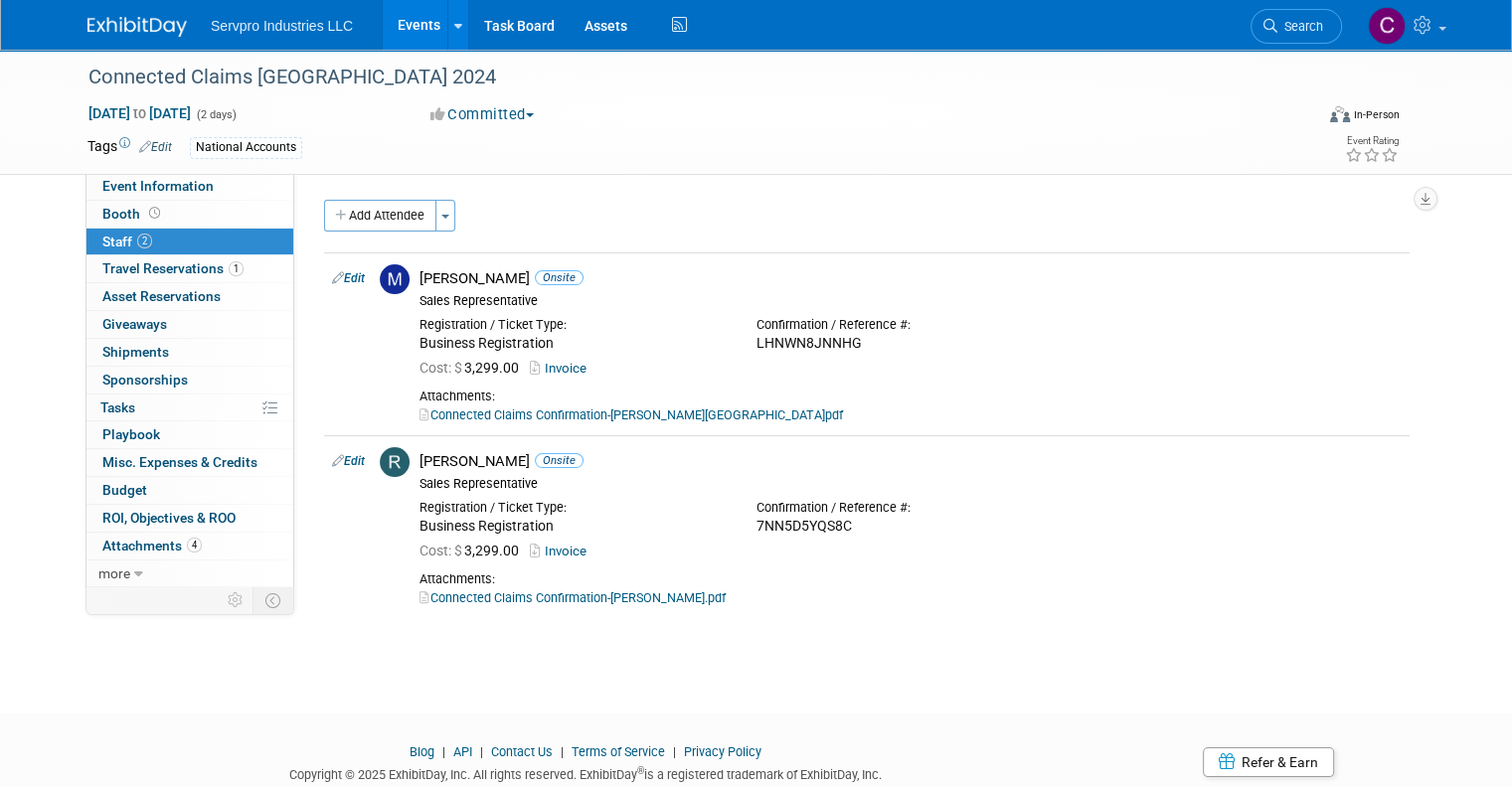 click on "Events" at bounding box center (419, 25) 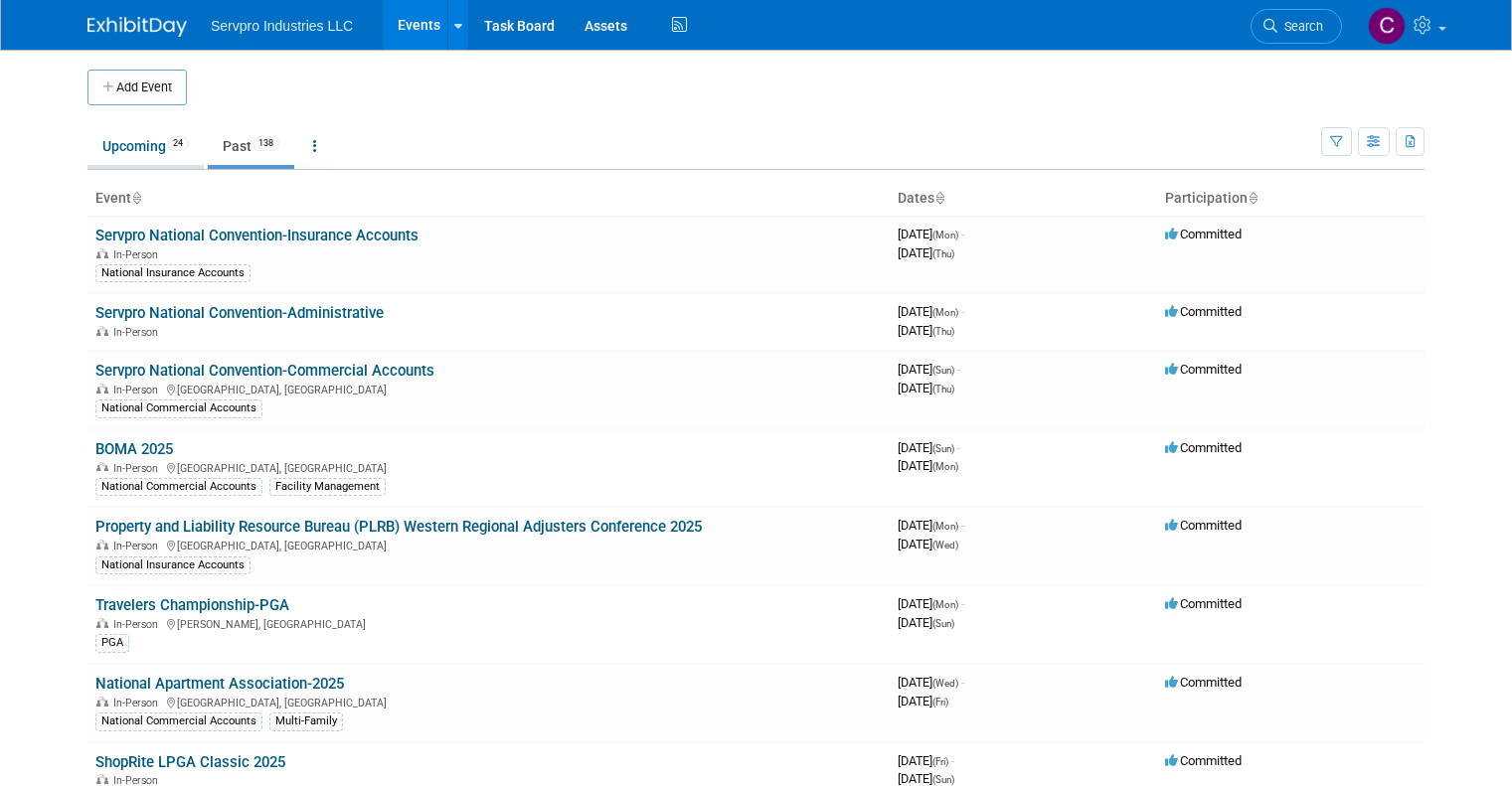 scroll, scrollTop: 0, scrollLeft: 0, axis: both 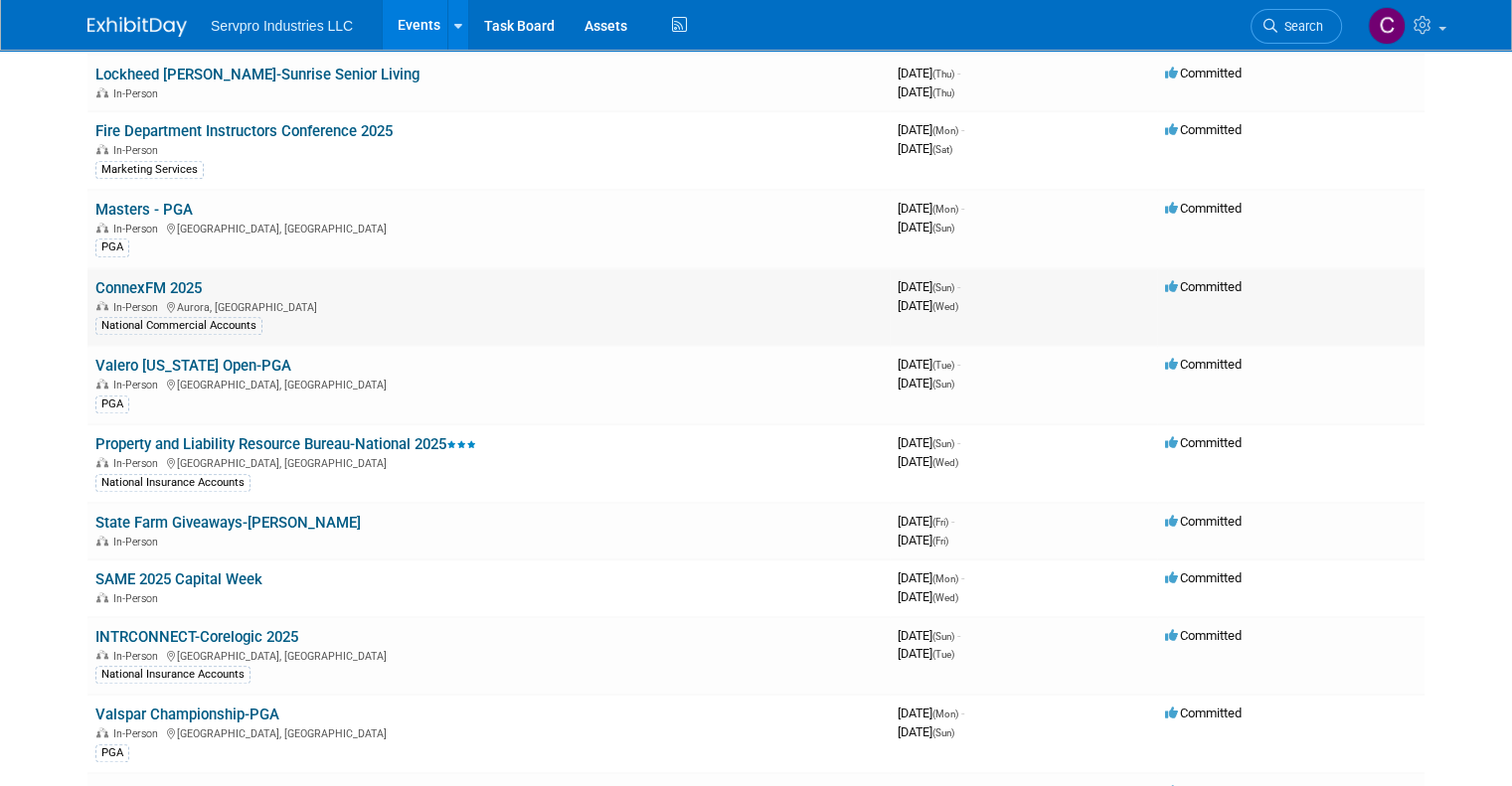 click on "ConnexFM 2025" at bounding box center (148, 288) 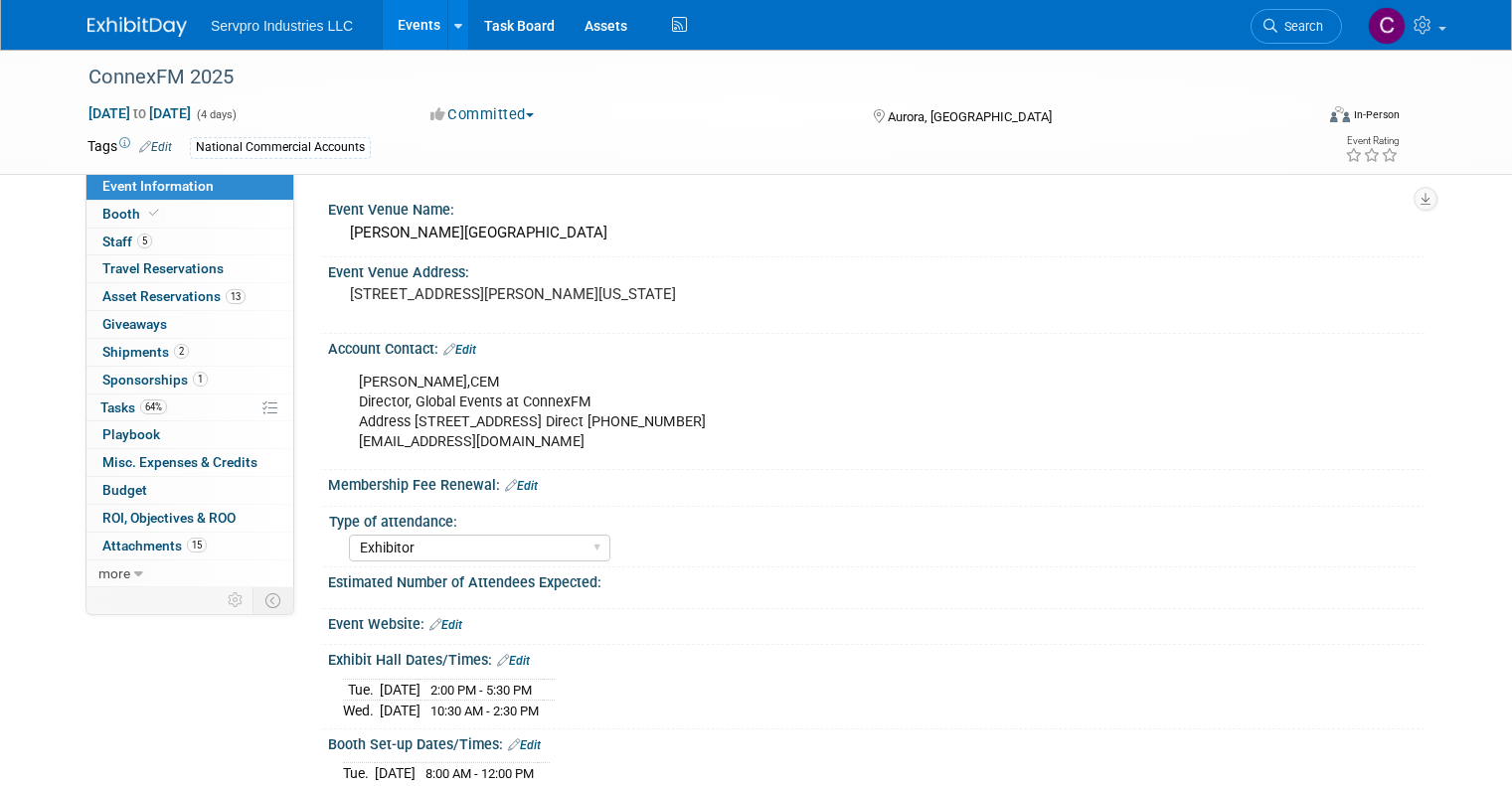 select on "Exhibitor" 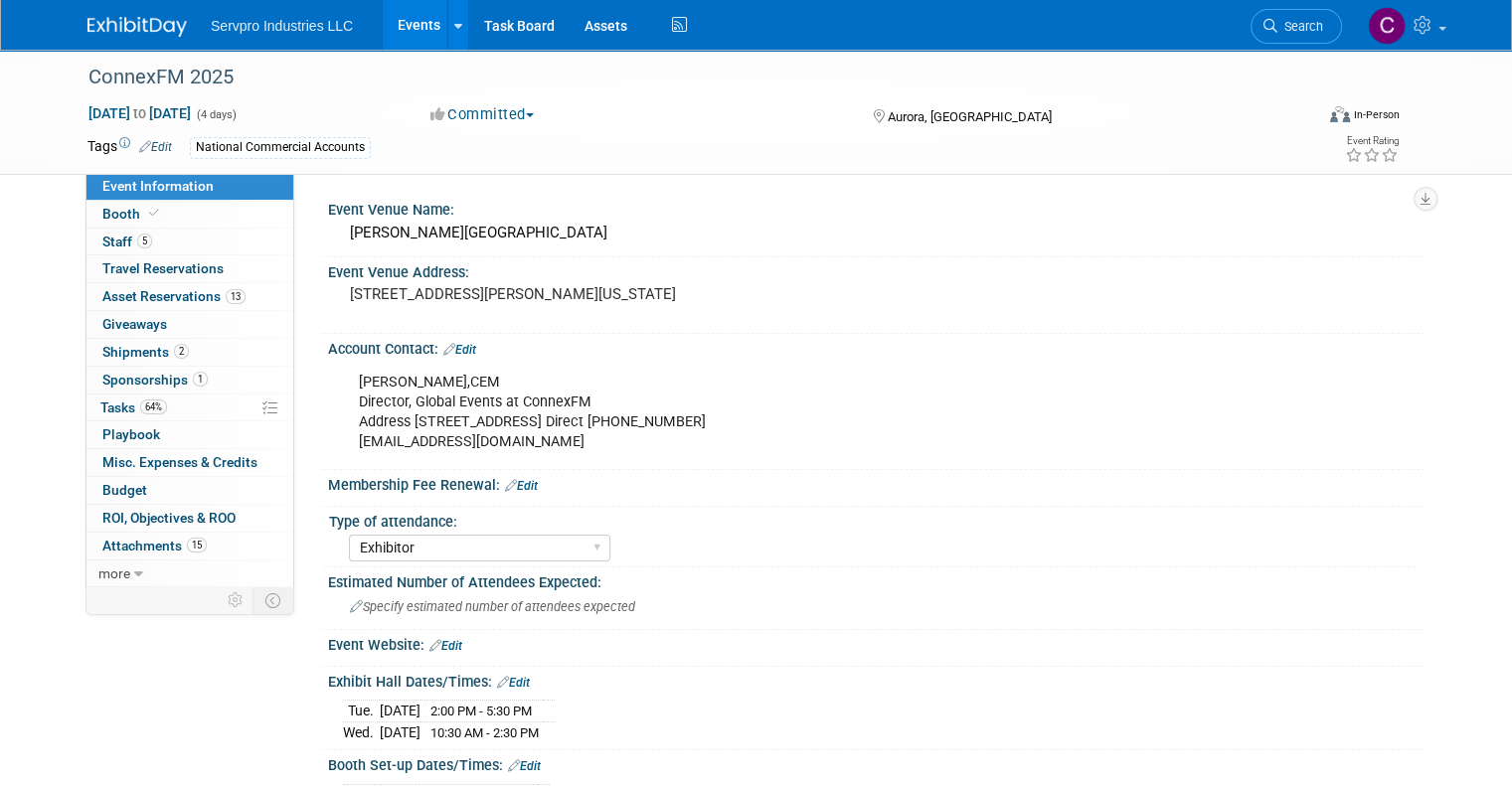 scroll, scrollTop: 0, scrollLeft: 0, axis: both 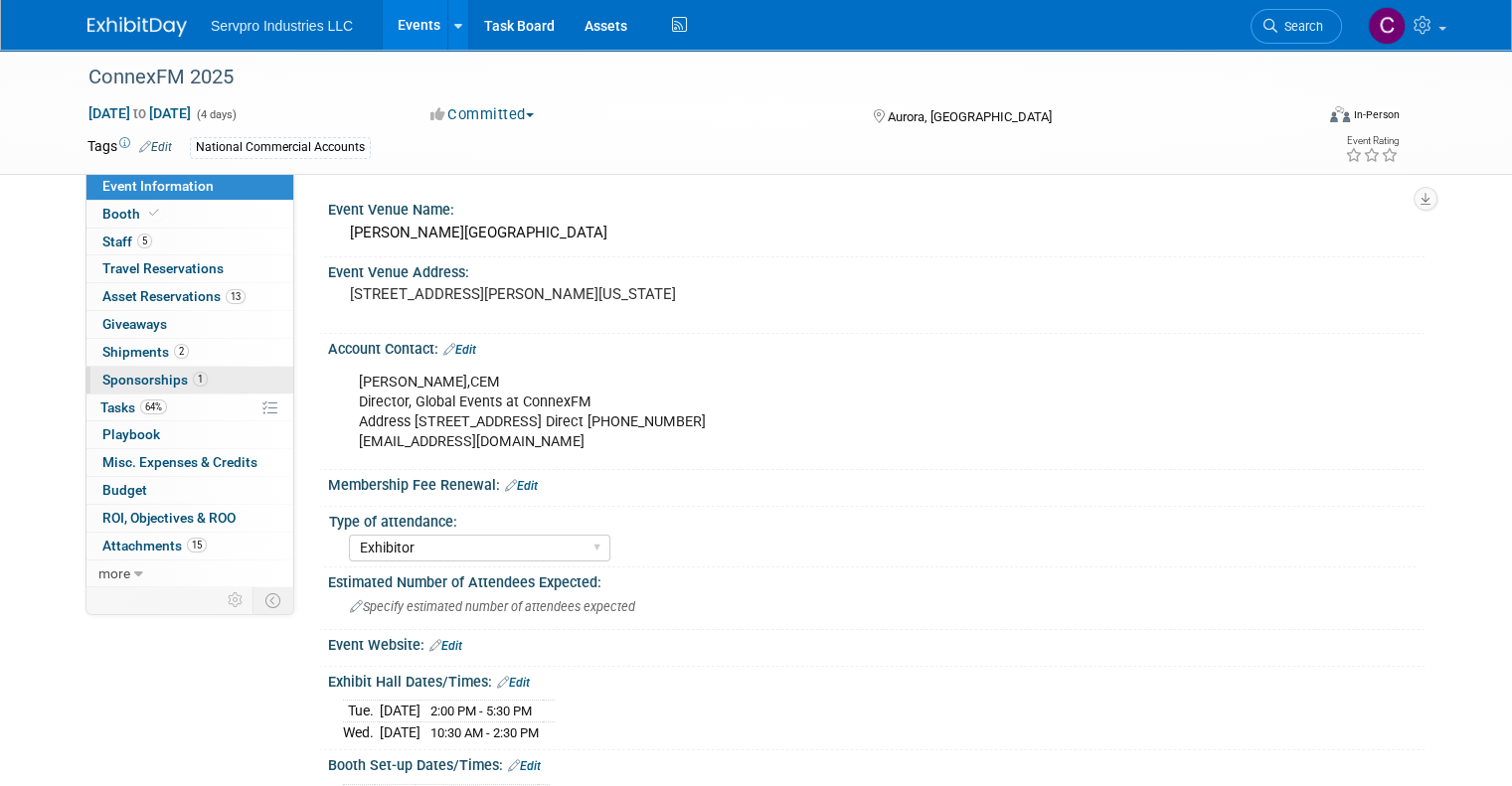 click on "Sponsorships 1" at bounding box center [155, 380] 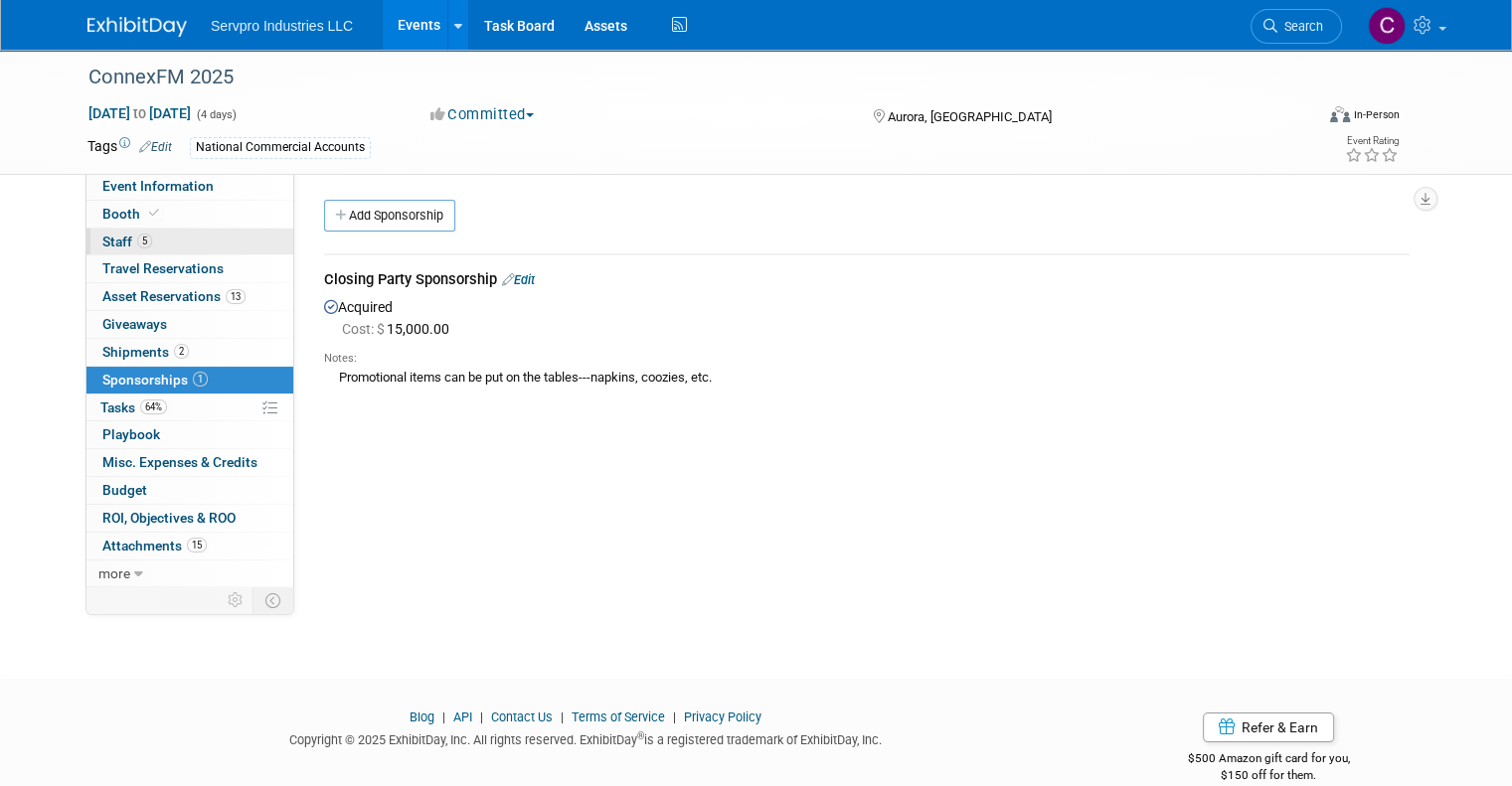 click on "Staff 5" at bounding box center [127, 241] 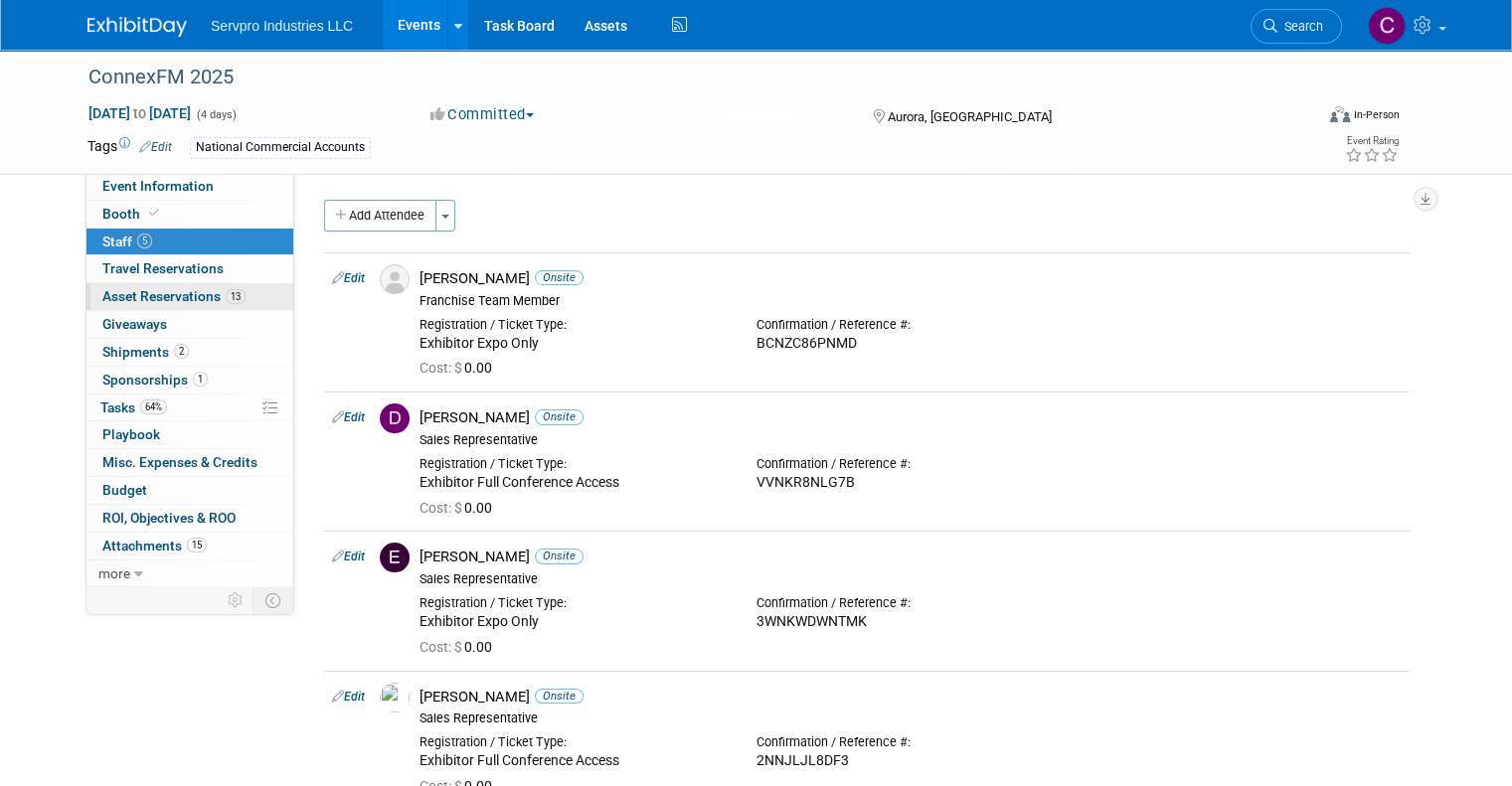 click on "Asset Reservations 13" at bounding box center [174, 296] 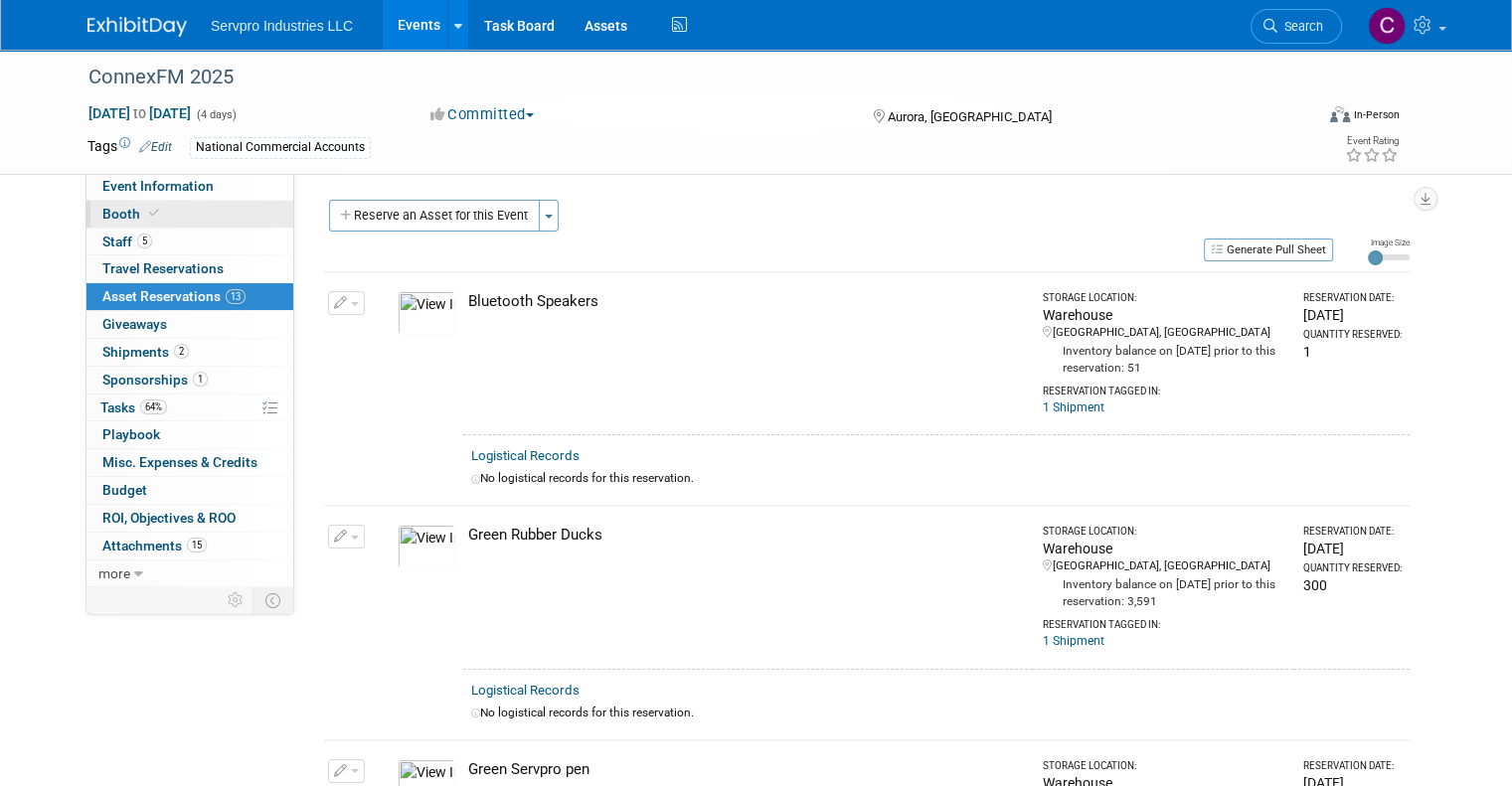 click on "Booth" at bounding box center (132, 214) 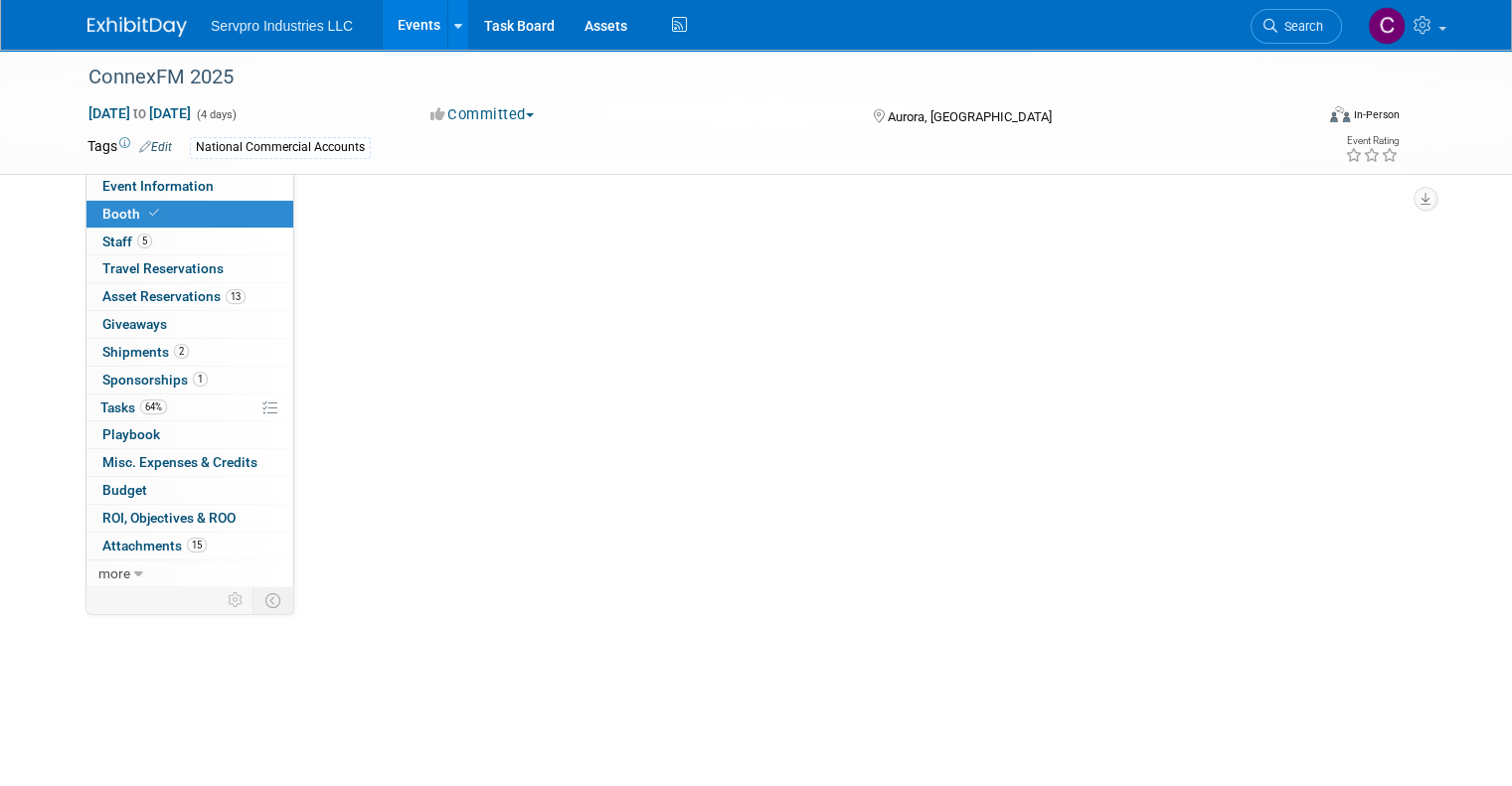 select on "Tradewinds Immerse Popup 10 Foot Banner Stand" 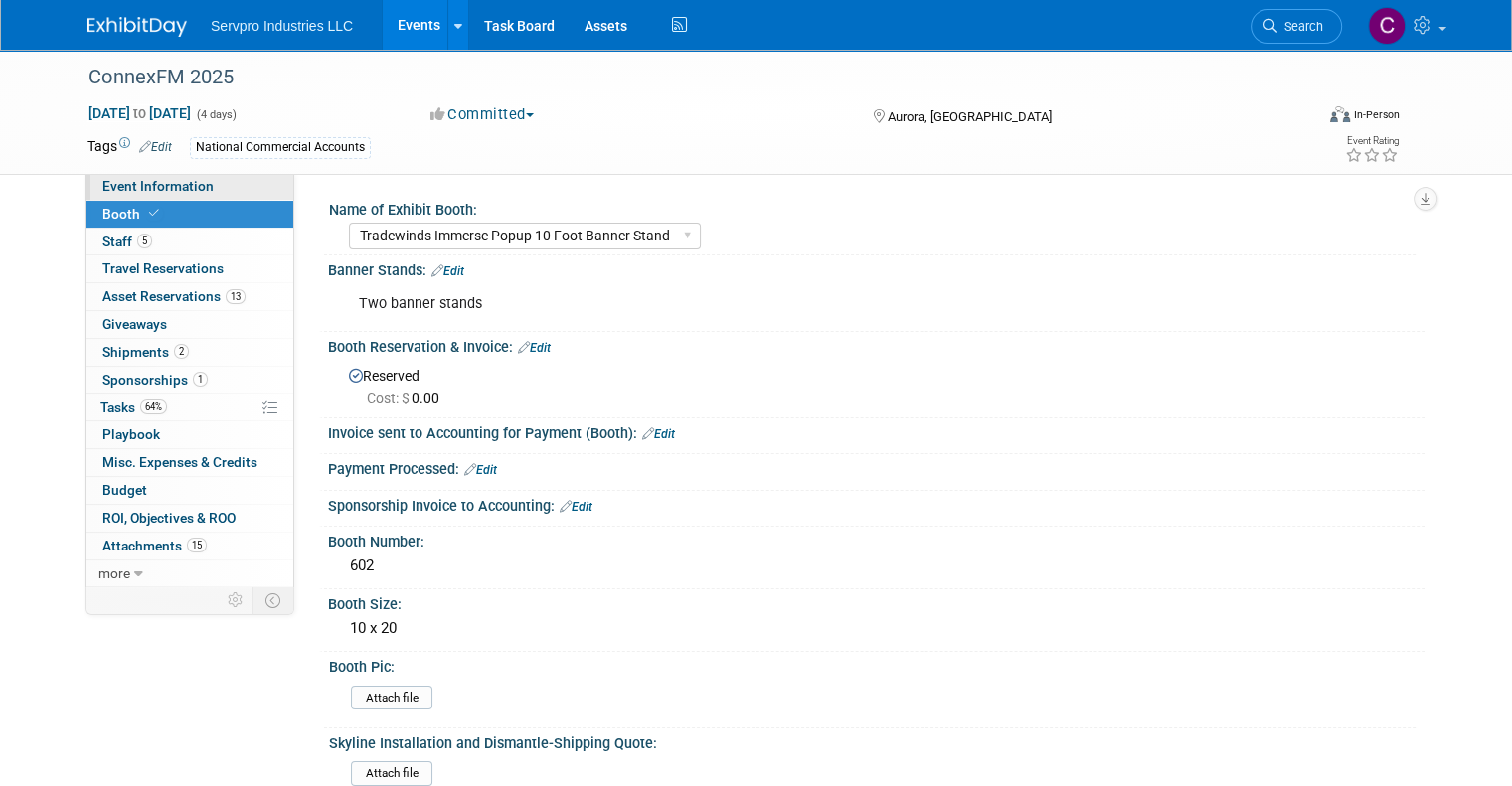 click on "Event Information" at bounding box center [190, 186] 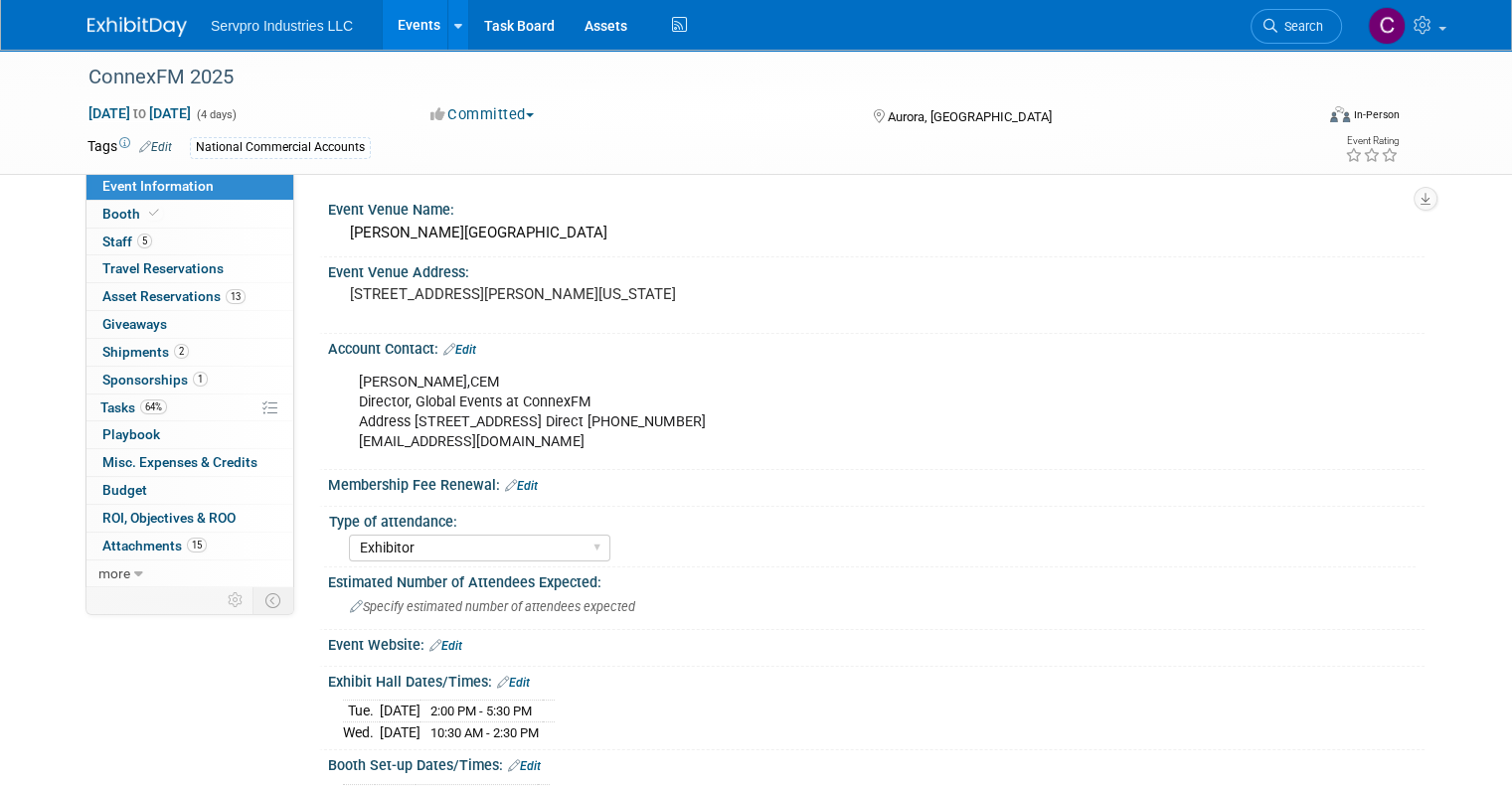 click on "Event Information" at bounding box center (158, 186) 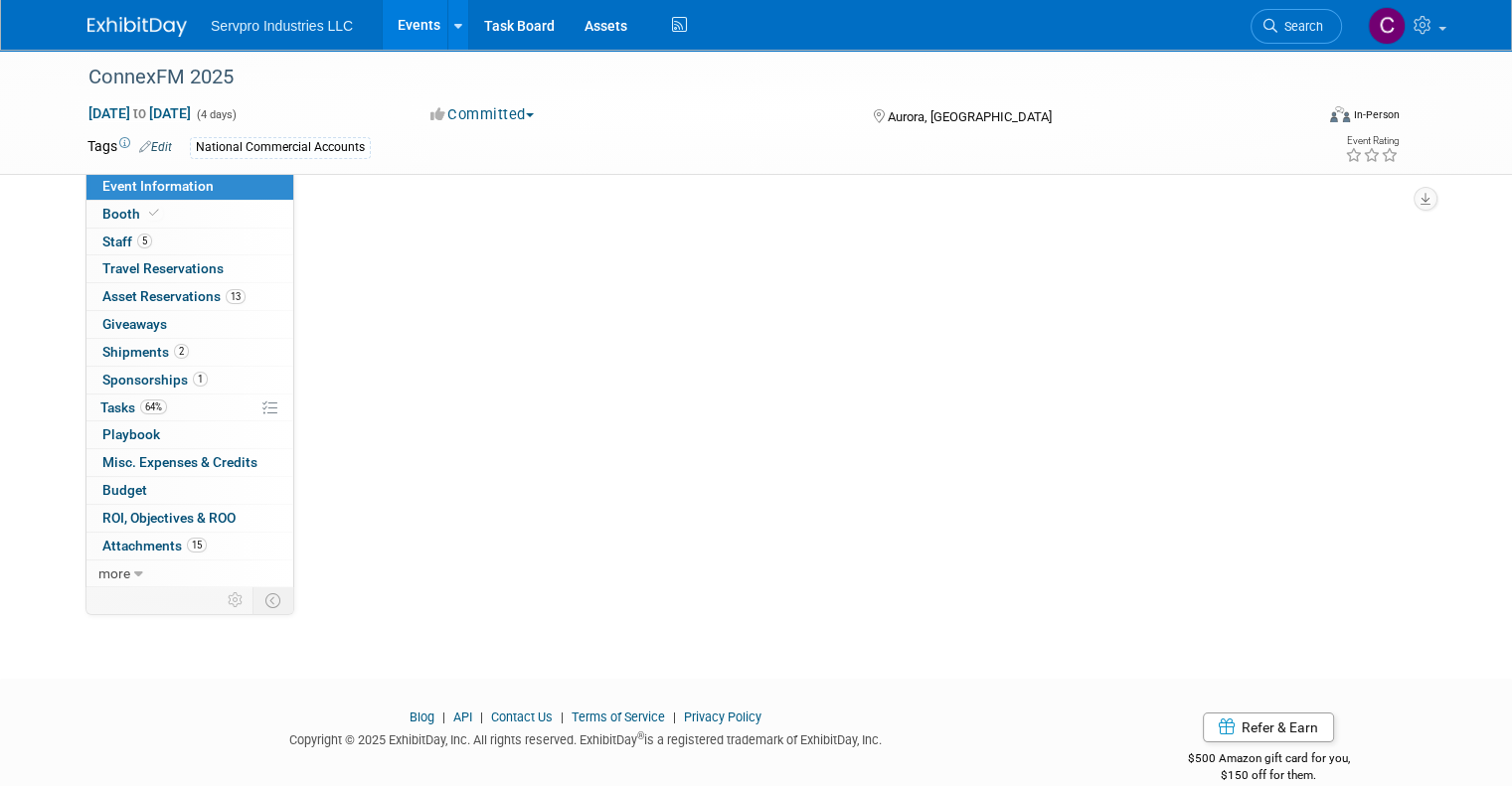 select on "Exhibitor" 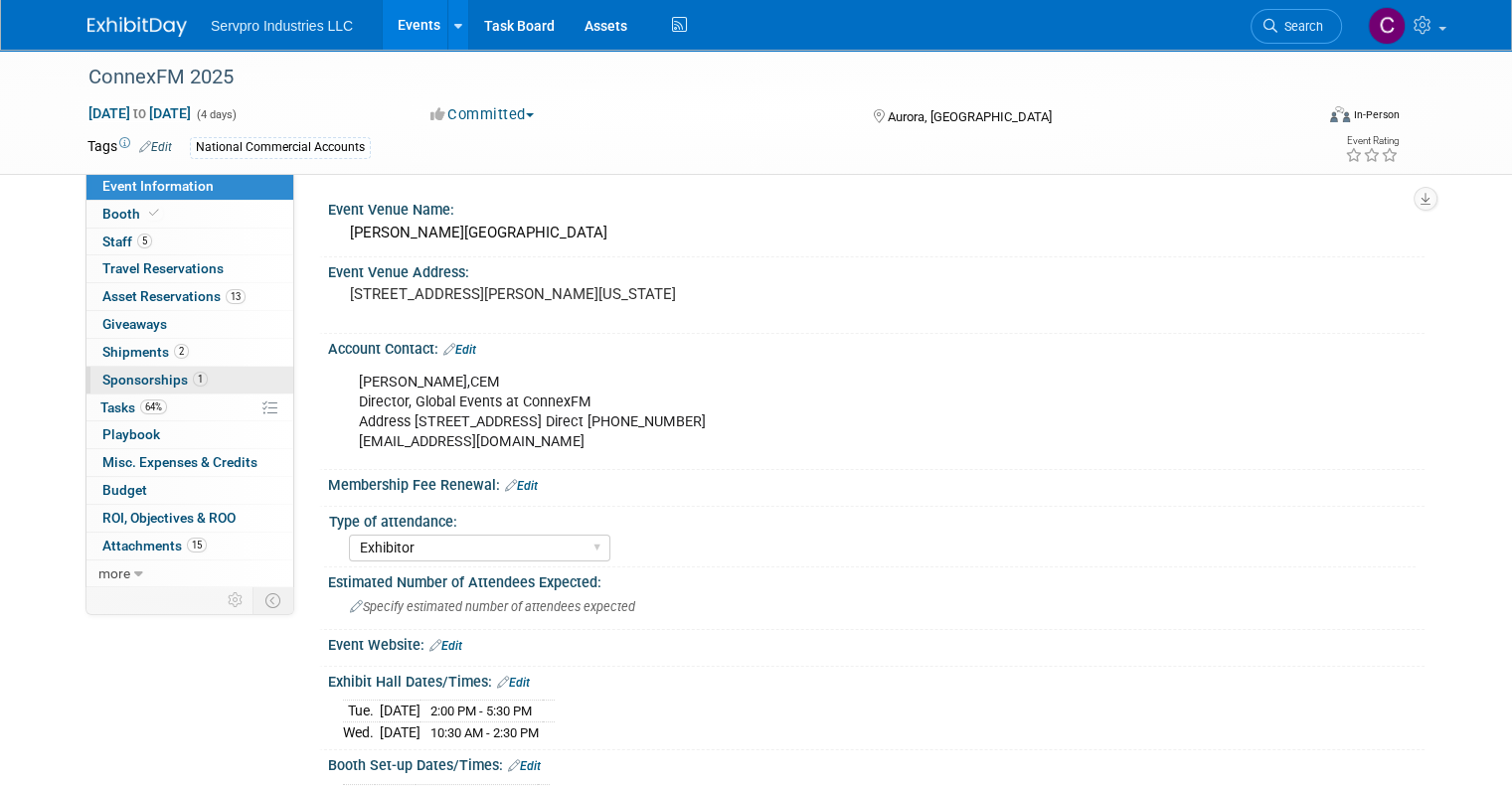 click on "Sponsorships 1" at bounding box center [155, 380] 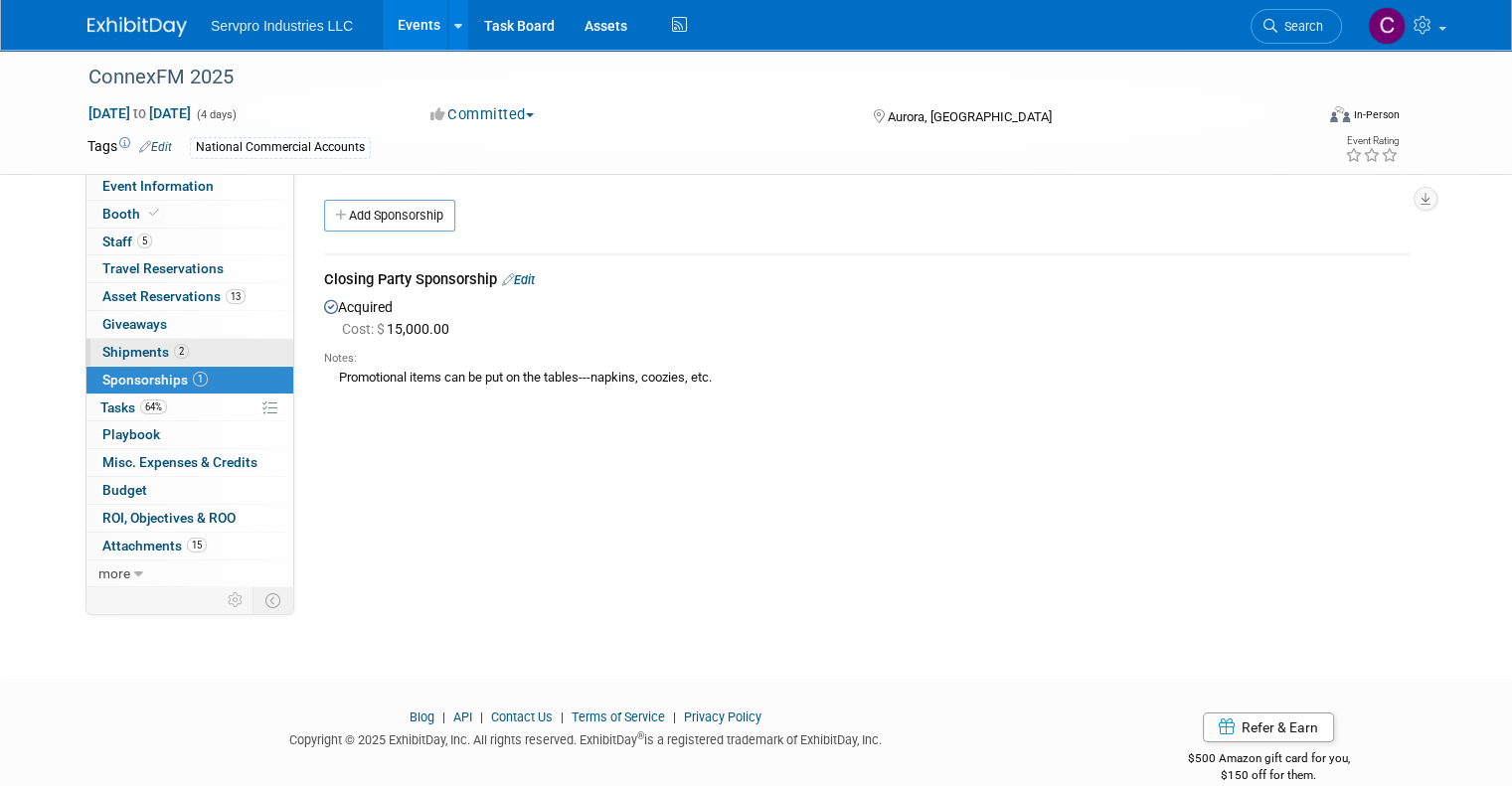 click on "Shipments 2" at bounding box center (145, 352) 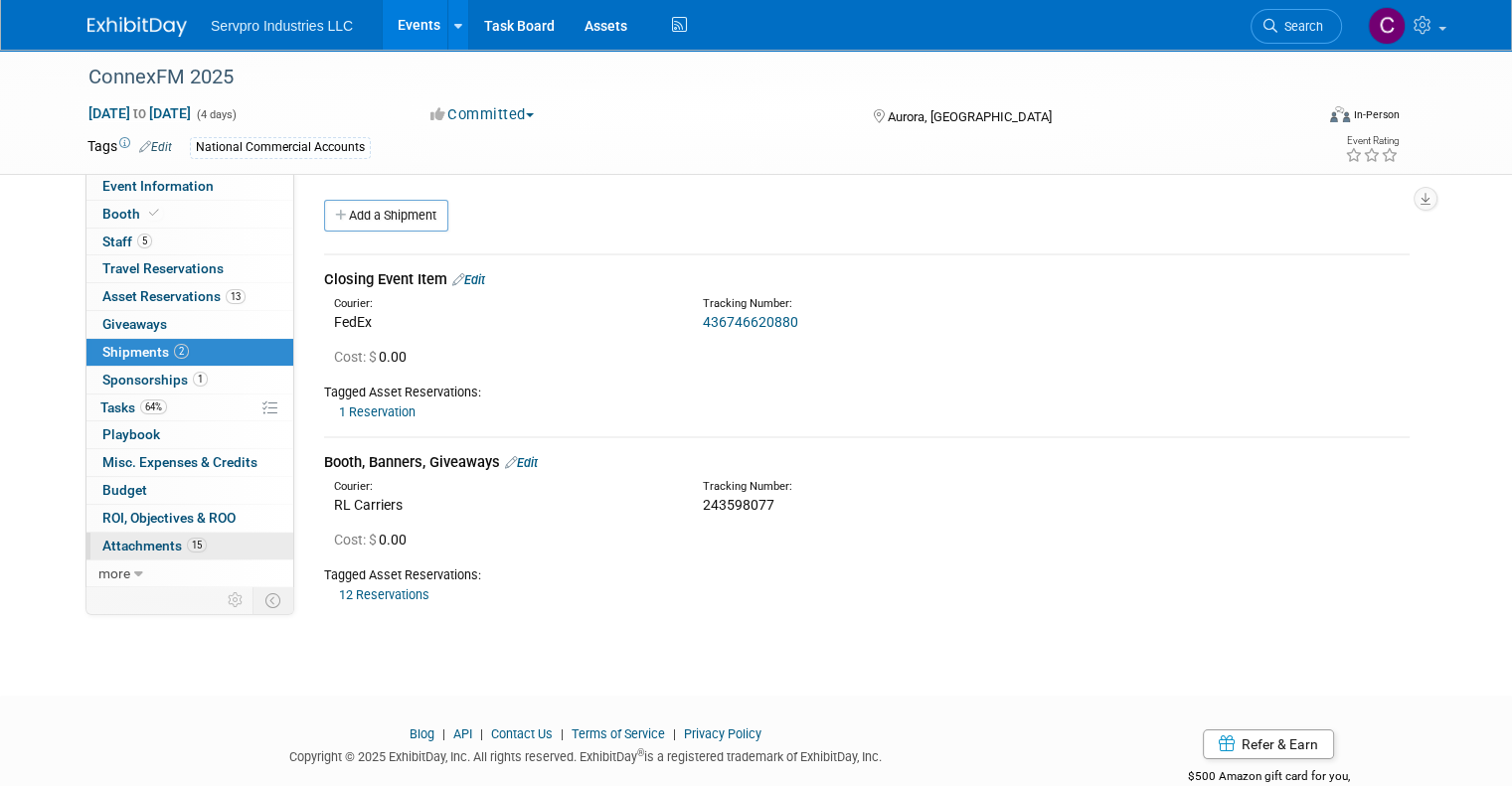 click on "Attachments 15" at bounding box center (154, 546) 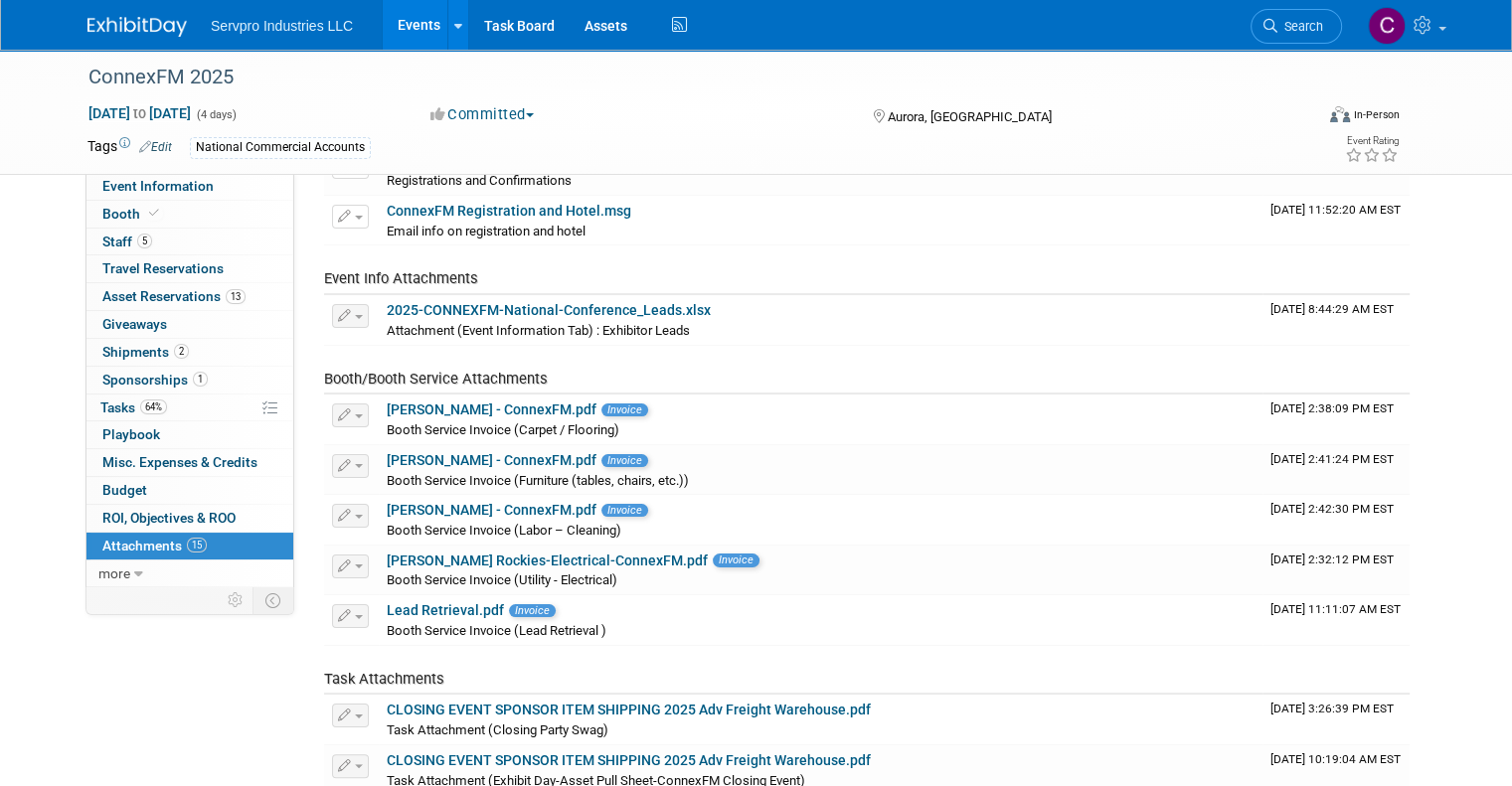 scroll, scrollTop: 204, scrollLeft: 0, axis: vertical 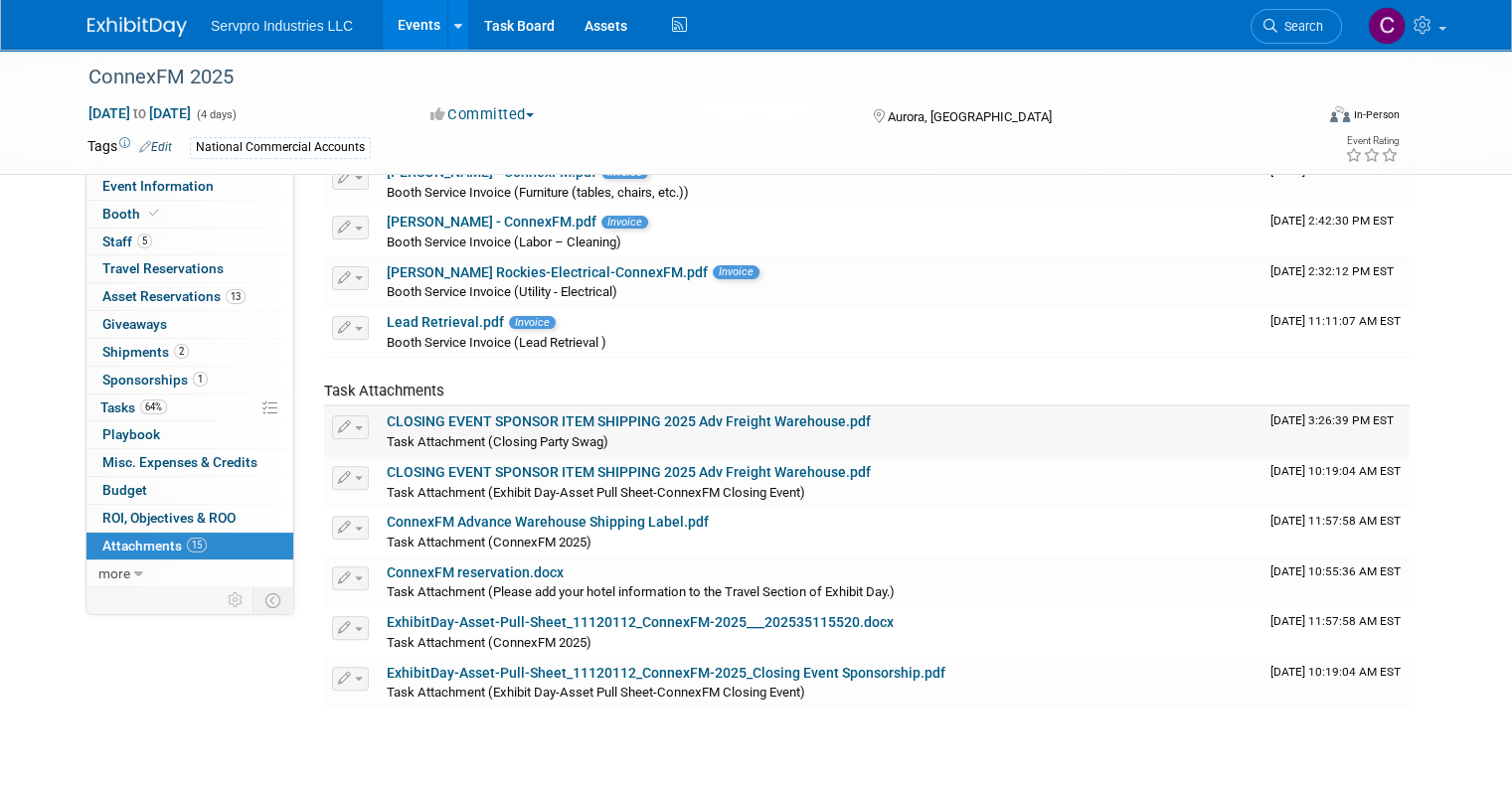click on "CLOSING EVENT SPONSOR ITEM SHIPPING 2025 Adv Freight Warehouse.pdf" at bounding box center (628, 421) 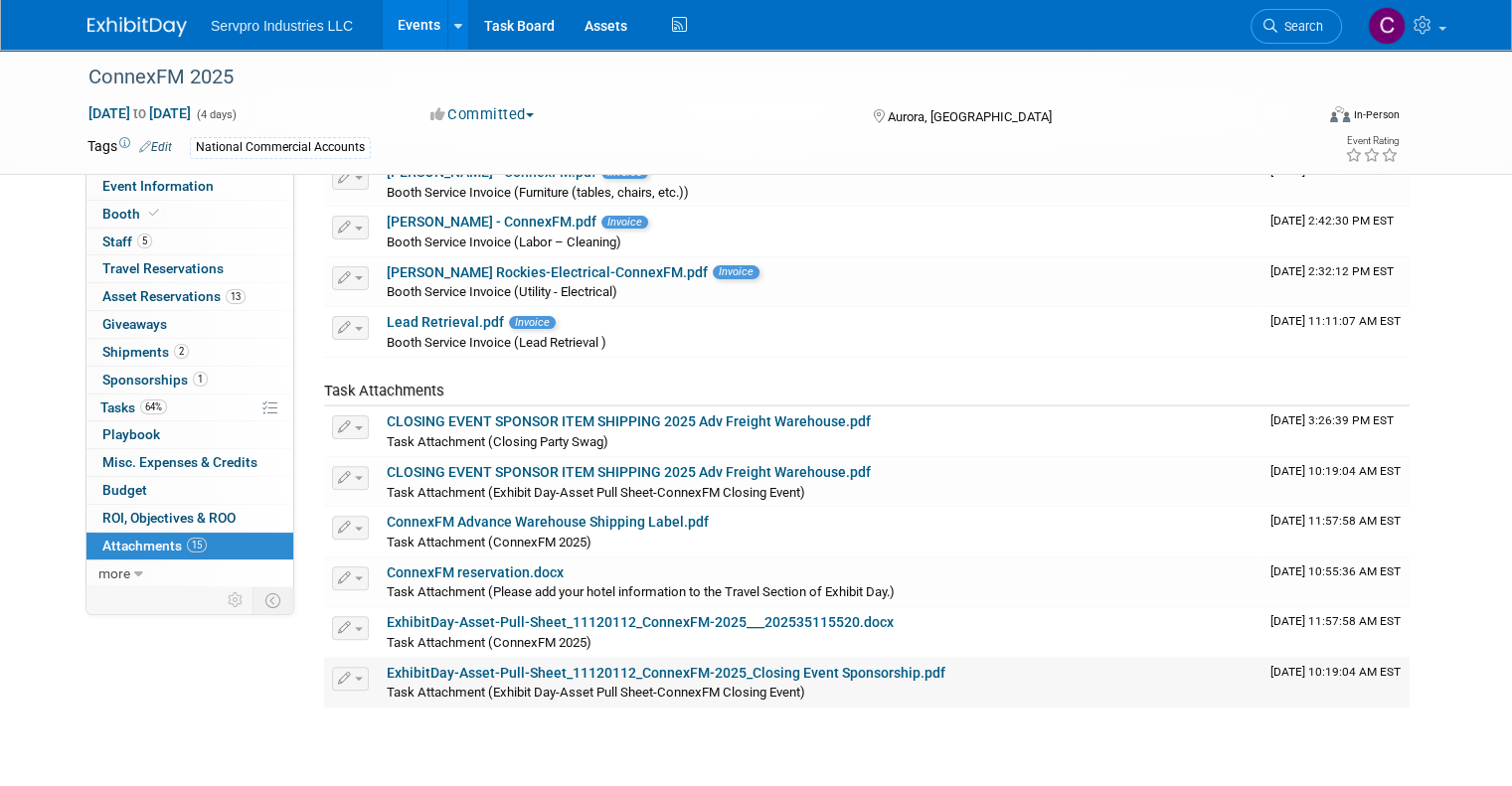 click on "ExhibitDay-Asset-Pull-Sheet_11120112_ConnexFM-2025_Closing Event Sponsorship.pdf" at bounding box center [666, 673] 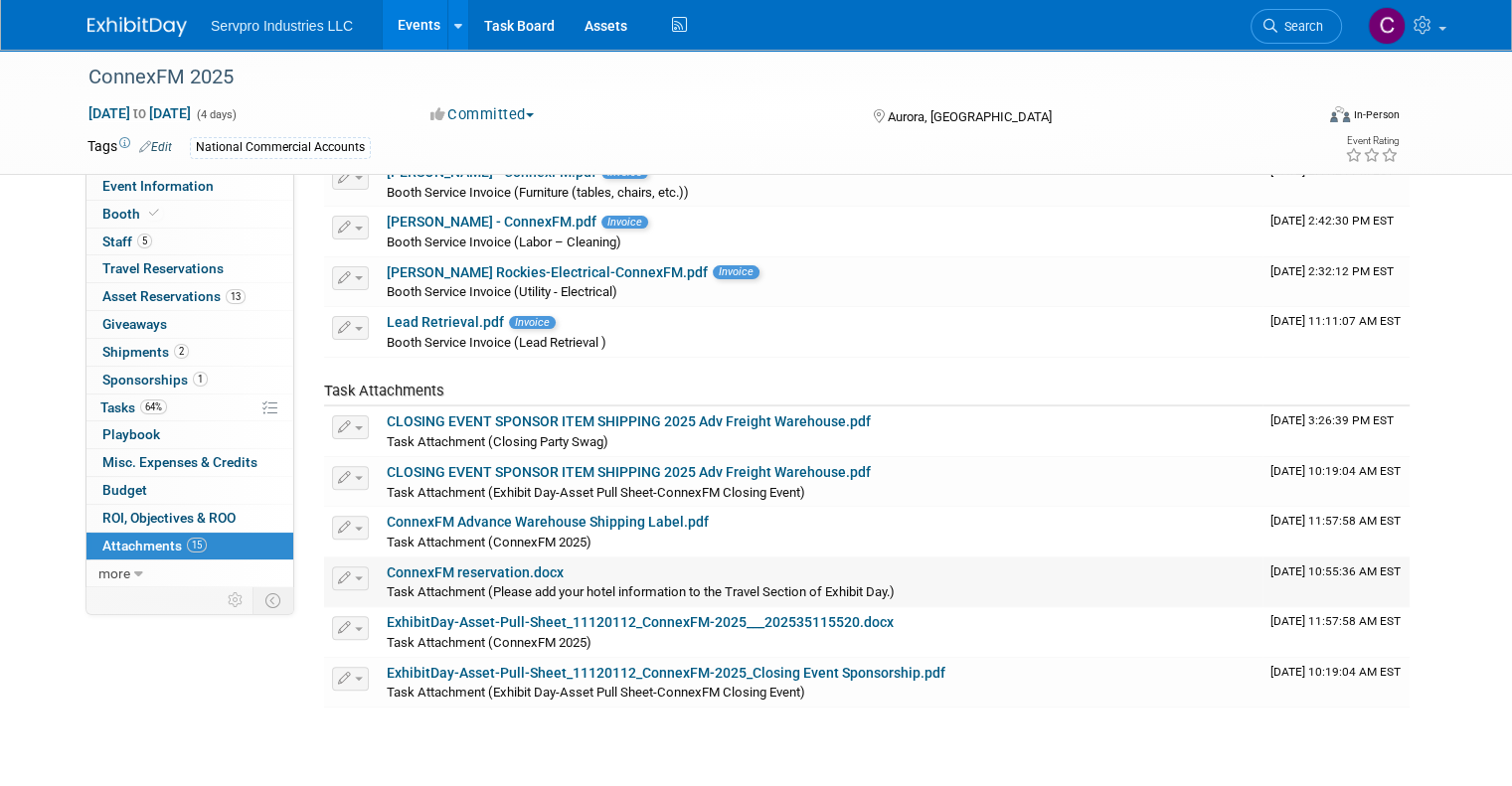 click on "ConnexFM reservation.docx" at bounding box center [475, 572] 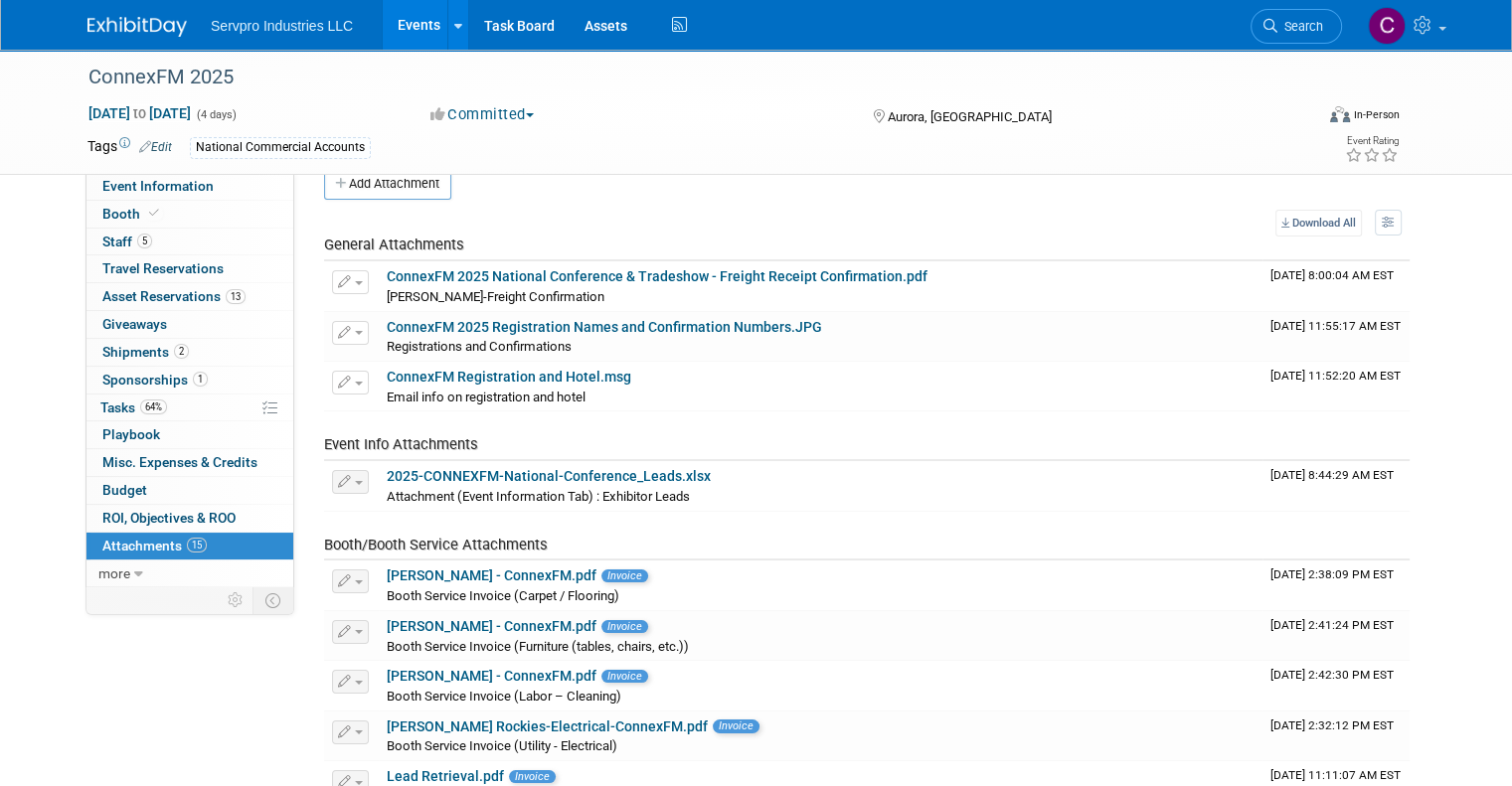 scroll, scrollTop: 0, scrollLeft: 0, axis: both 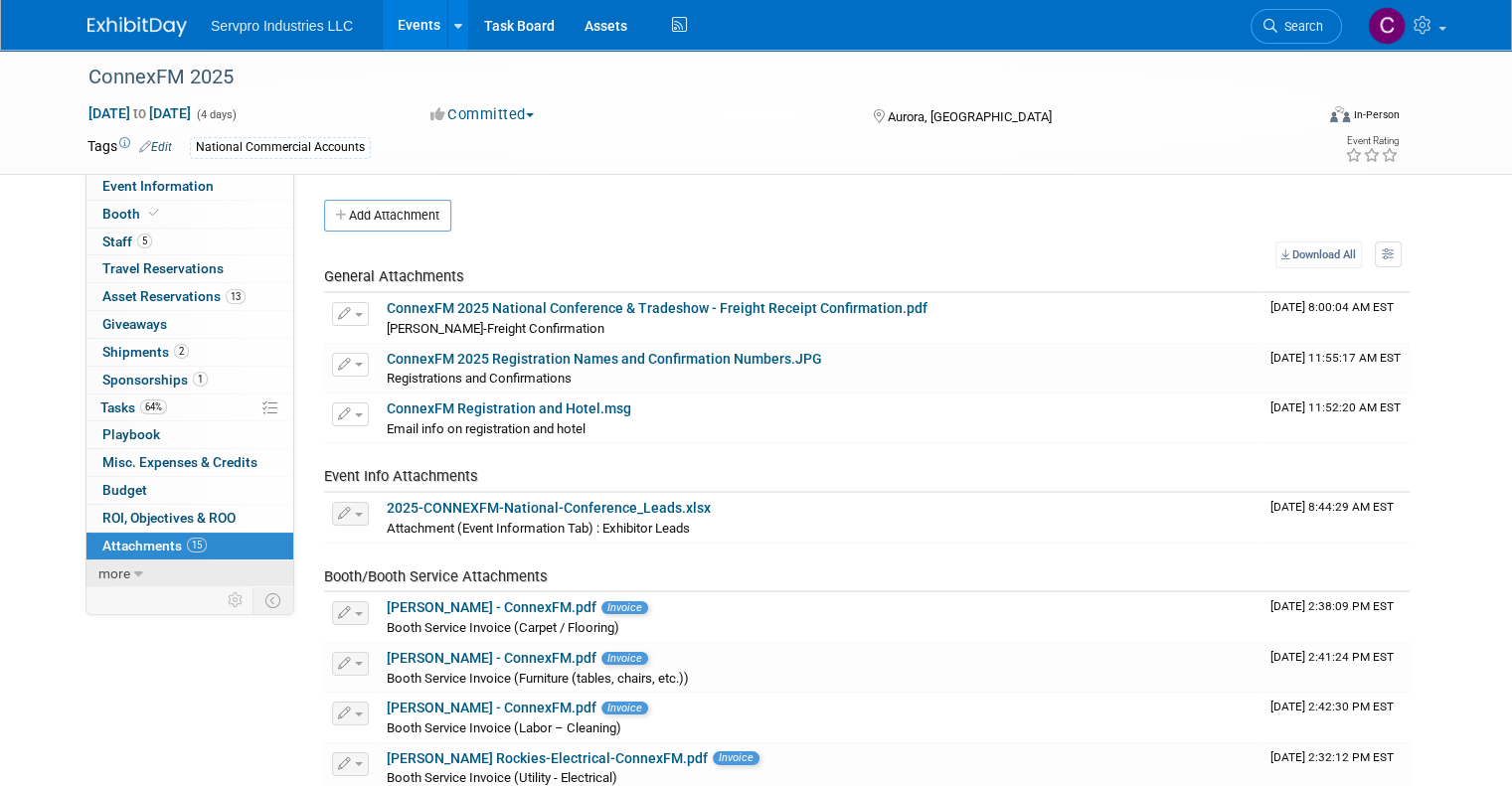 click on "more" at bounding box center [114, 573] 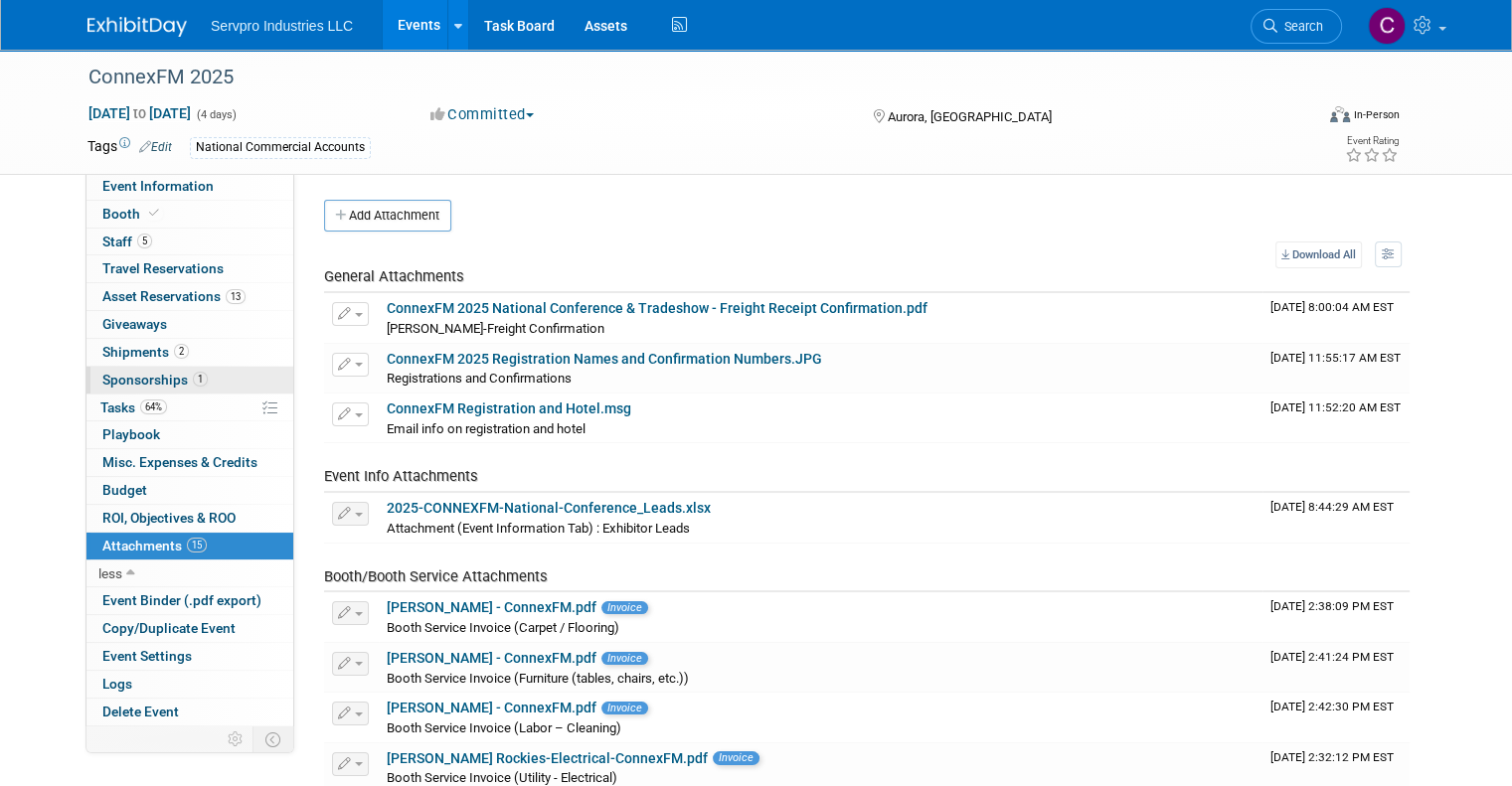 click on "Sponsorships 1" at bounding box center [155, 380] 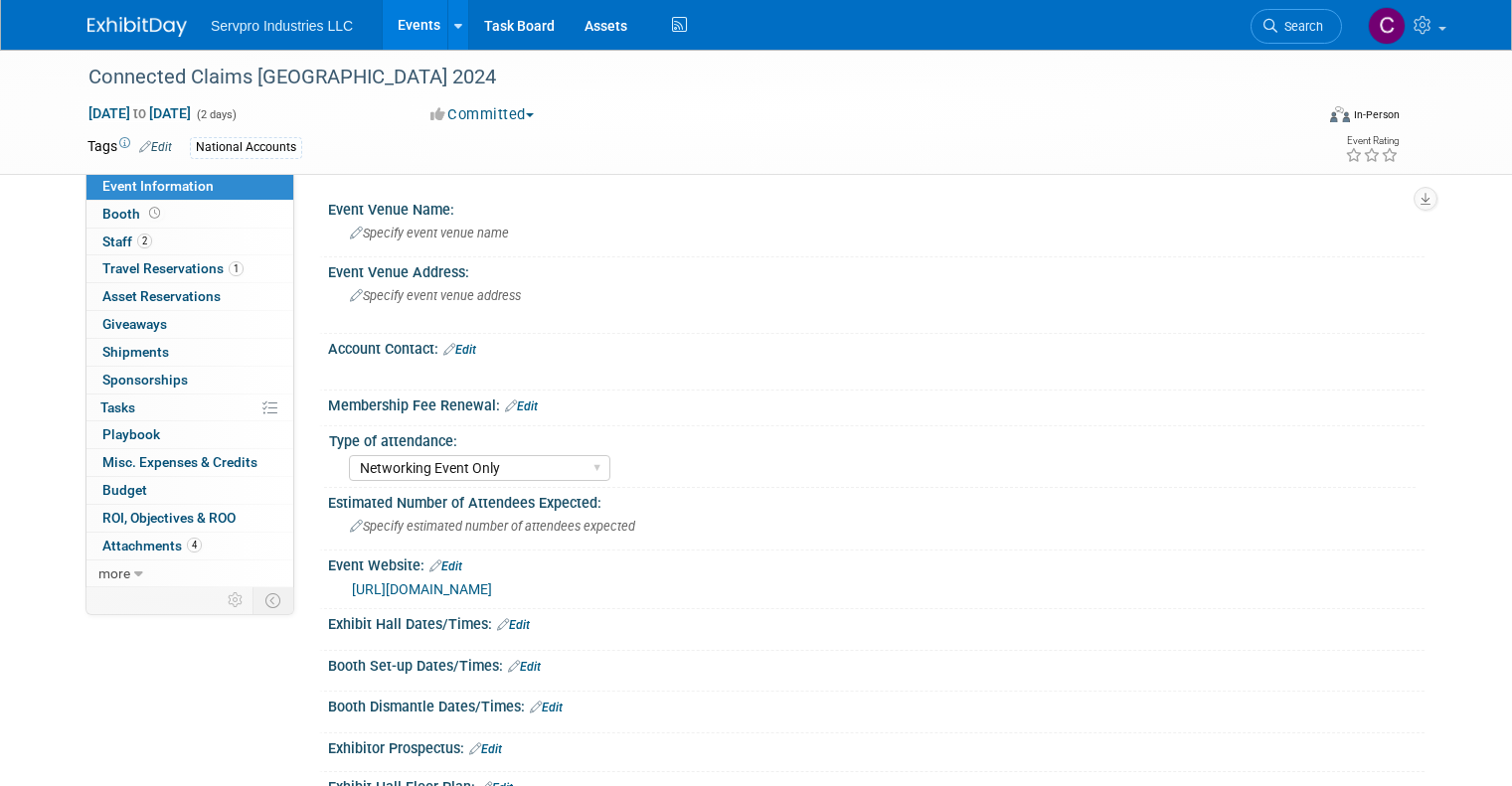 select on "Networking Event Only" 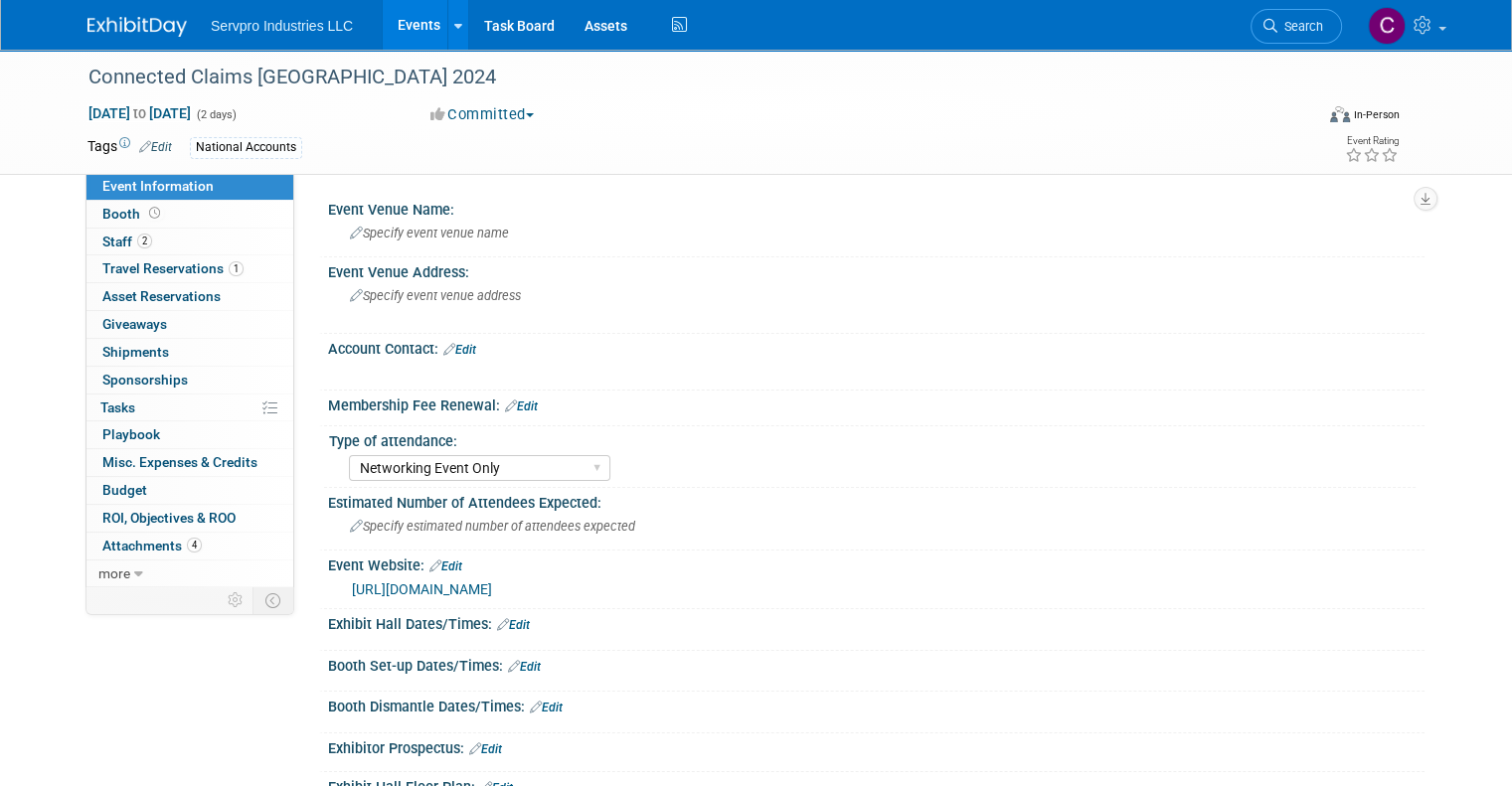 scroll, scrollTop: 0, scrollLeft: 0, axis: both 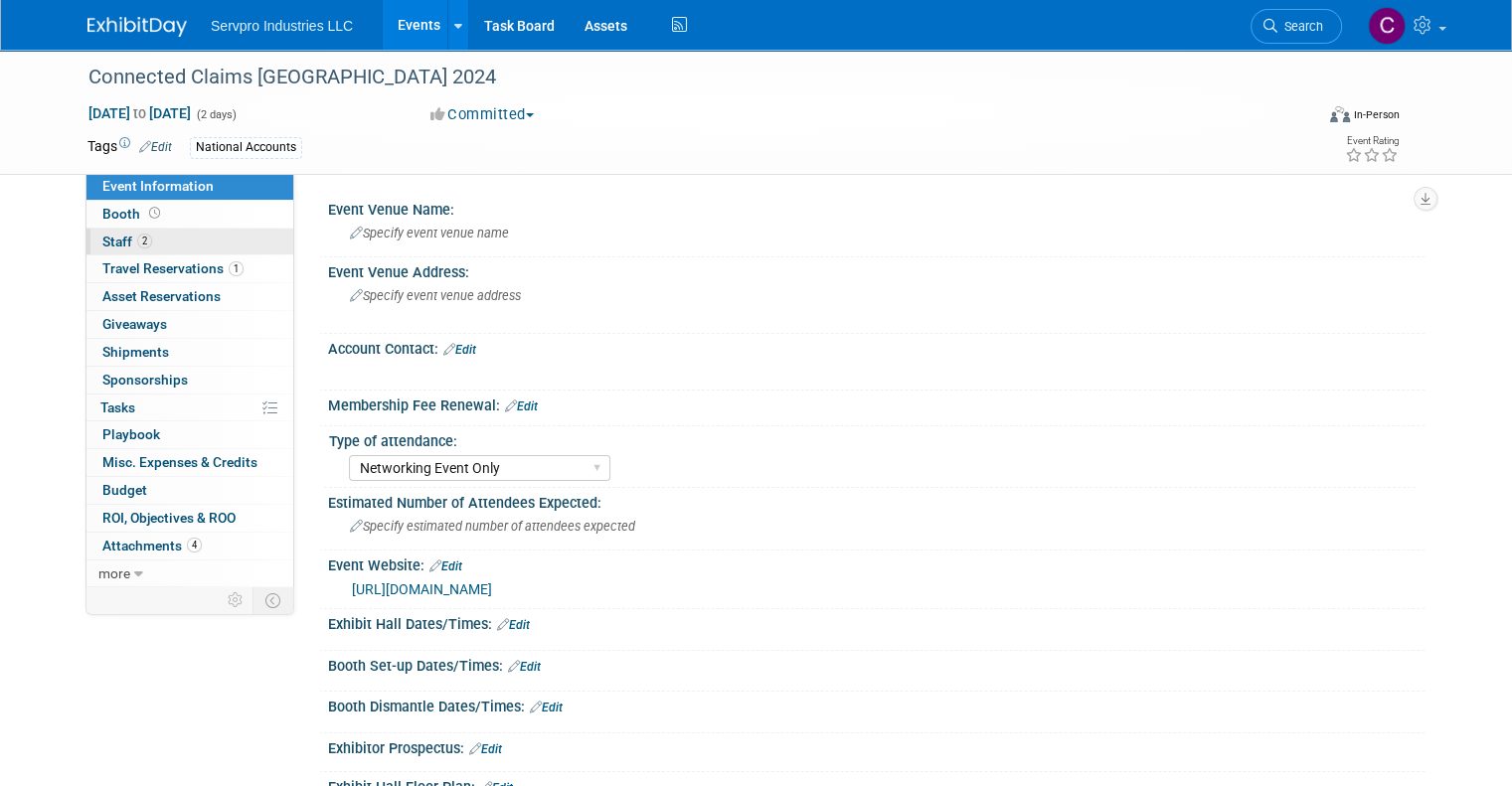 click on "Staff 2" at bounding box center [127, 241] 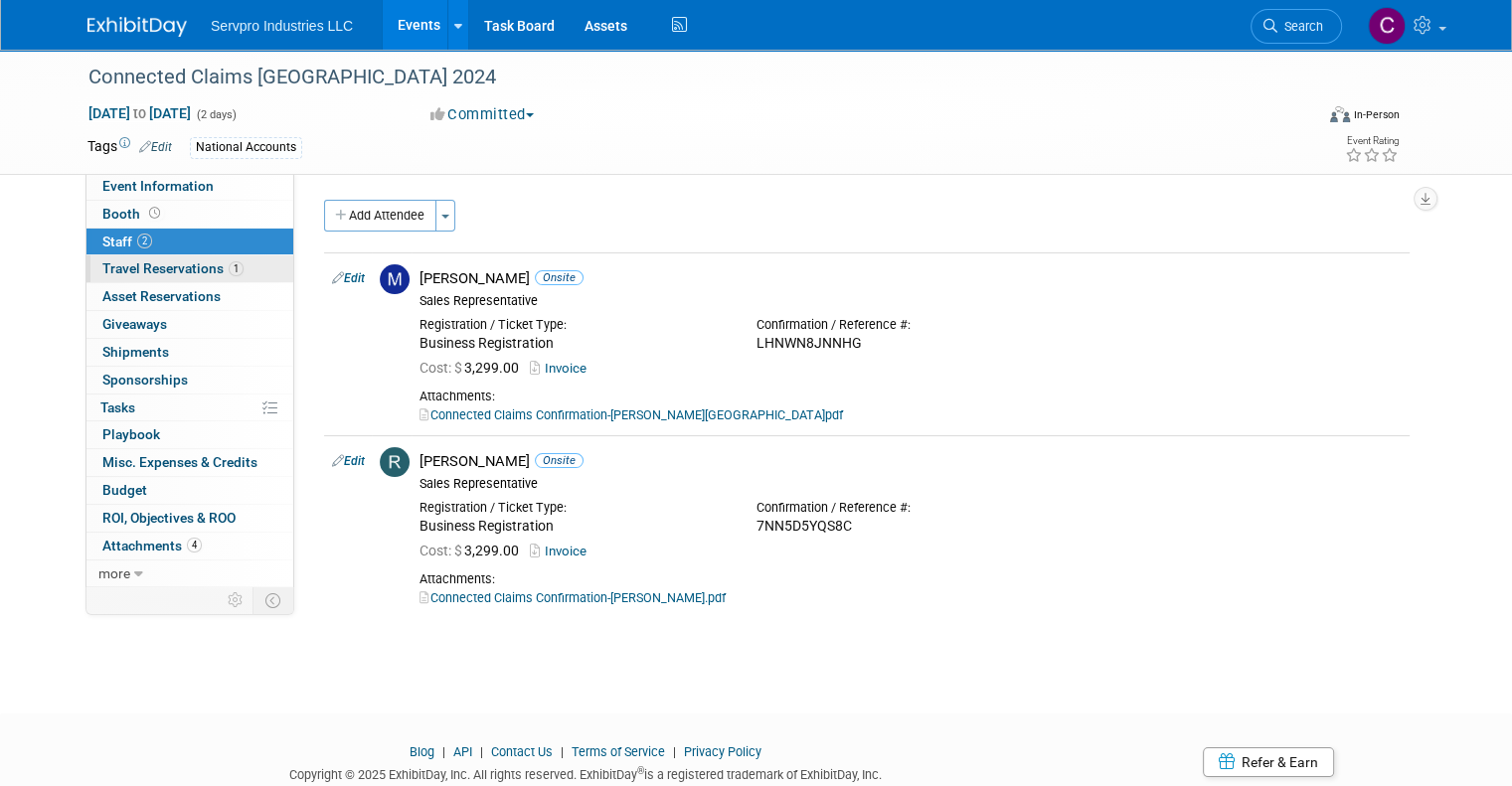 click on "Travel Reservations 1" at bounding box center (173, 268) 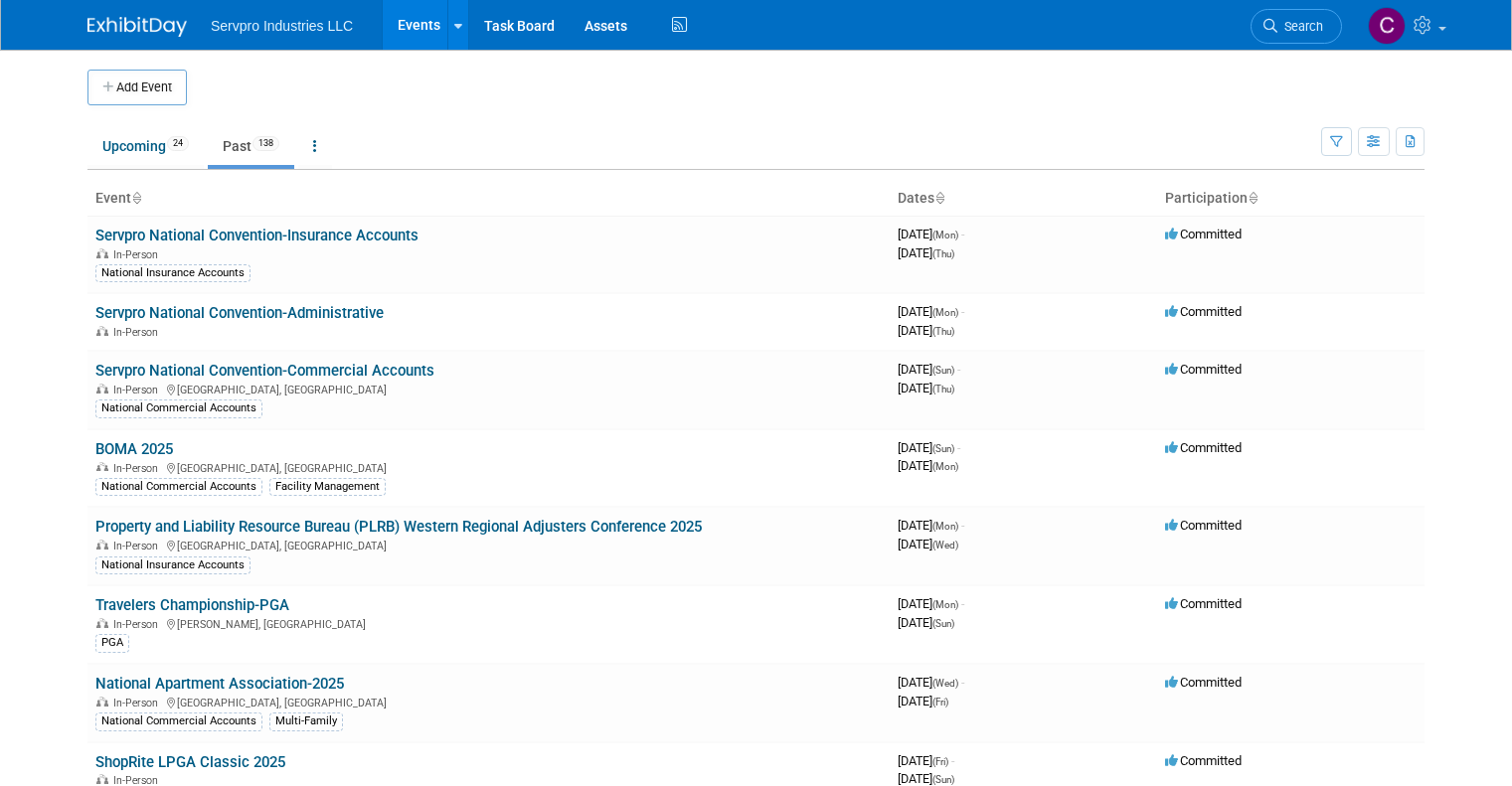 scroll, scrollTop: 0, scrollLeft: 0, axis: both 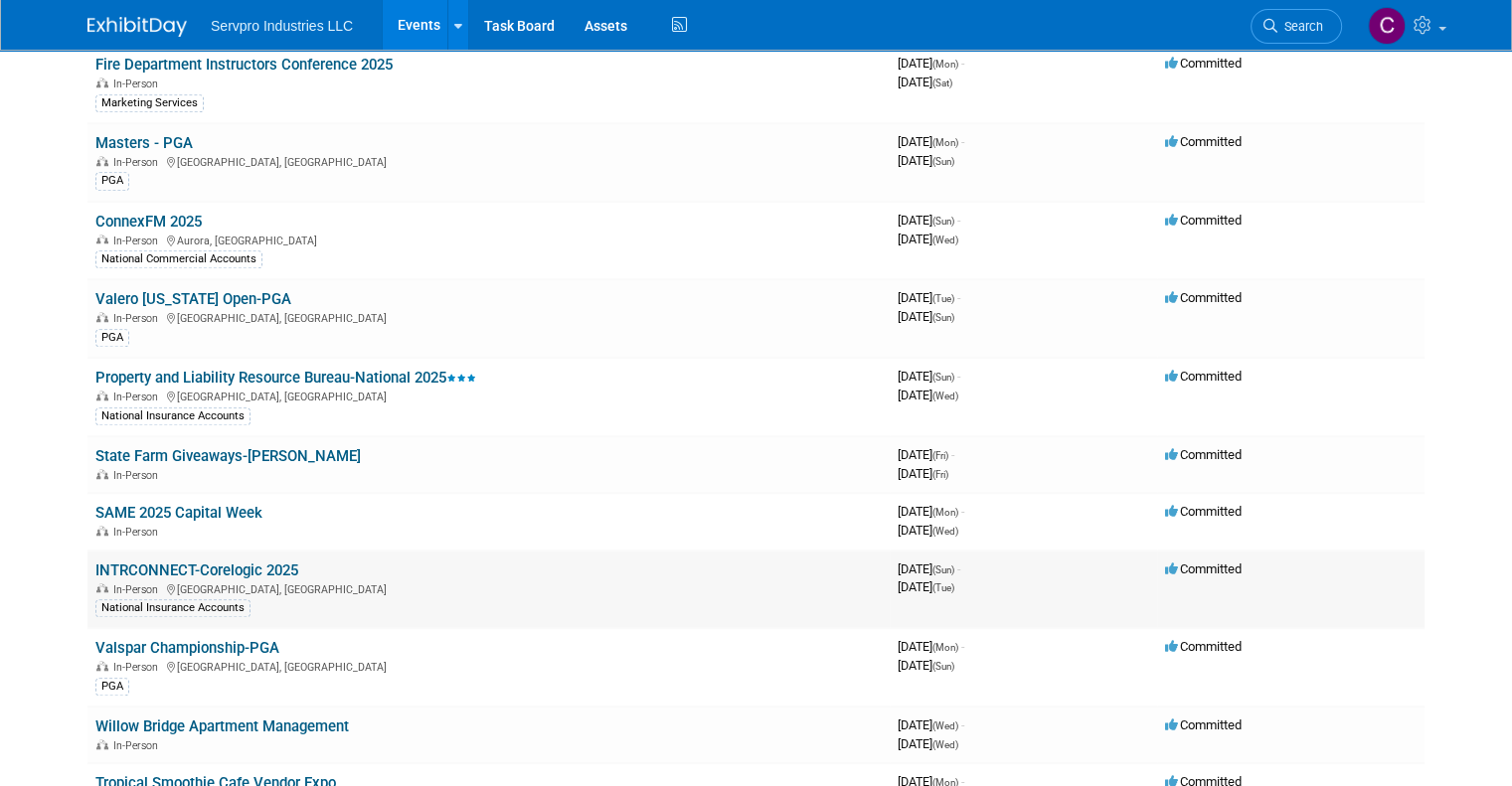 click on "INTRCONNECT-Corelogic 2025
In-Person
[GEOGRAPHIC_DATA], [GEOGRAPHIC_DATA]
National Insurance Accounts" at bounding box center (488, 589) 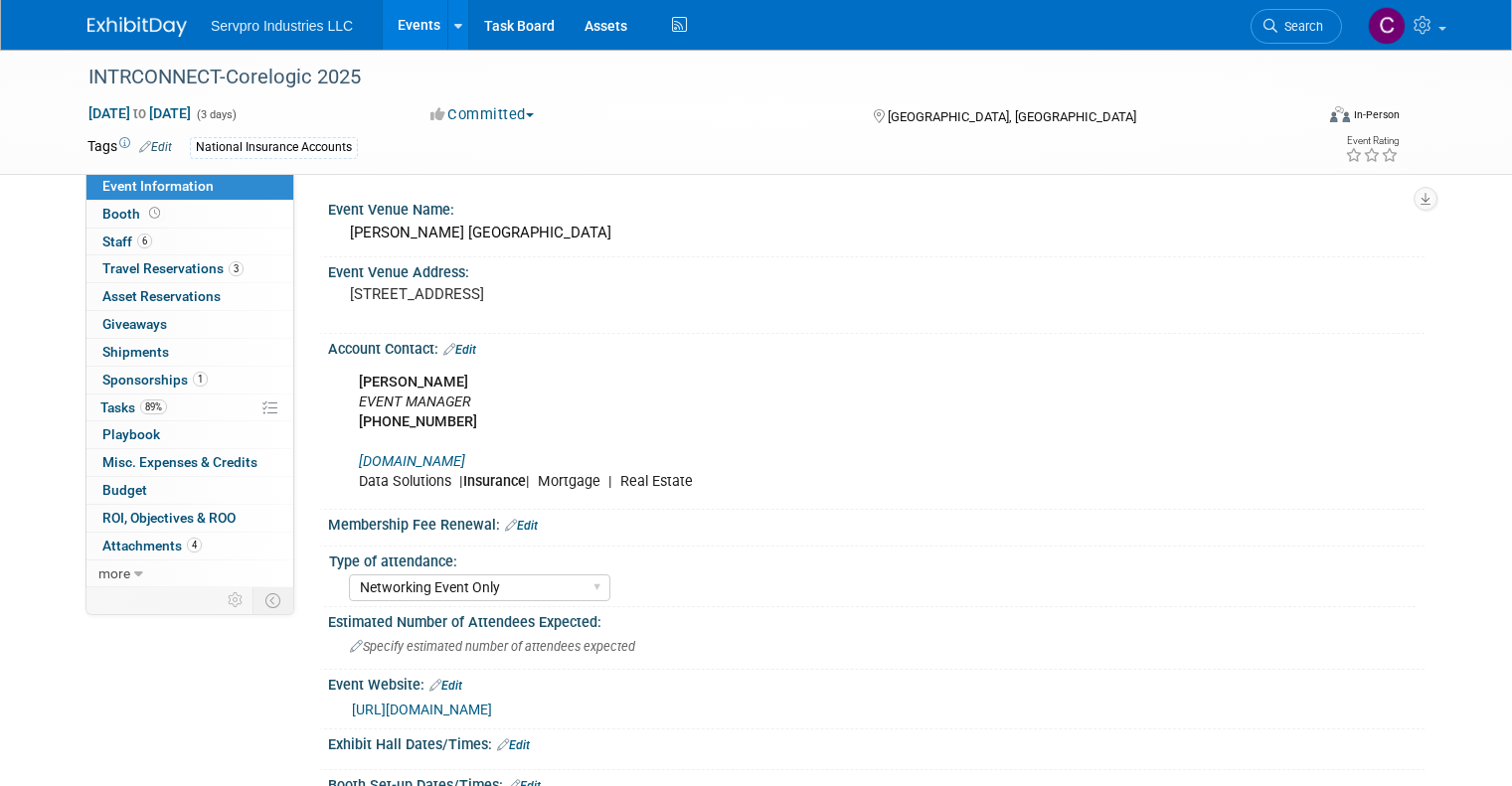 select on "Networking Event Only" 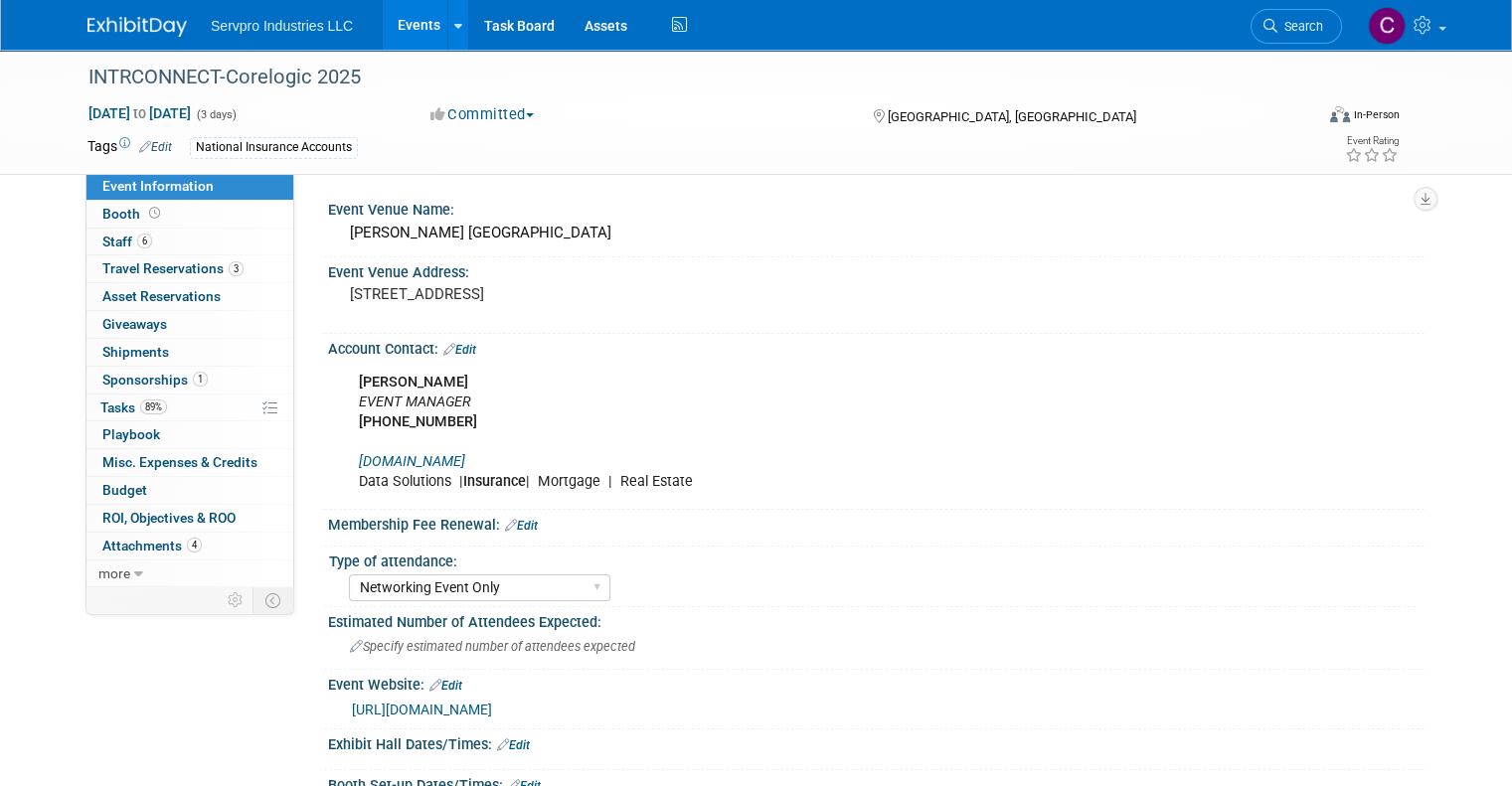 scroll, scrollTop: 0, scrollLeft: 0, axis: both 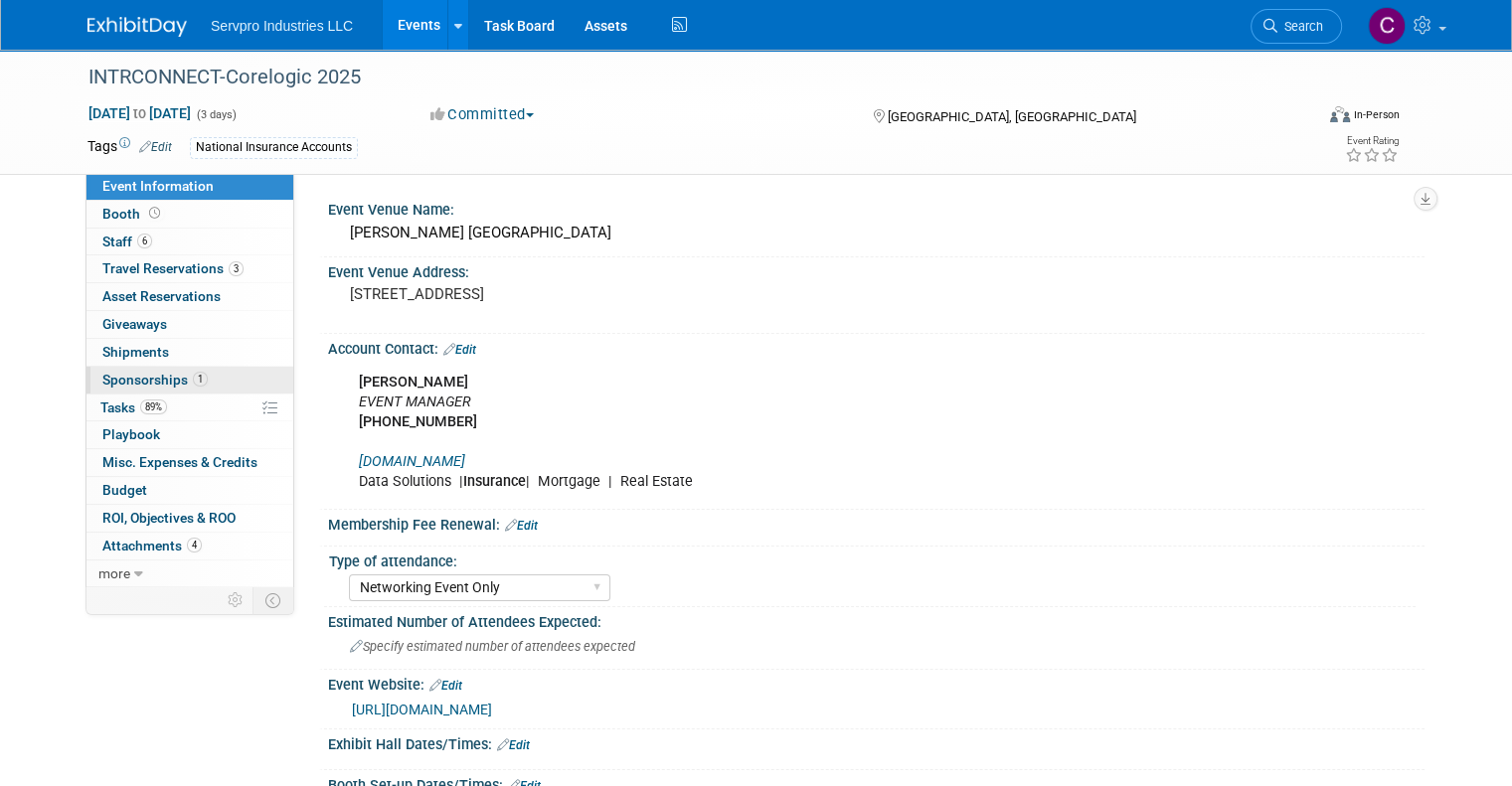 click on "Sponsorships 1" at bounding box center [155, 380] 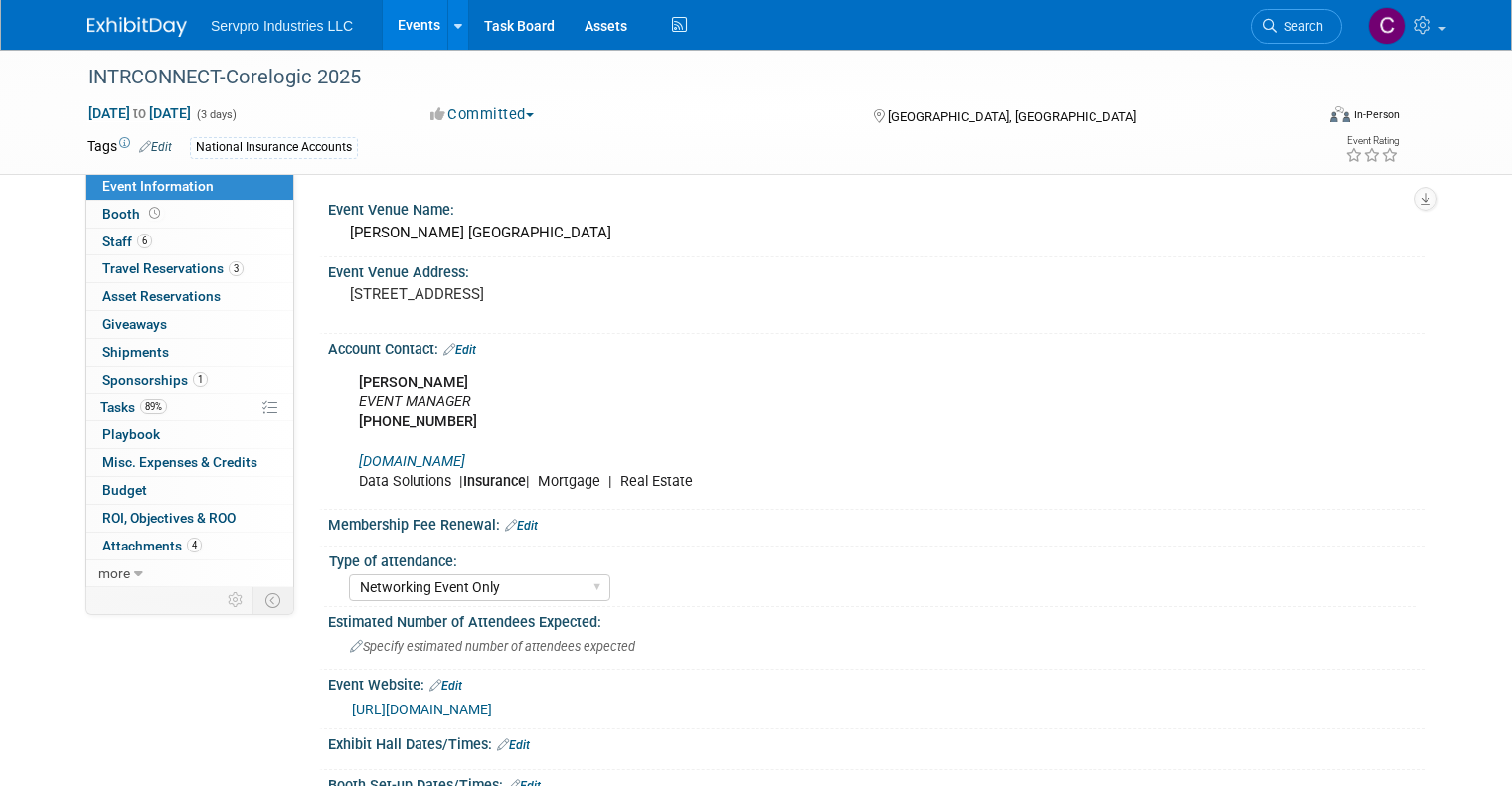 select on "Networking Event Only" 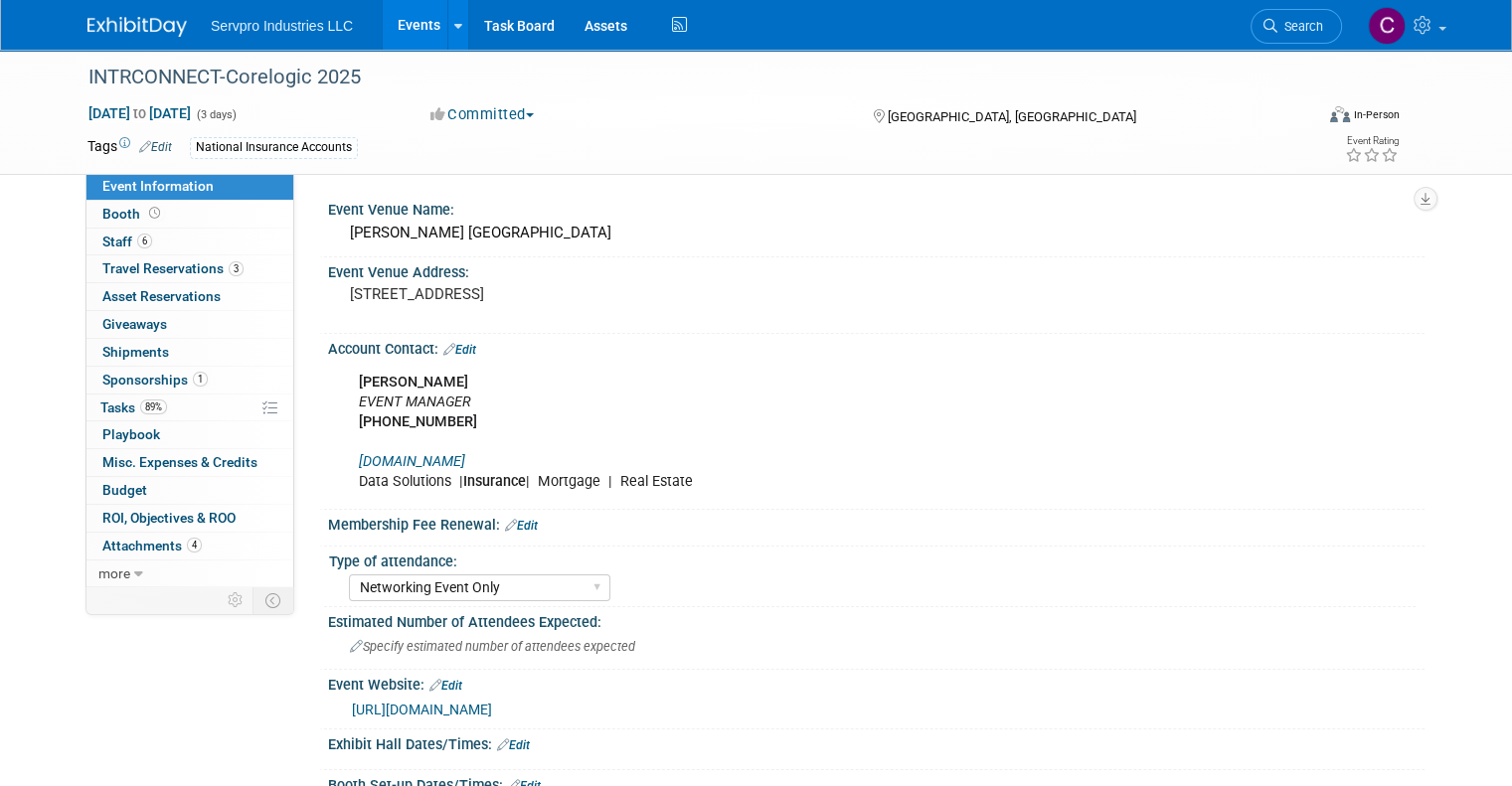 scroll, scrollTop: 0, scrollLeft: 0, axis: both 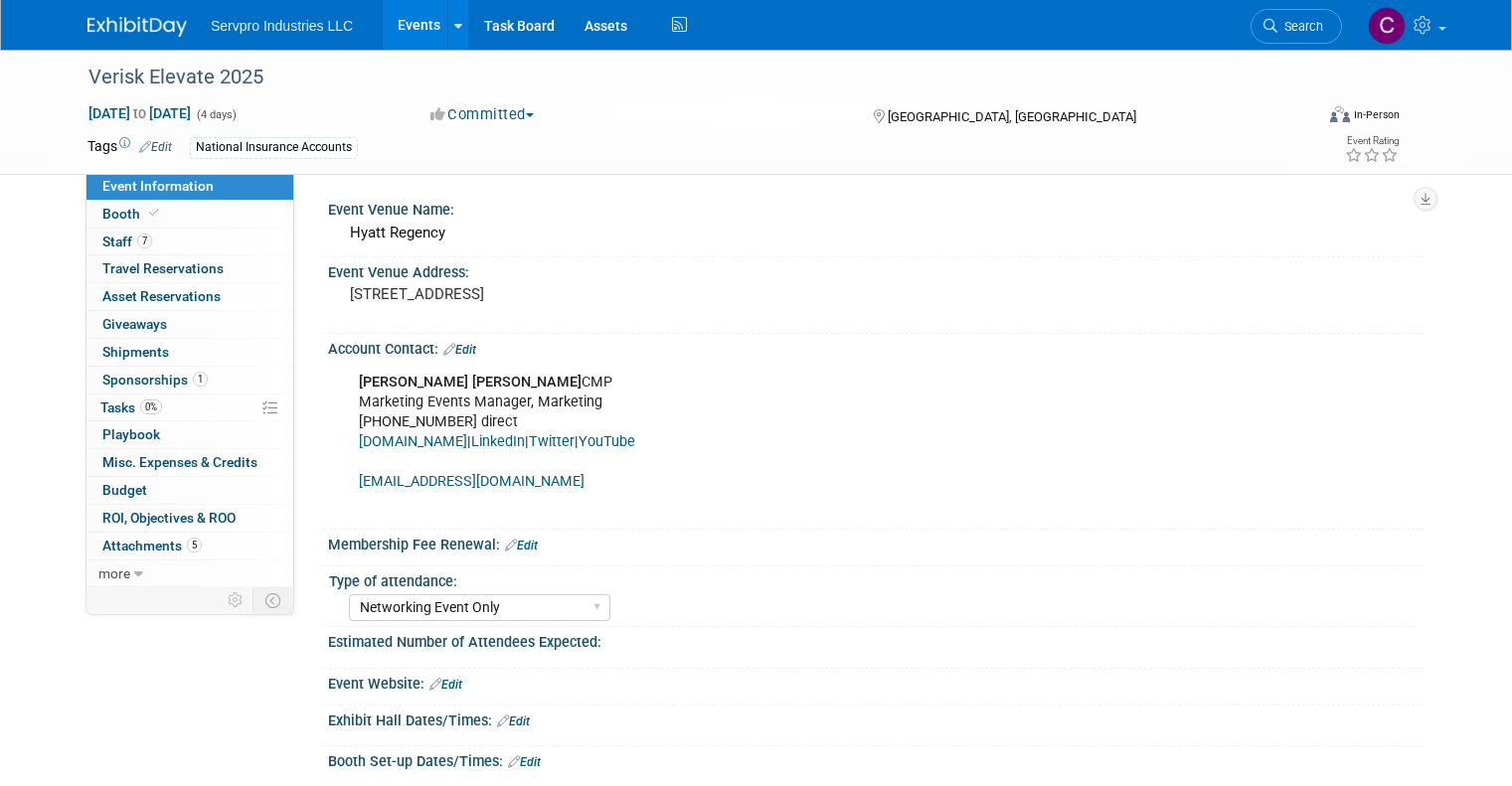 select on "Networking Event Only" 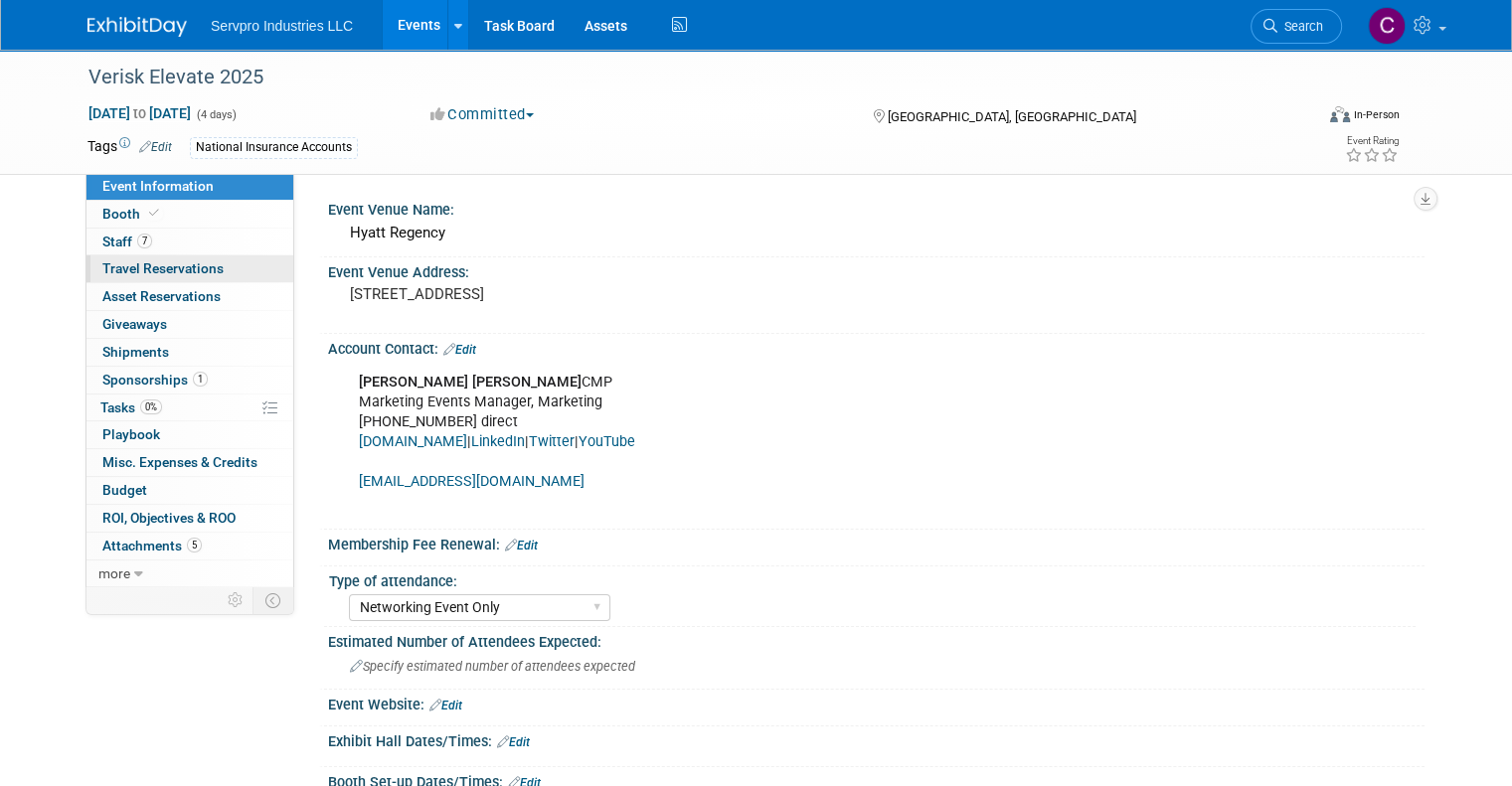 scroll, scrollTop: 0, scrollLeft: 0, axis: both 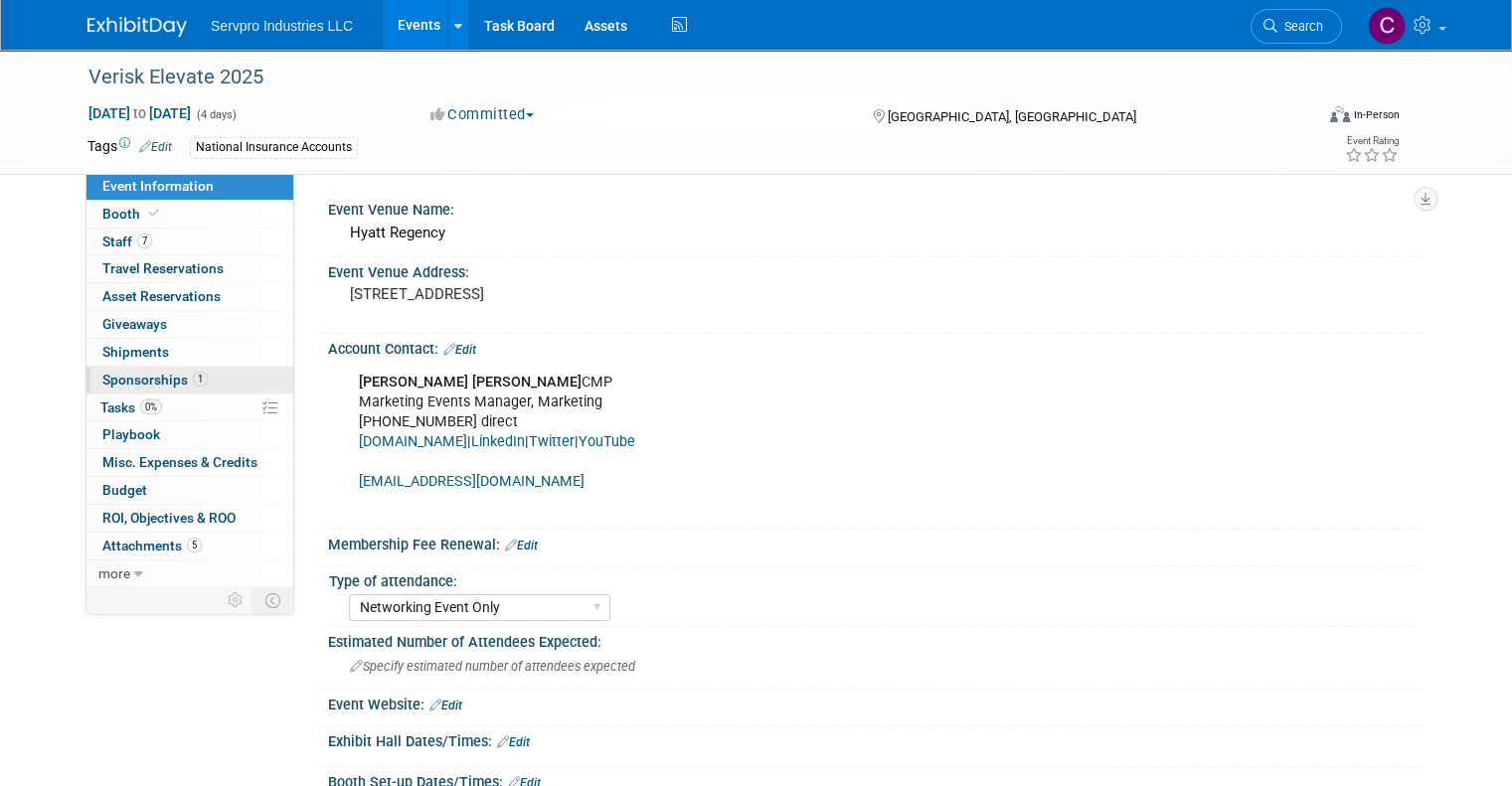 click on "Sponsorships 1" at bounding box center (155, 380) 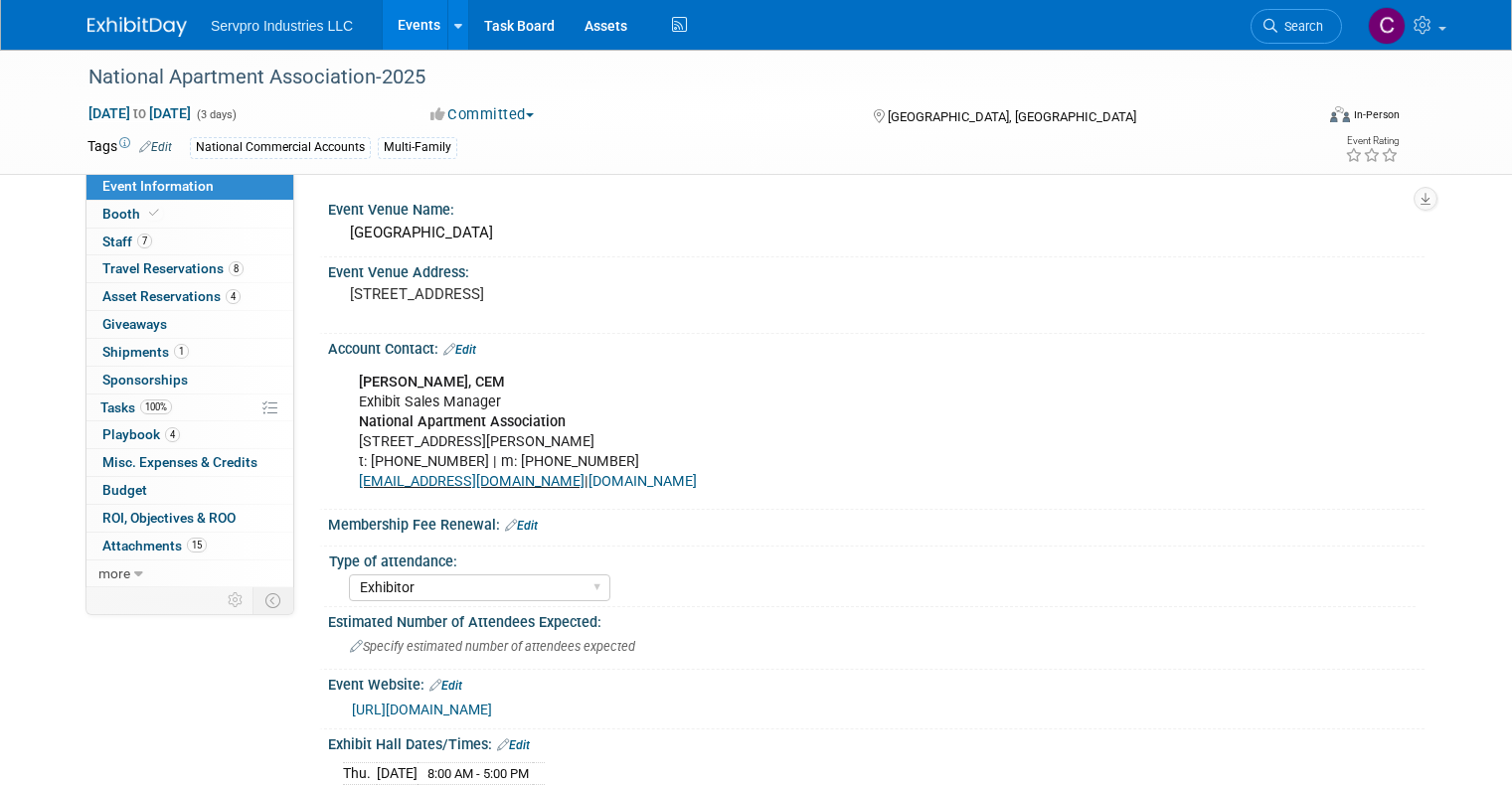 select on "Exhibitor" 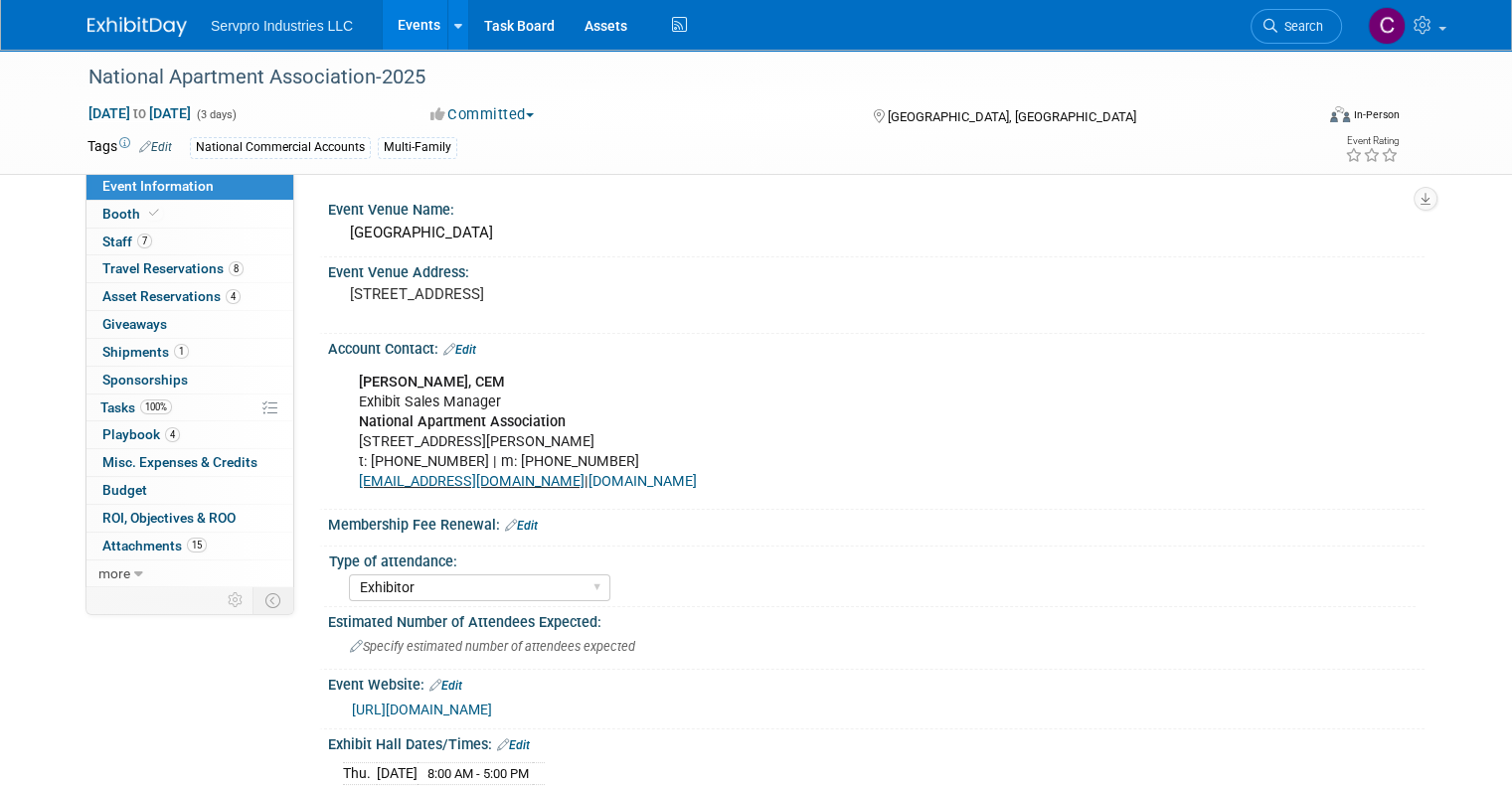 scroll, scrollTop: 0, scrollLeft: 0, axis: both 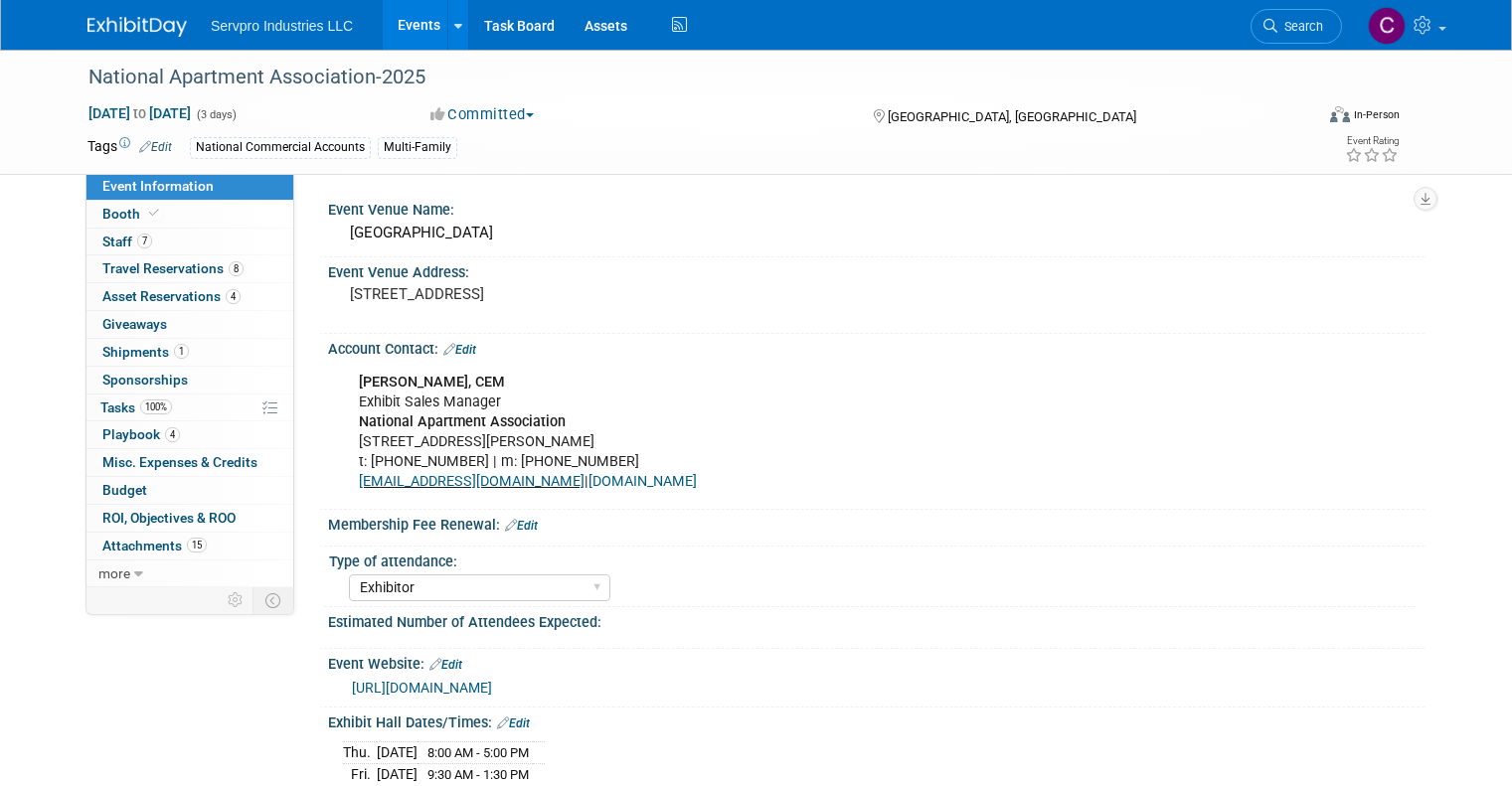 select on "Exhibitor" 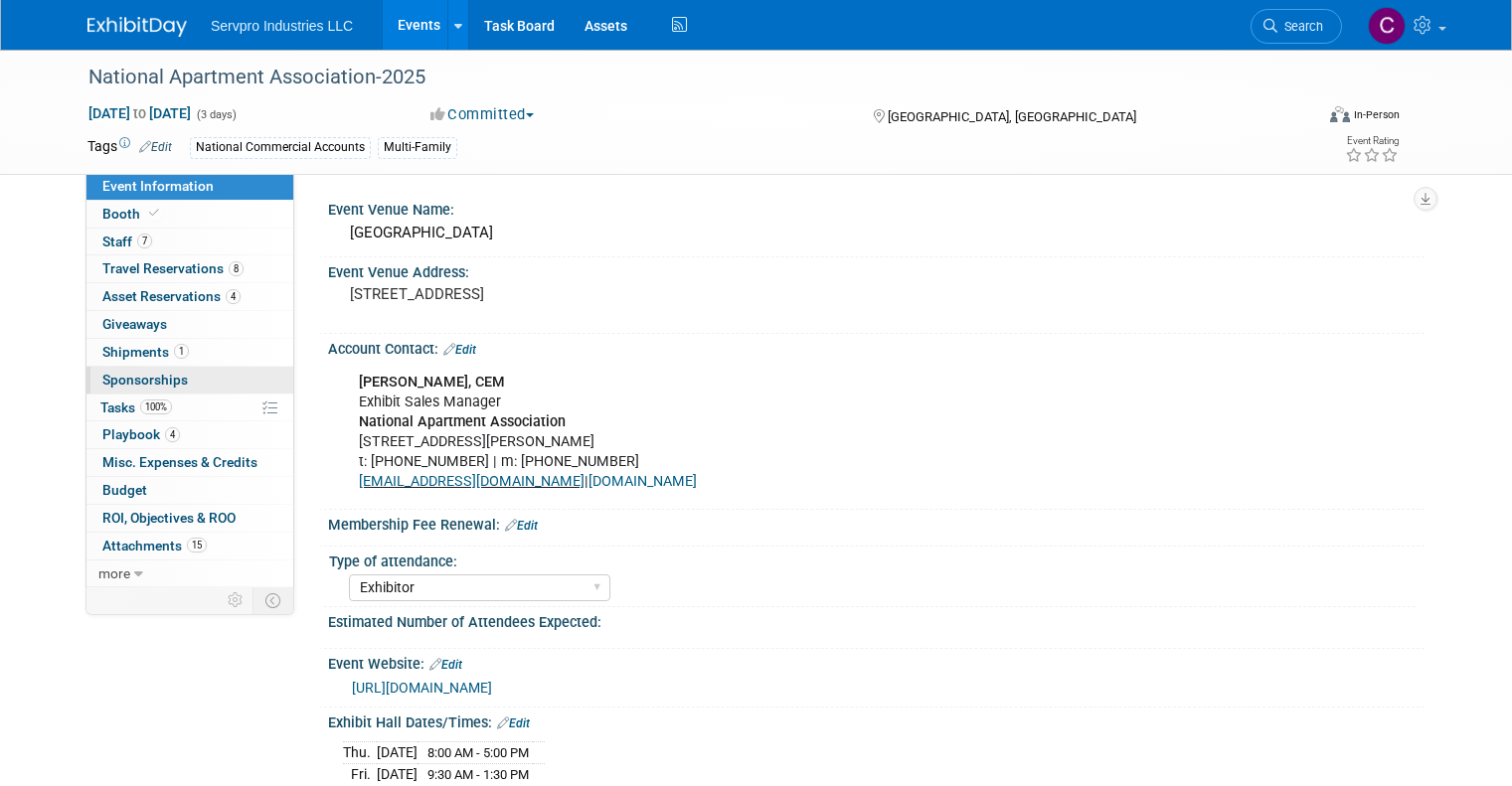 scroll, scrollTop: 0, scrollLeft: 0, axis: both 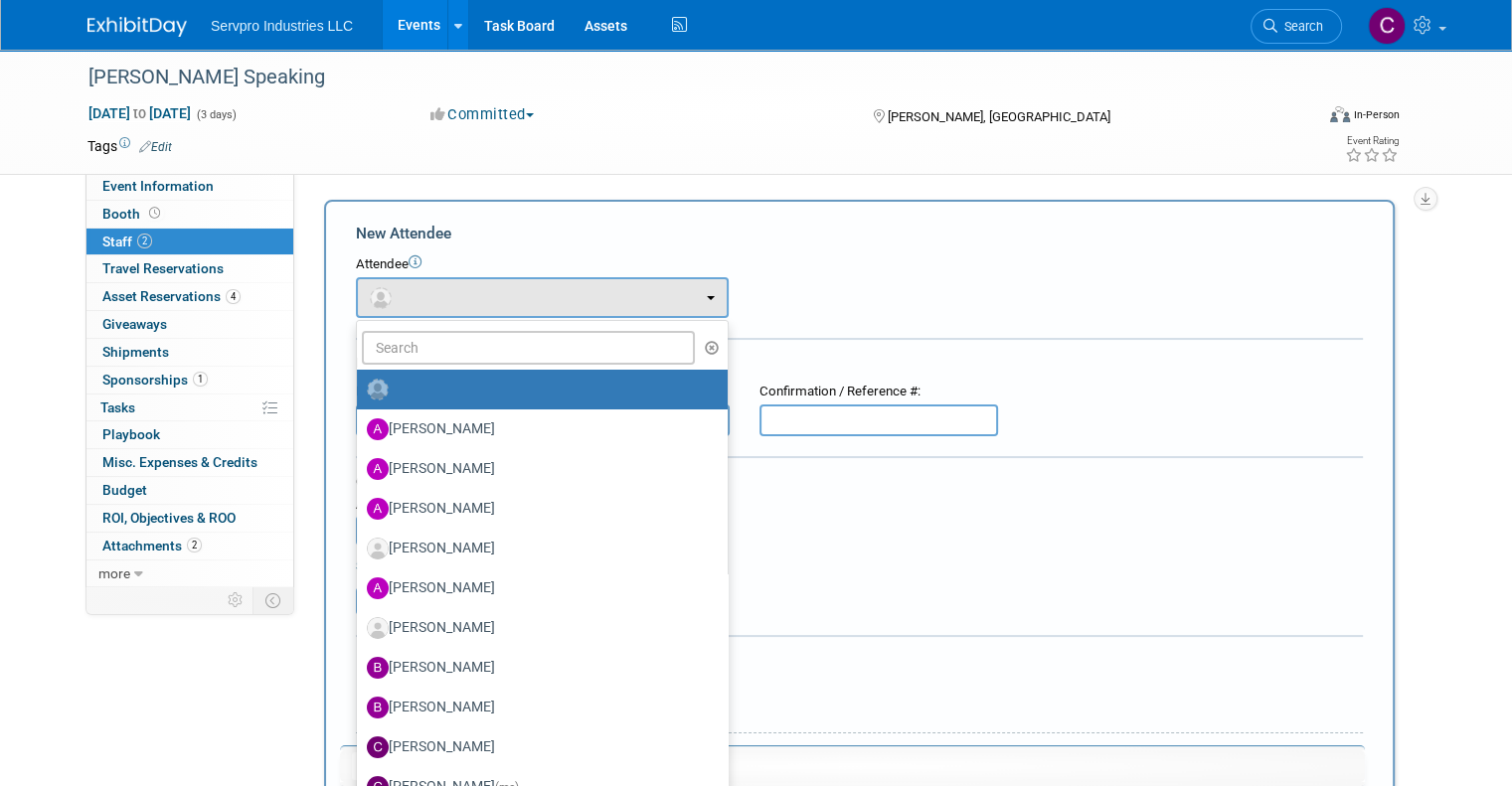 click at bounding box center [674, 146] 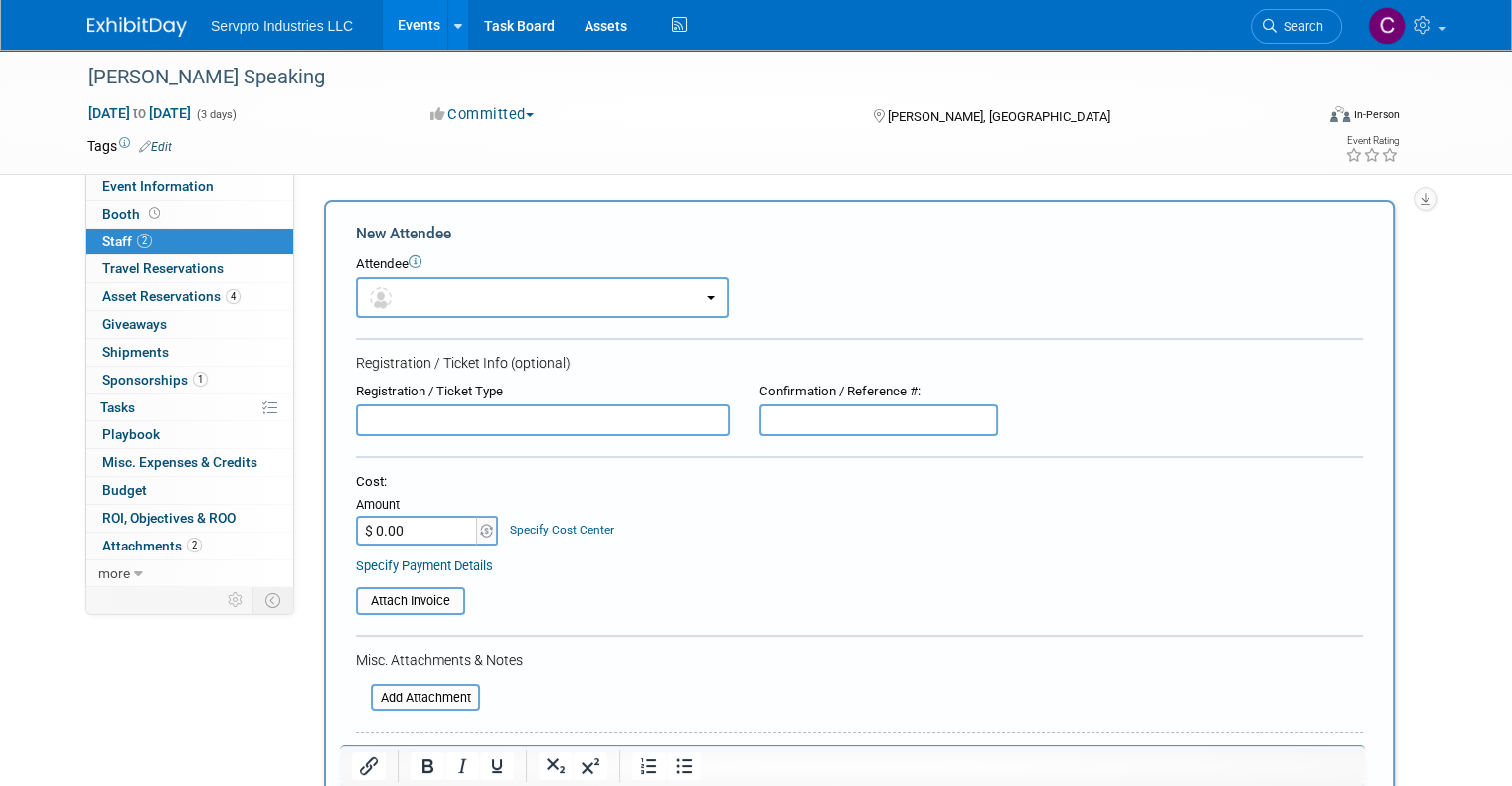 click on "Events" at bounding box center [419, 25] 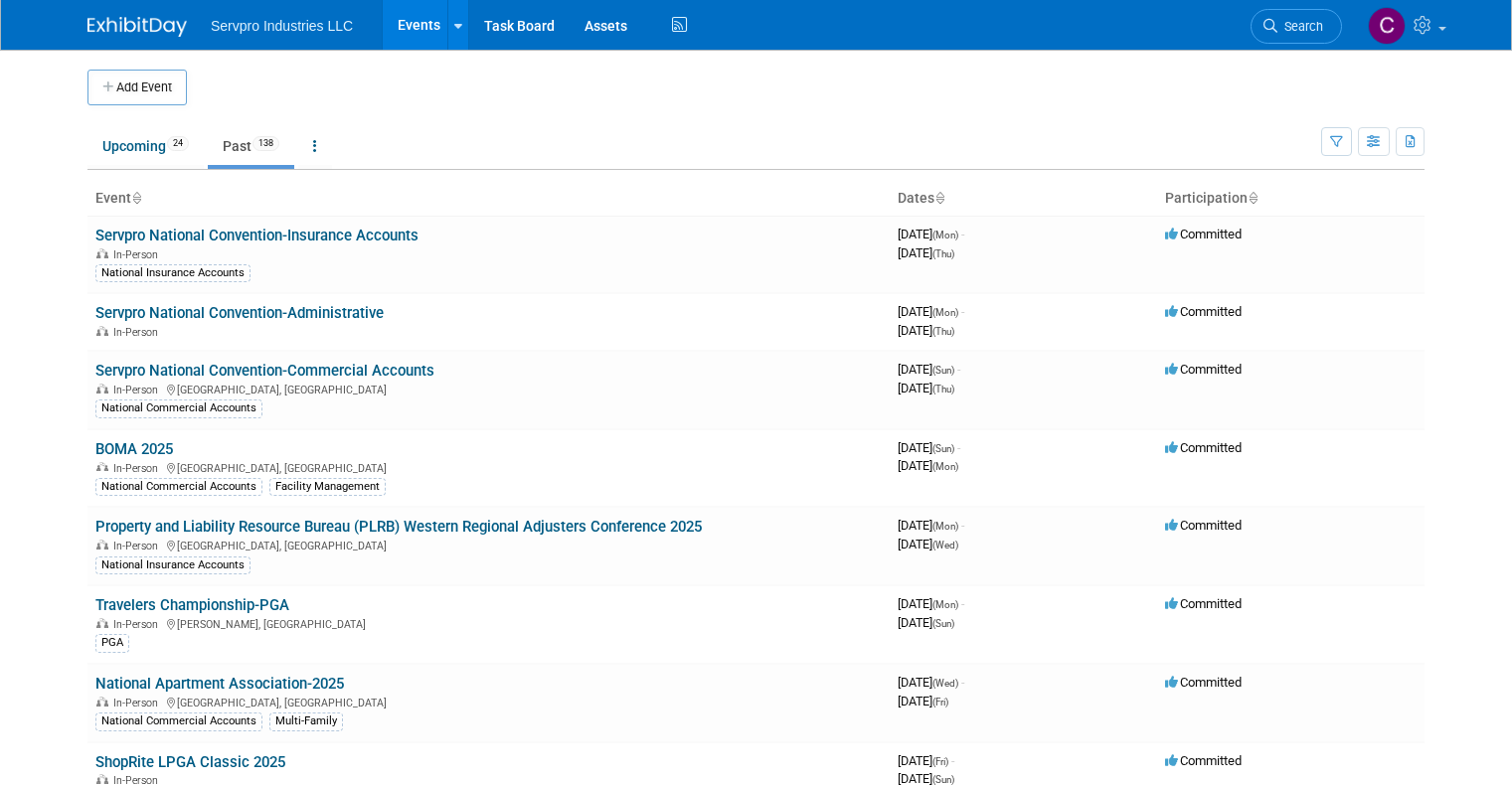 scroll, scrollTop: 0, scrollLeft: 0, axis: both 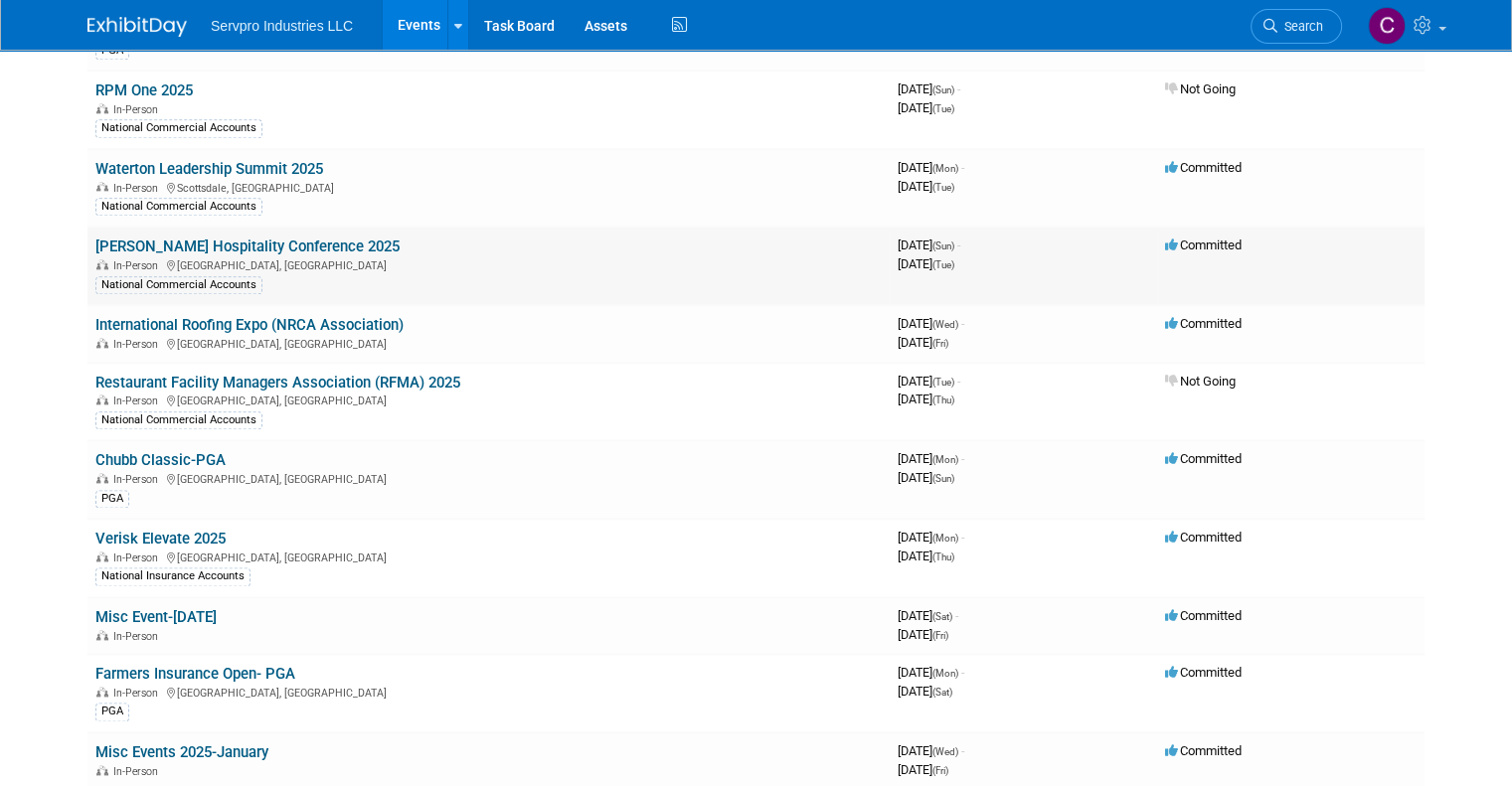 click on "[PERSON_NAME] Hospitality Conference 2025" at bounding box center (248, 246) 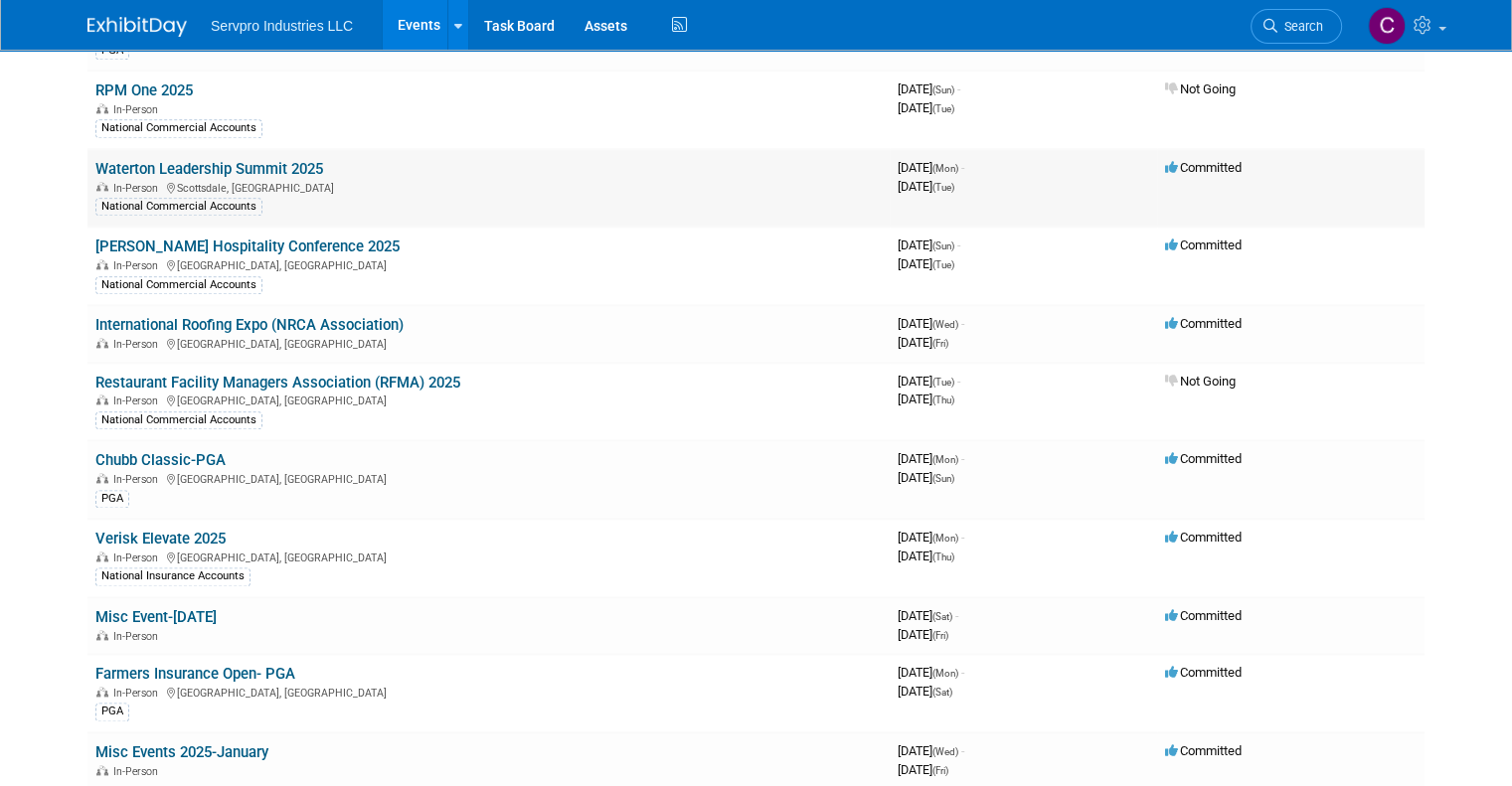 click on "Waterton Leadership Summit 2025" at bounding box center [209, 169] 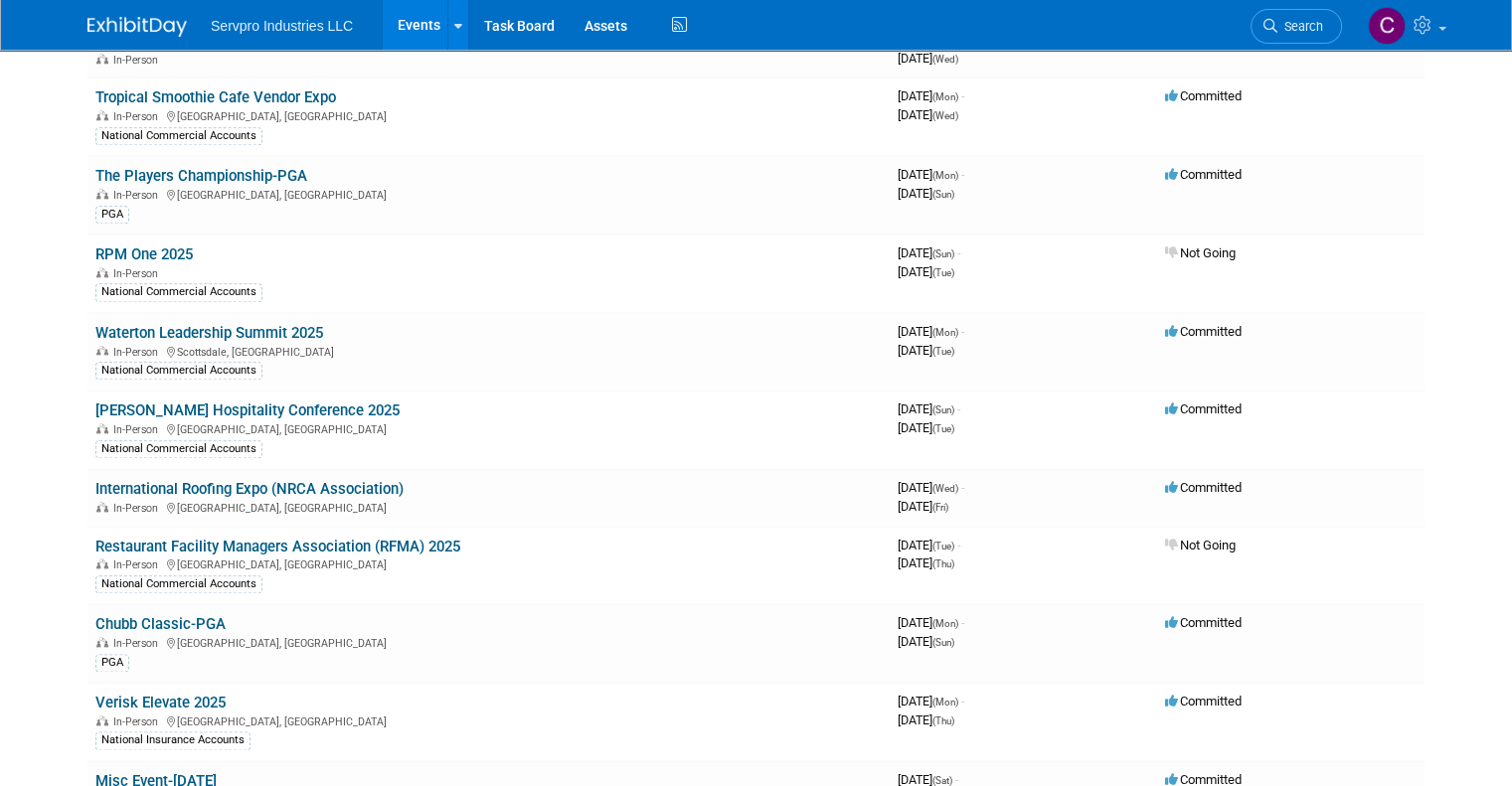 scroll, scrollTop: 2182, scrollLeft: 0, axis: vertical 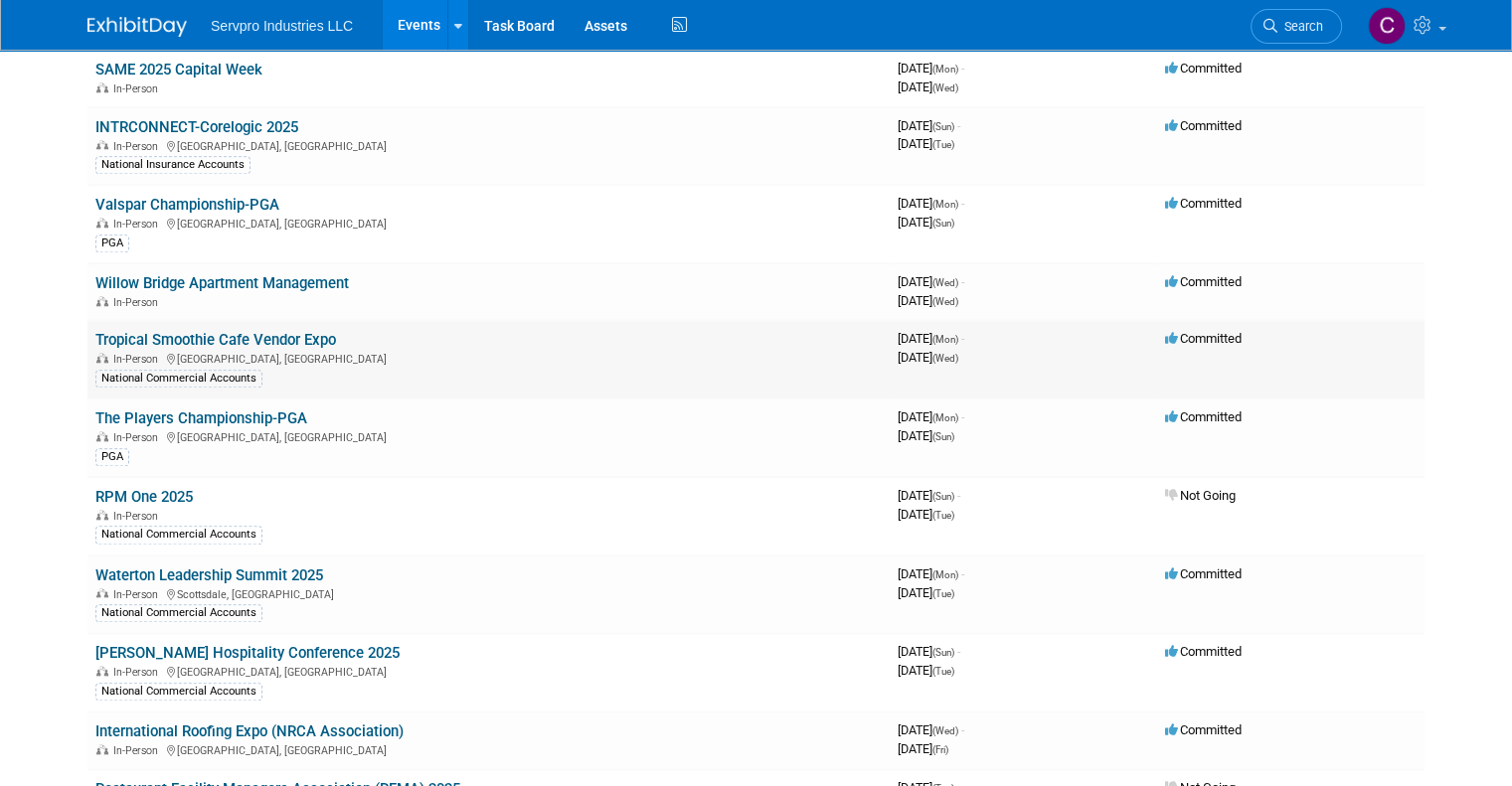 click on "Tropical Smoothie Cafe Vendor Expo" at bounding box center [216, 340] 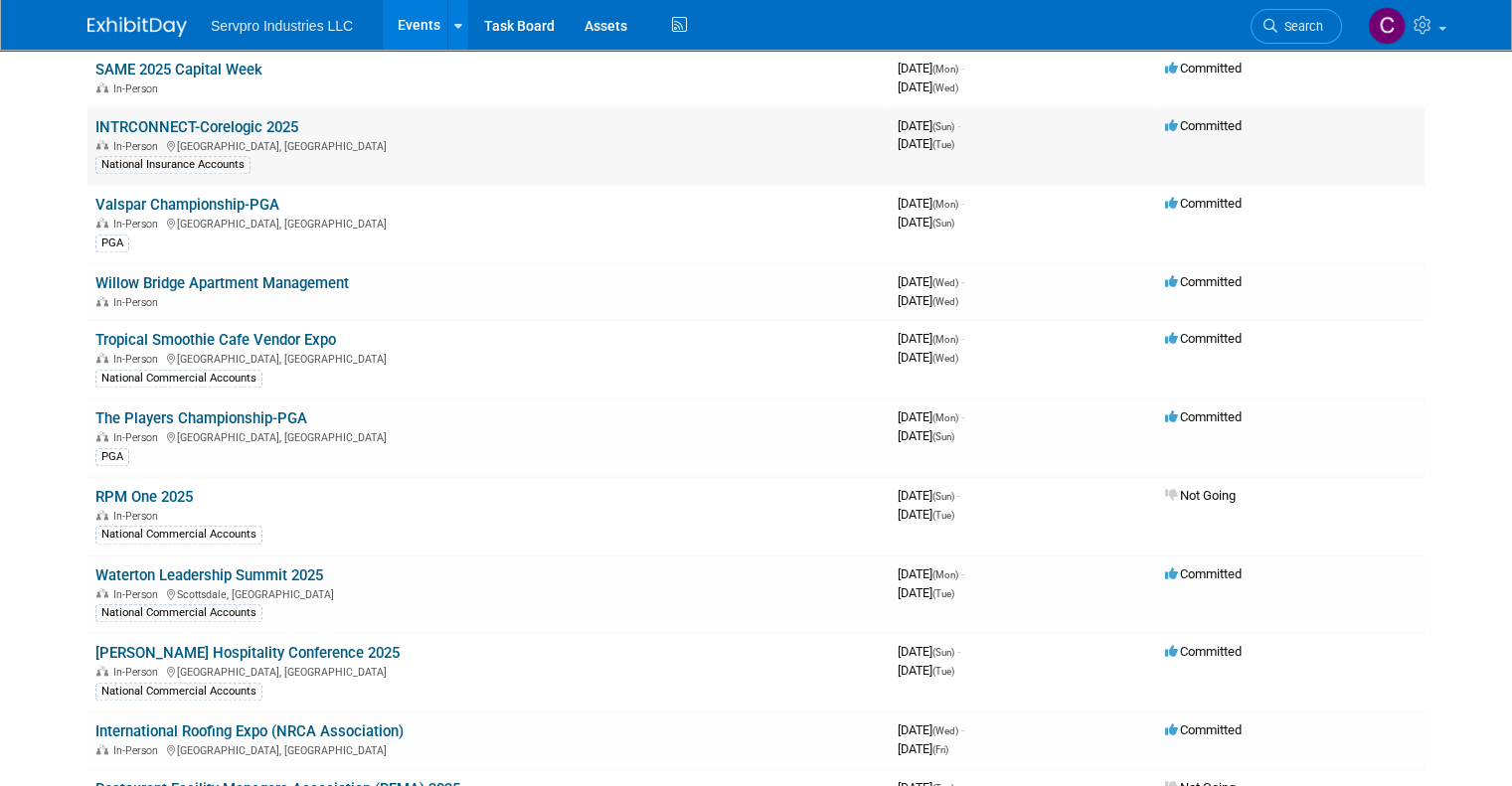click on "INTRCONNECT-Corelogic 2025" at bounding box center (197, 127) 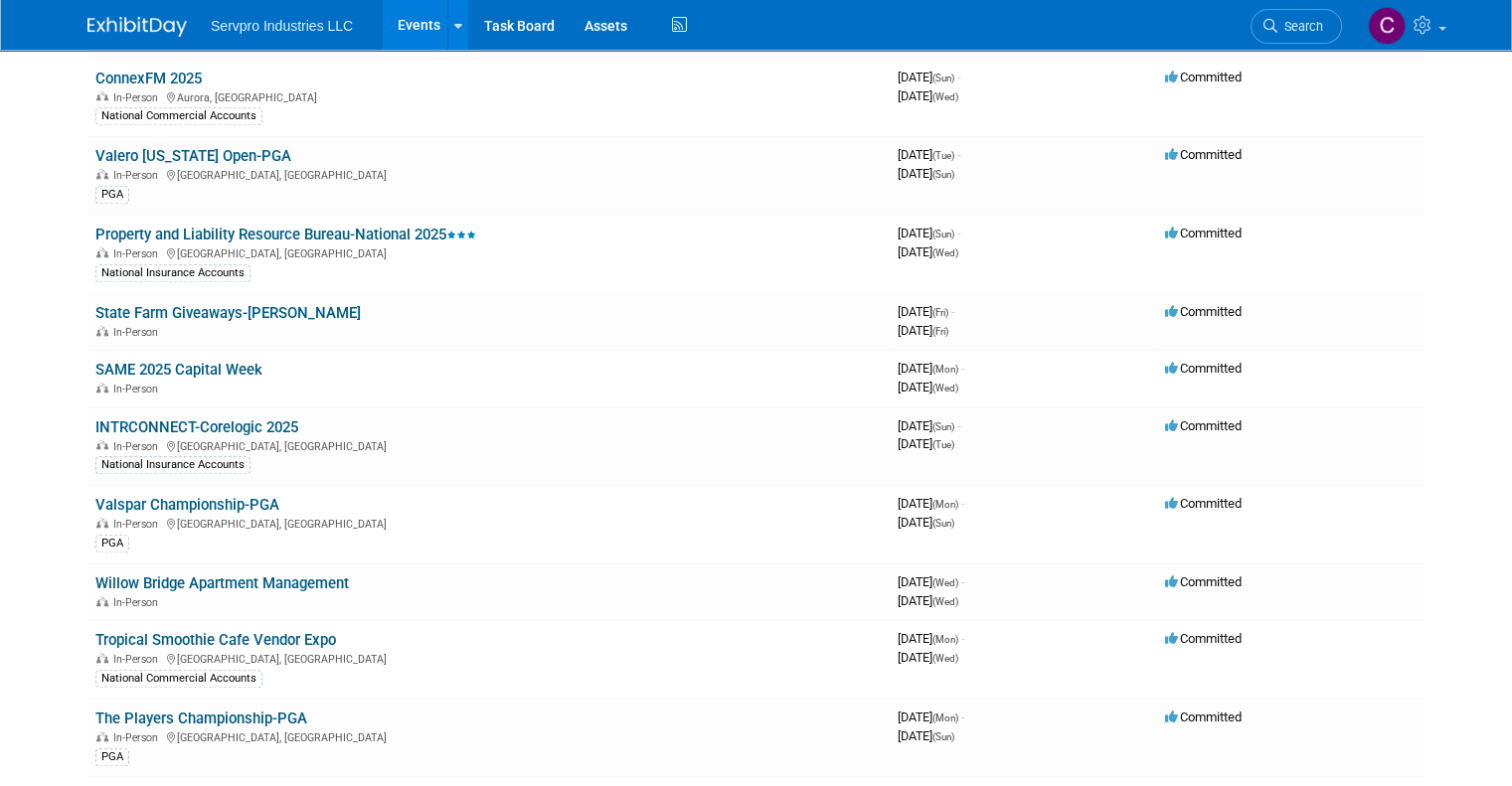 scroll, scrollTop: 1634, scrollLeft: 0, axis: vertical 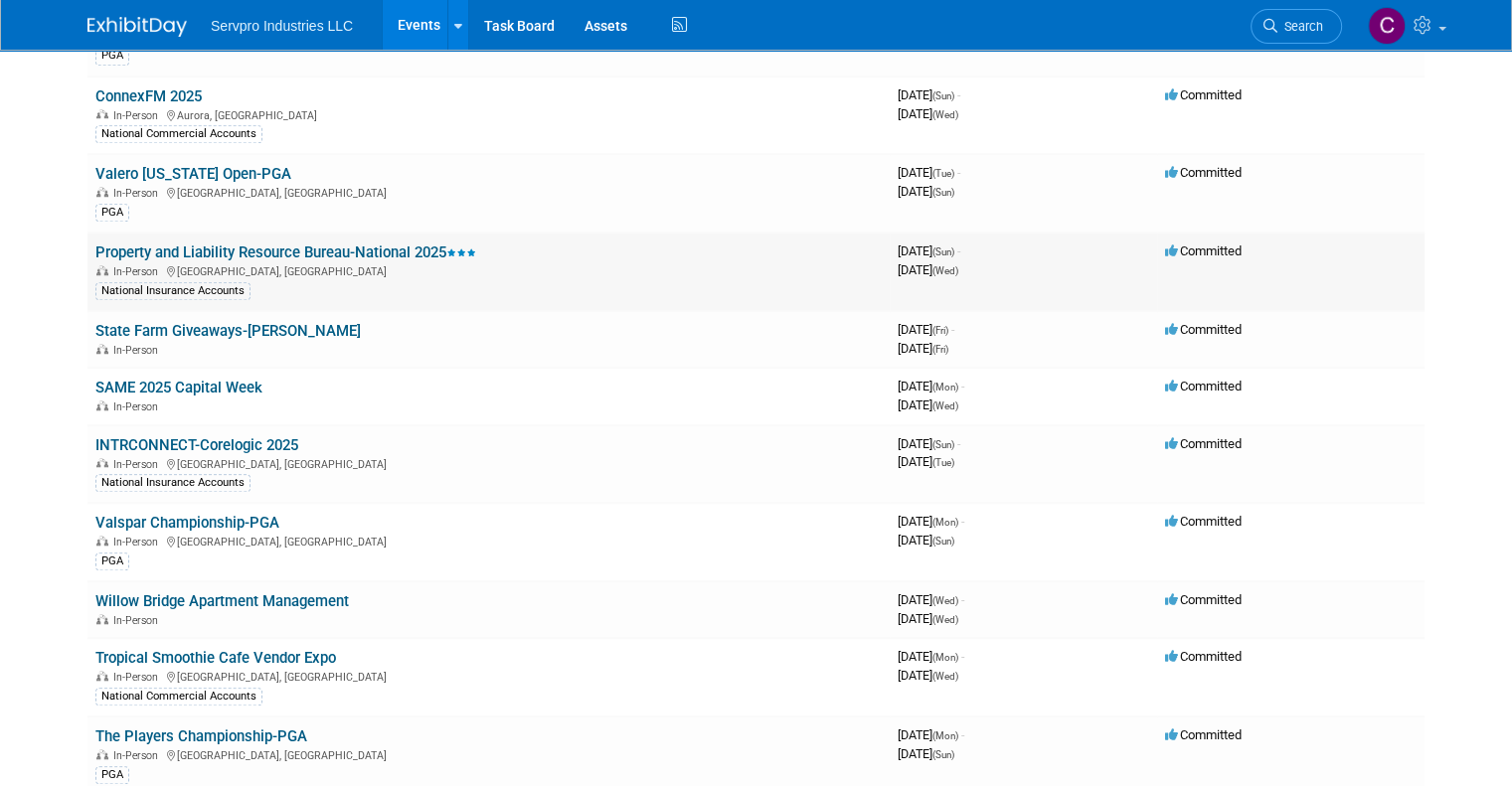 click on "Property and Liability Resource Bureau-National 2025" at bounding box center [285, 252] 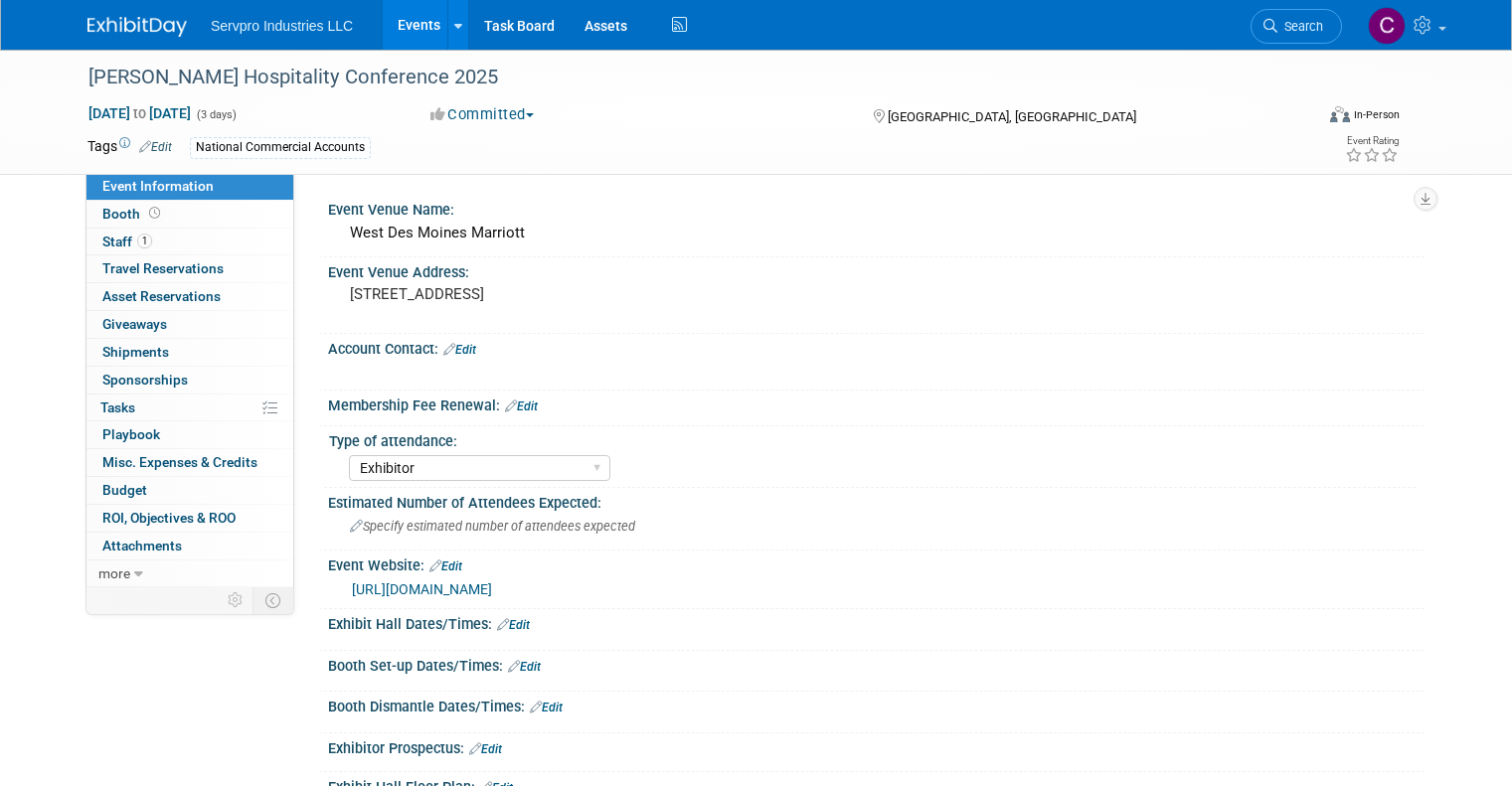 select on "Exhibitor" 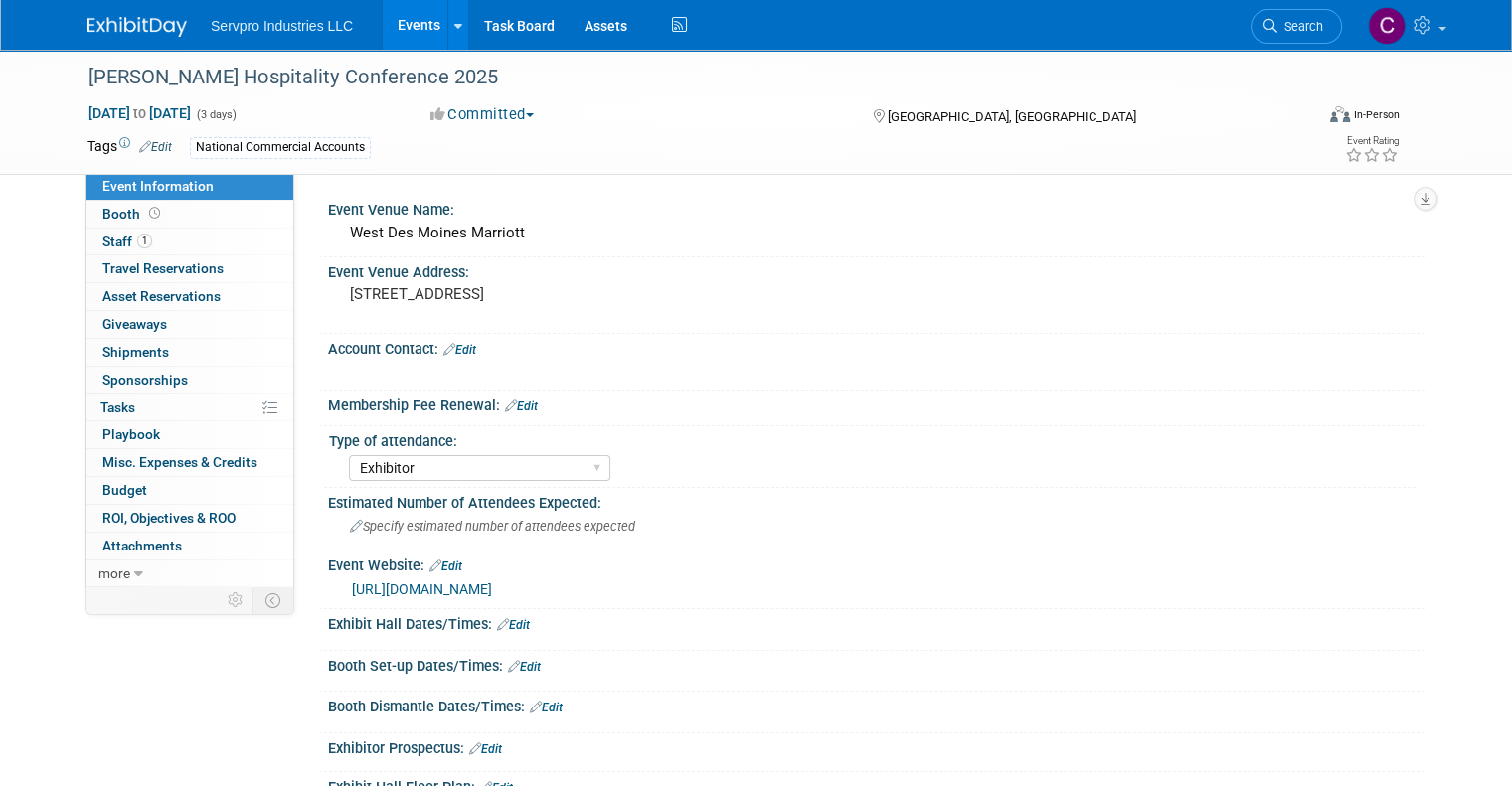 scroll, scrollTop: 0, scrollLeft: 0, axis: both 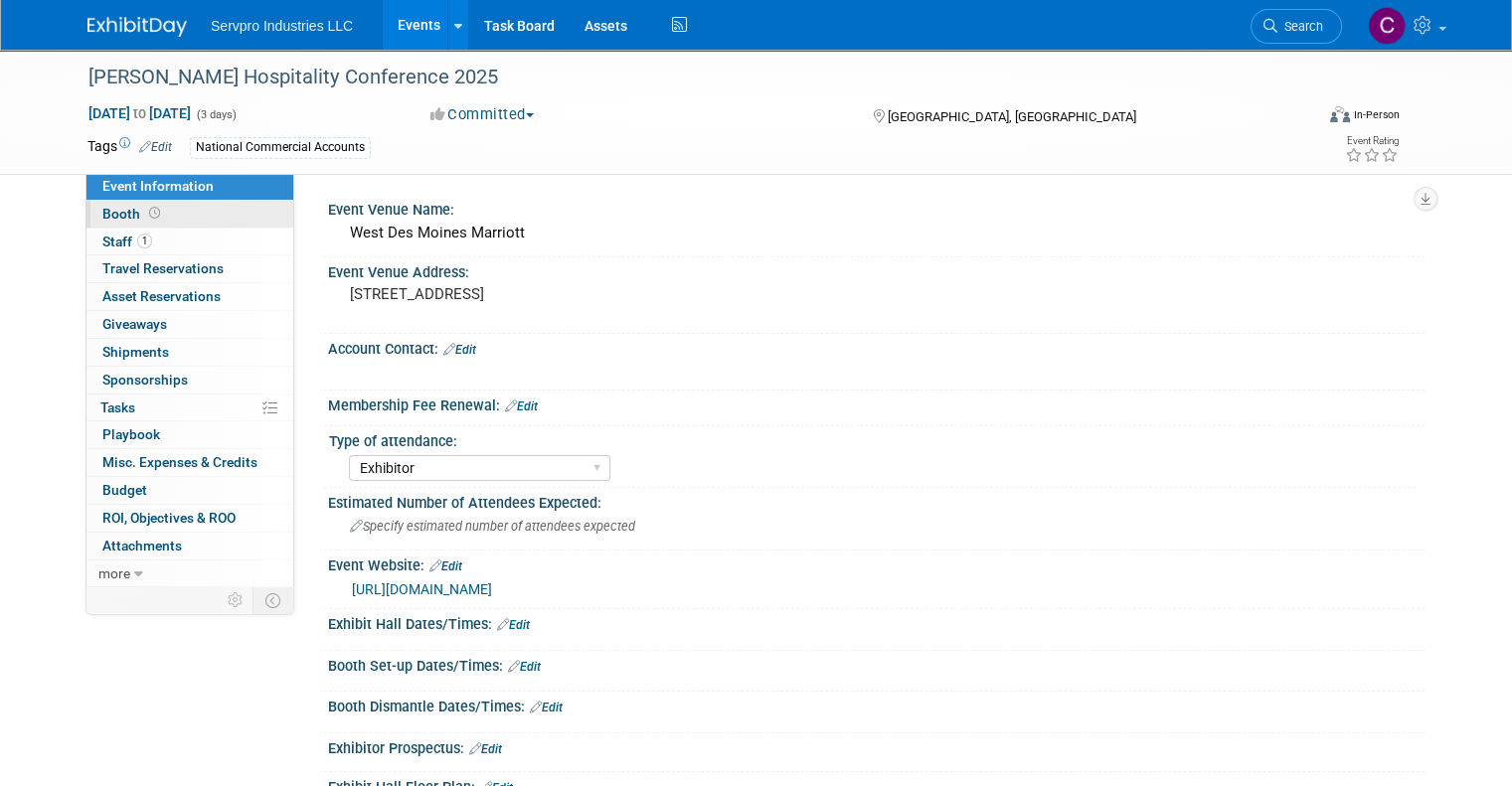 click on "Booth" at bounding box center [133, 214] 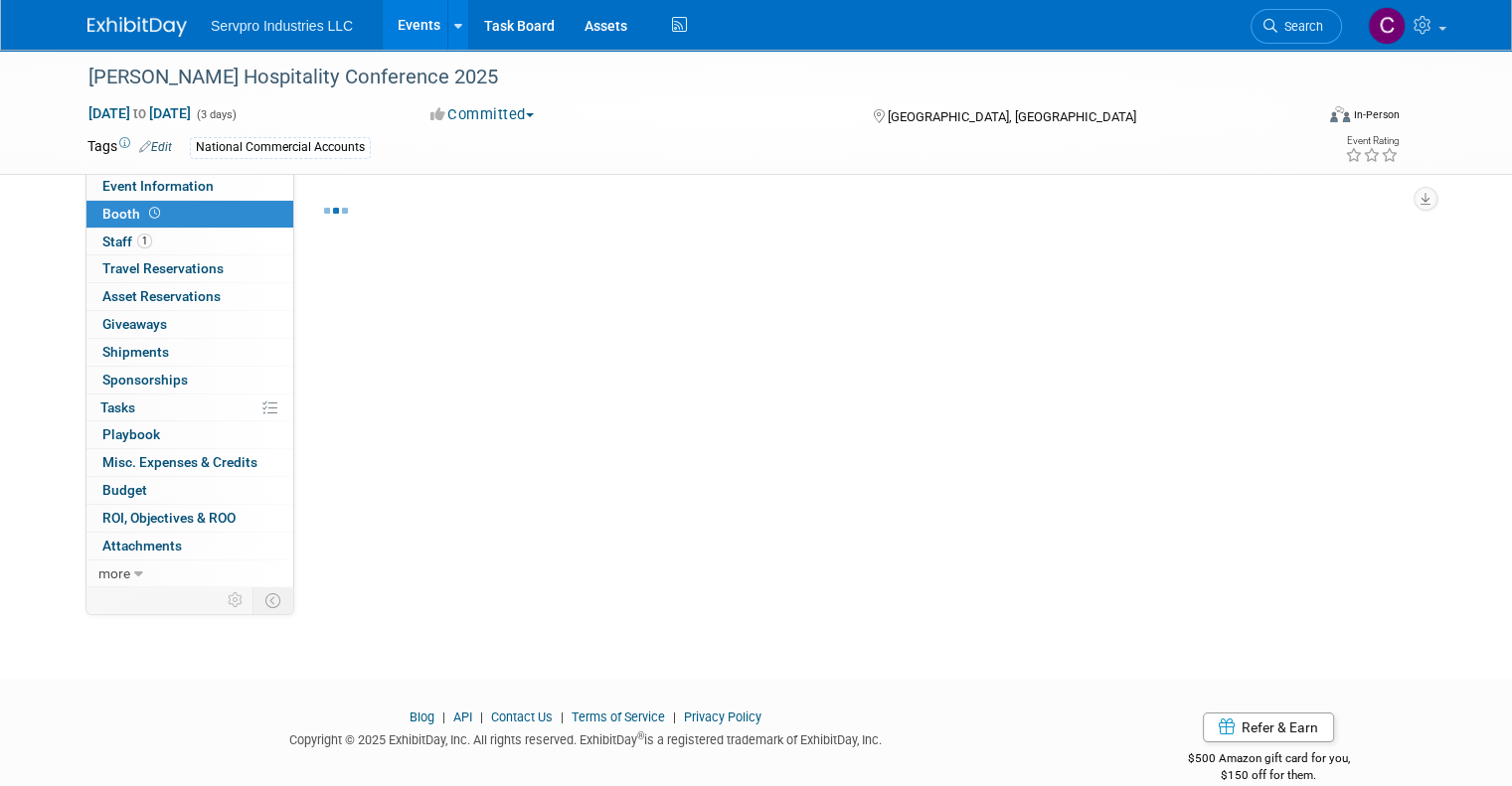 select on "No Booth Needed" 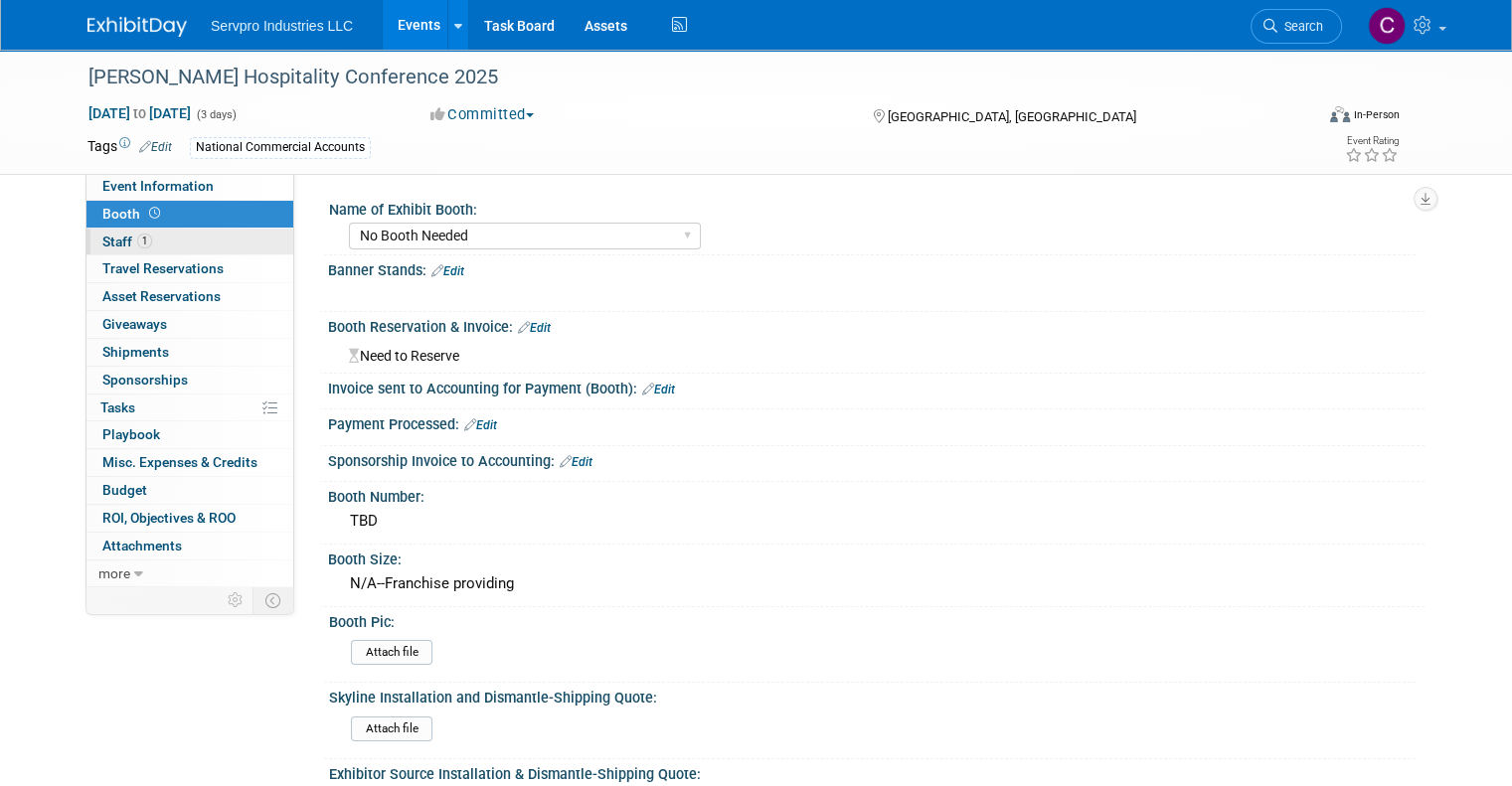 click on "Staff 1" at bounding box center [127, 241] 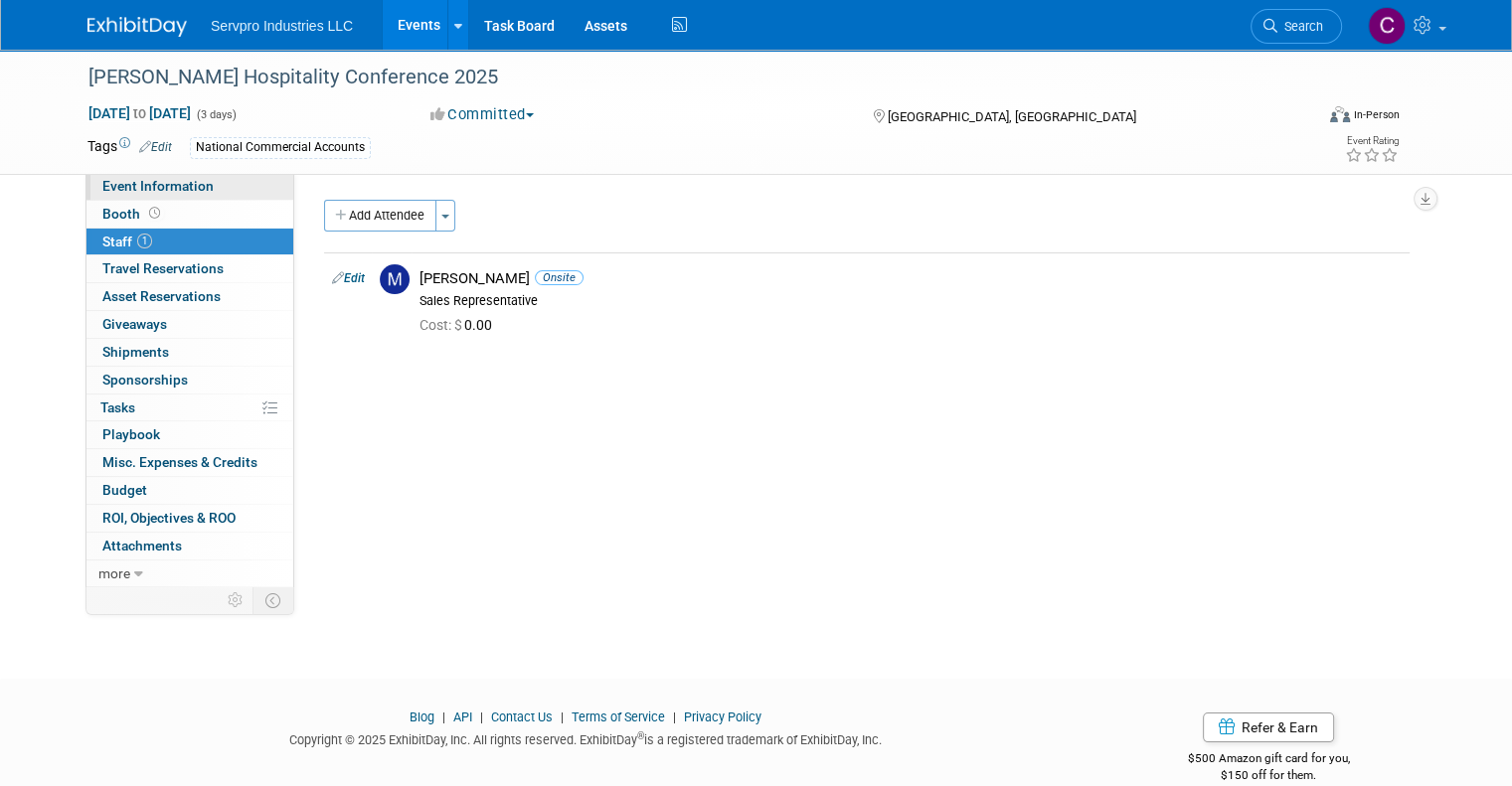 click on "Event Information" at bounding box center [158, 186] 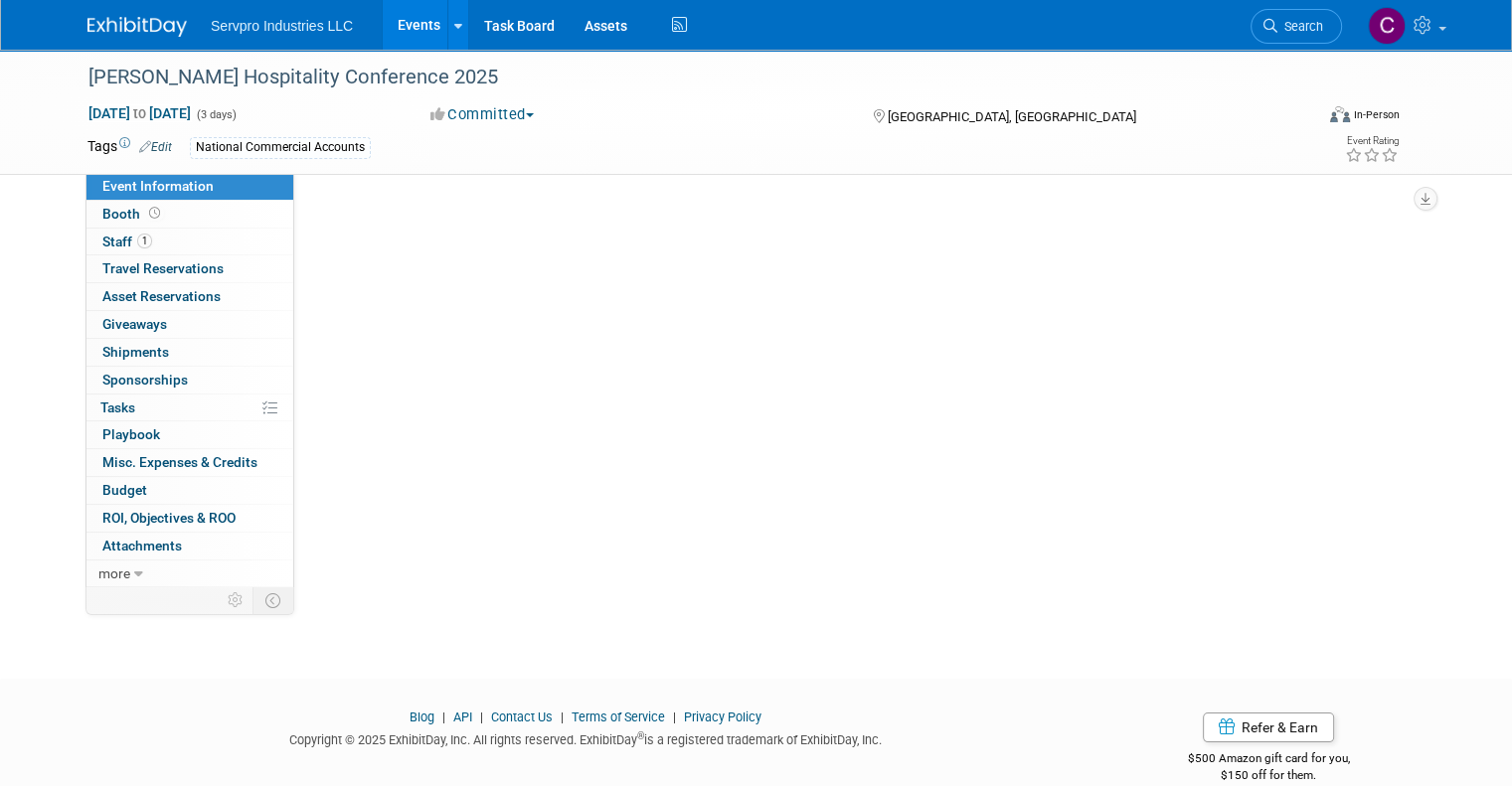 select on "Exhibitor" 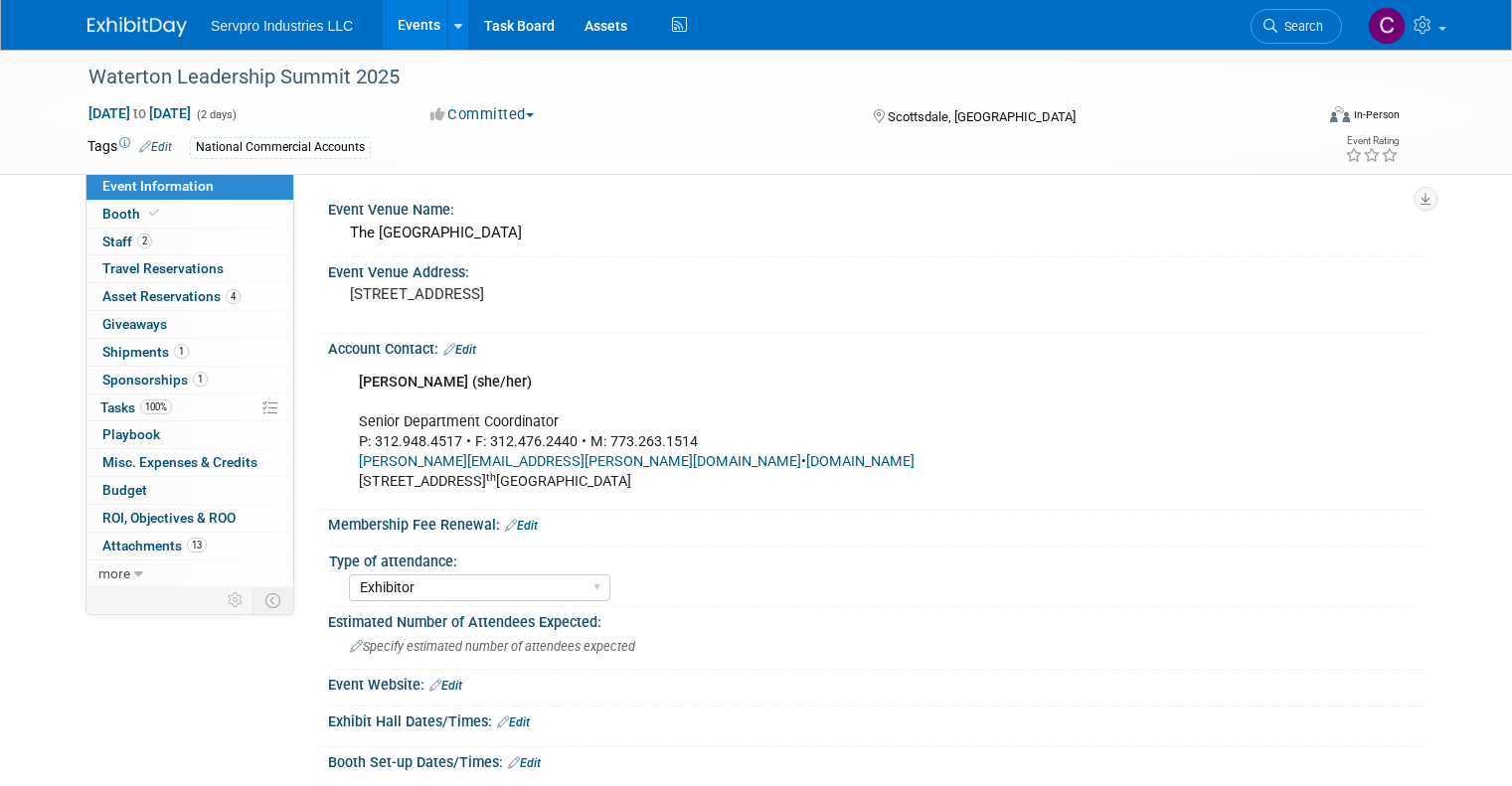 select on "Exhibitor" 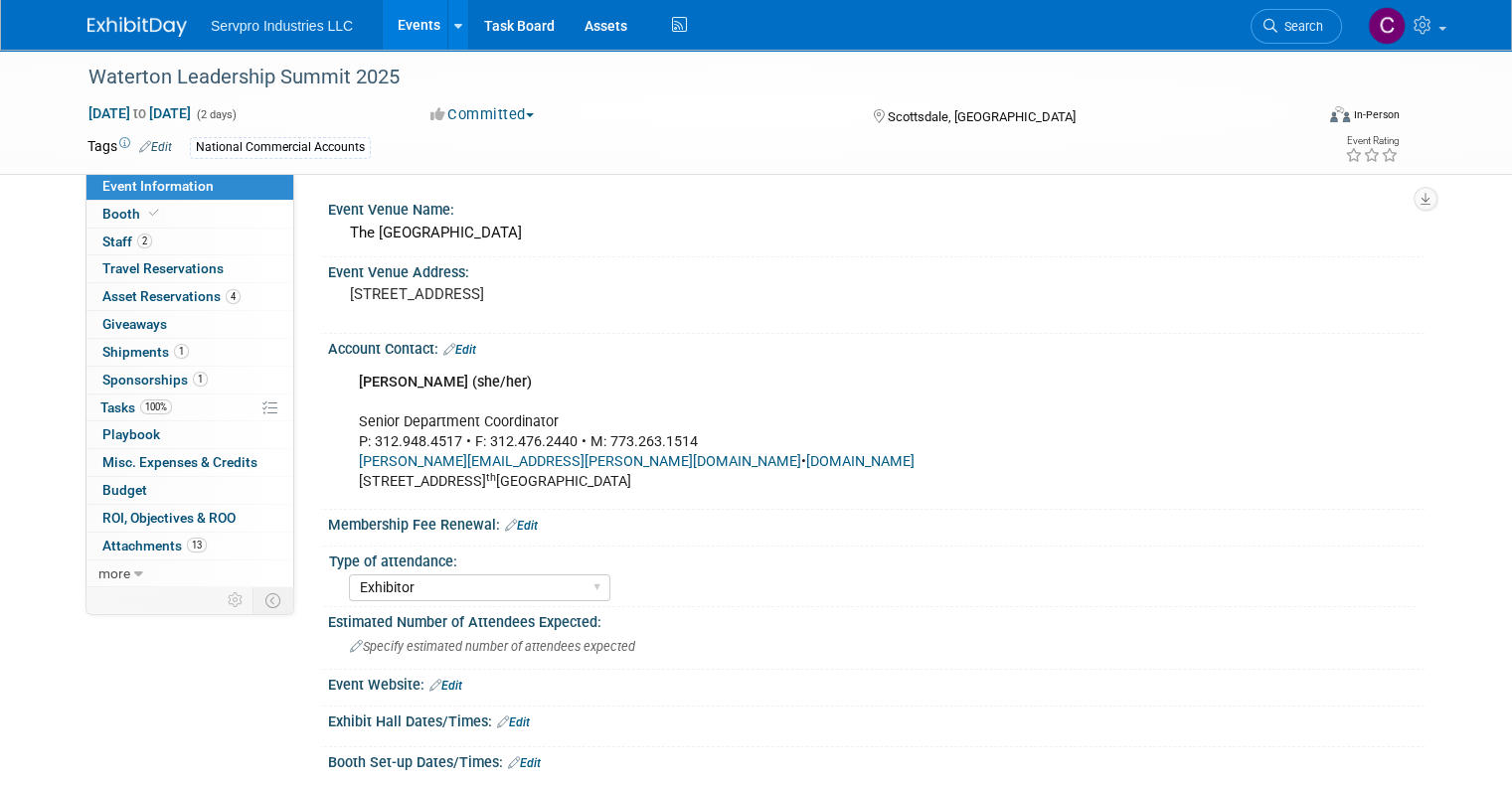 scroll, scrollTop: 0, scrollLeft: 0, axis: both 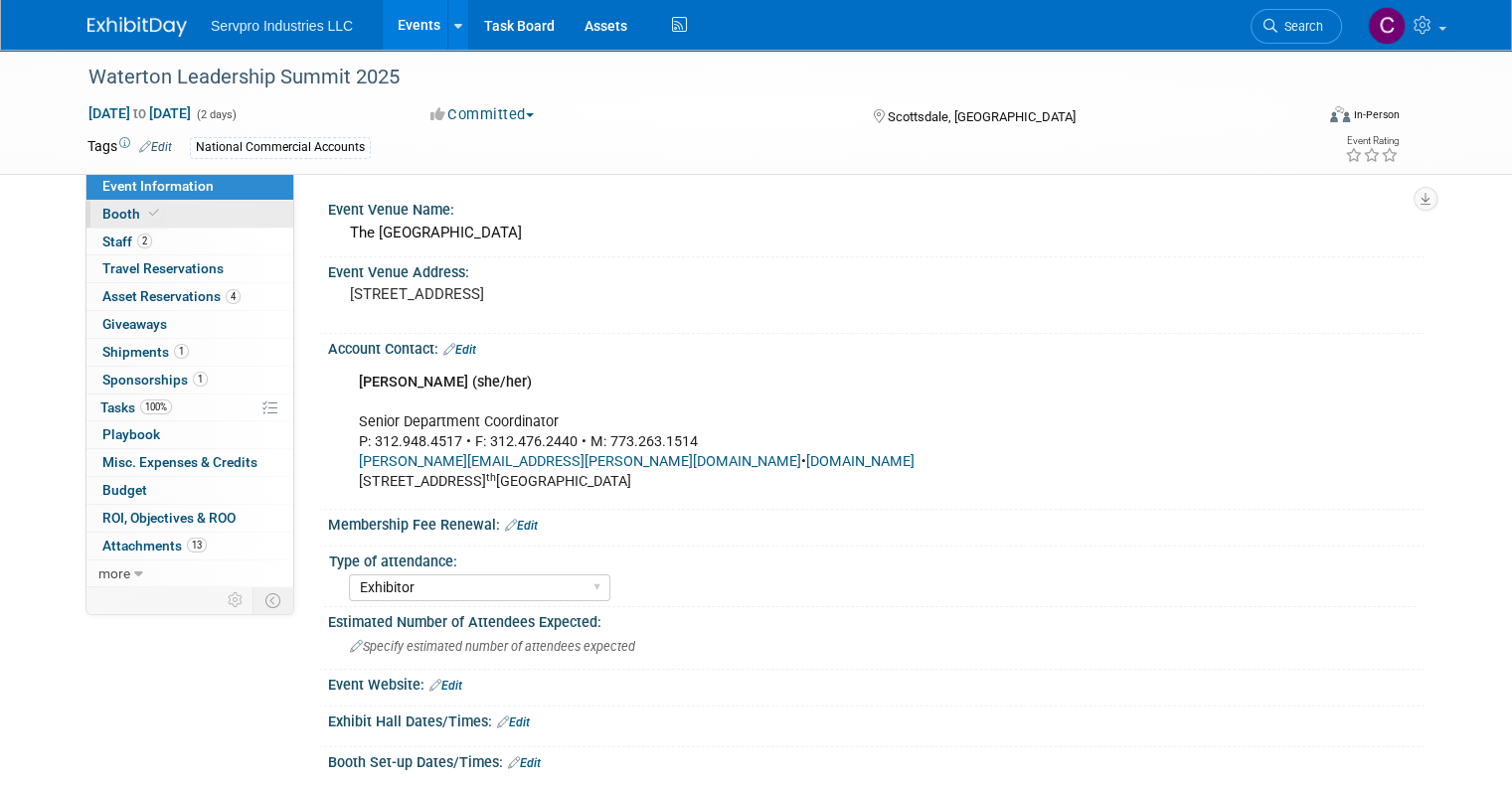 click on "Booth" at bounding box center (132, 214) 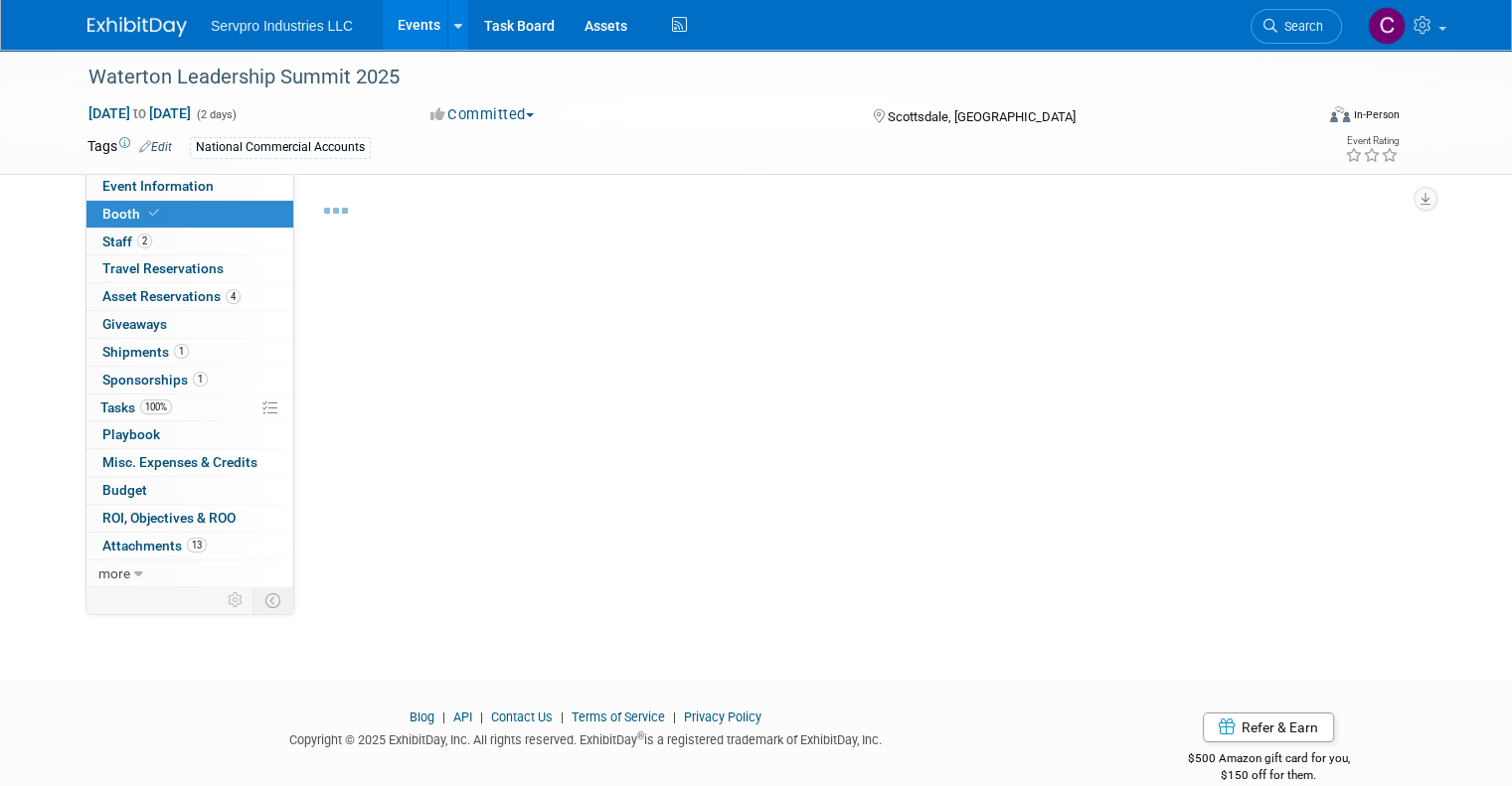 select on "Invita 10 Foot Straight-Single Sided" 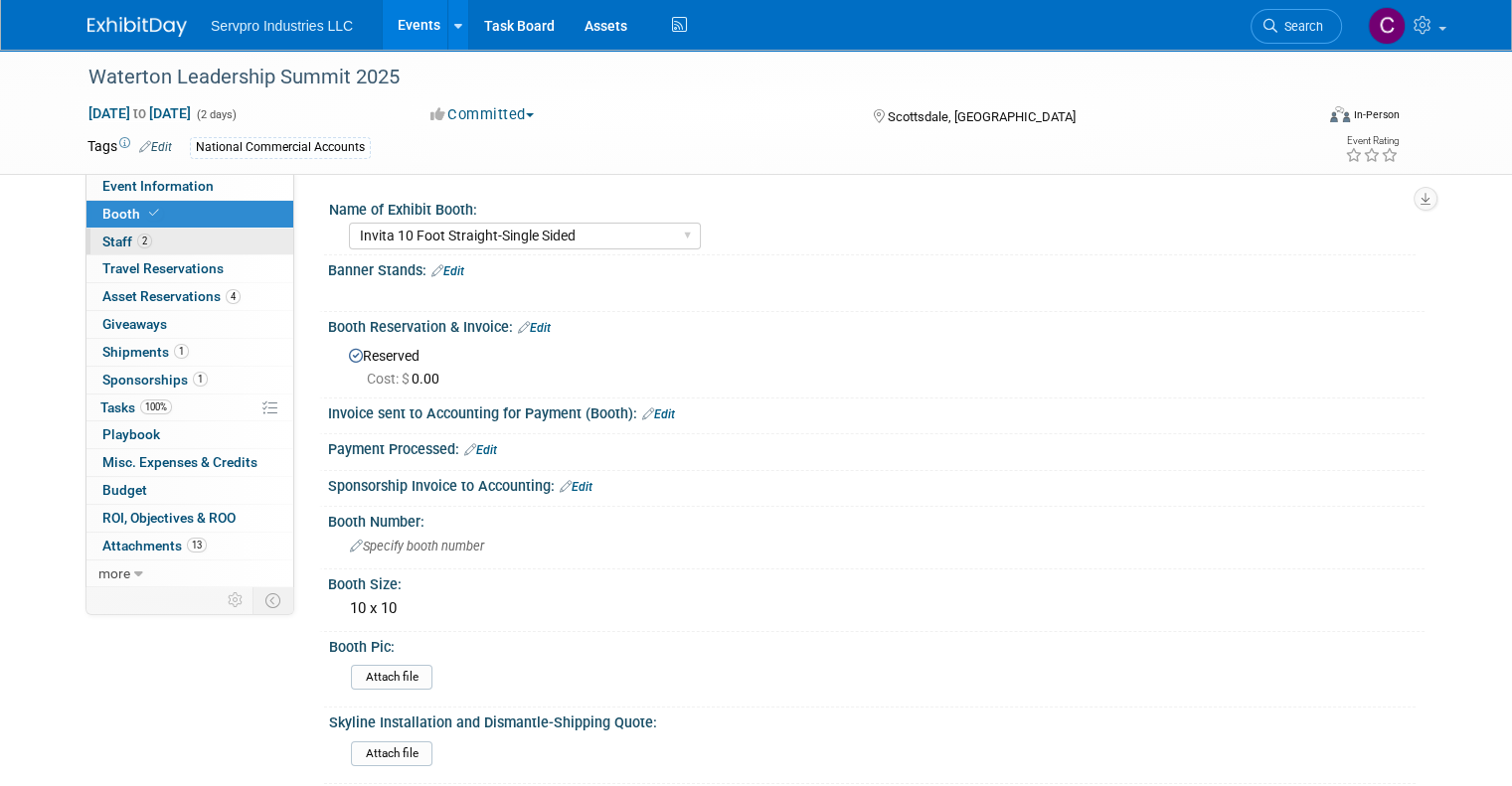 click on "Staff 2" at bounding box center [127, 241] 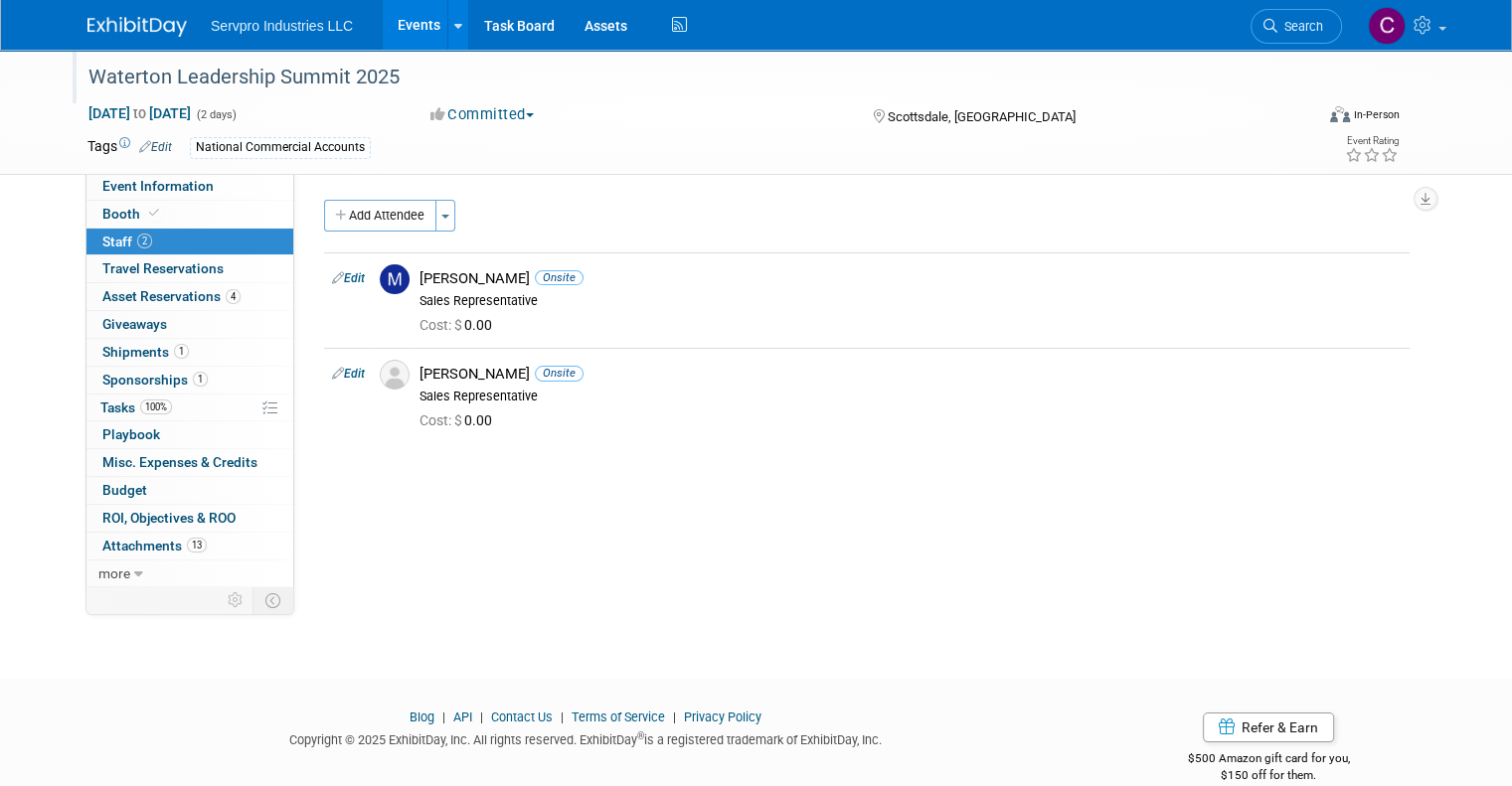 click on "Waterton Leadership Summit 2025" at bounding box center (685, 78) 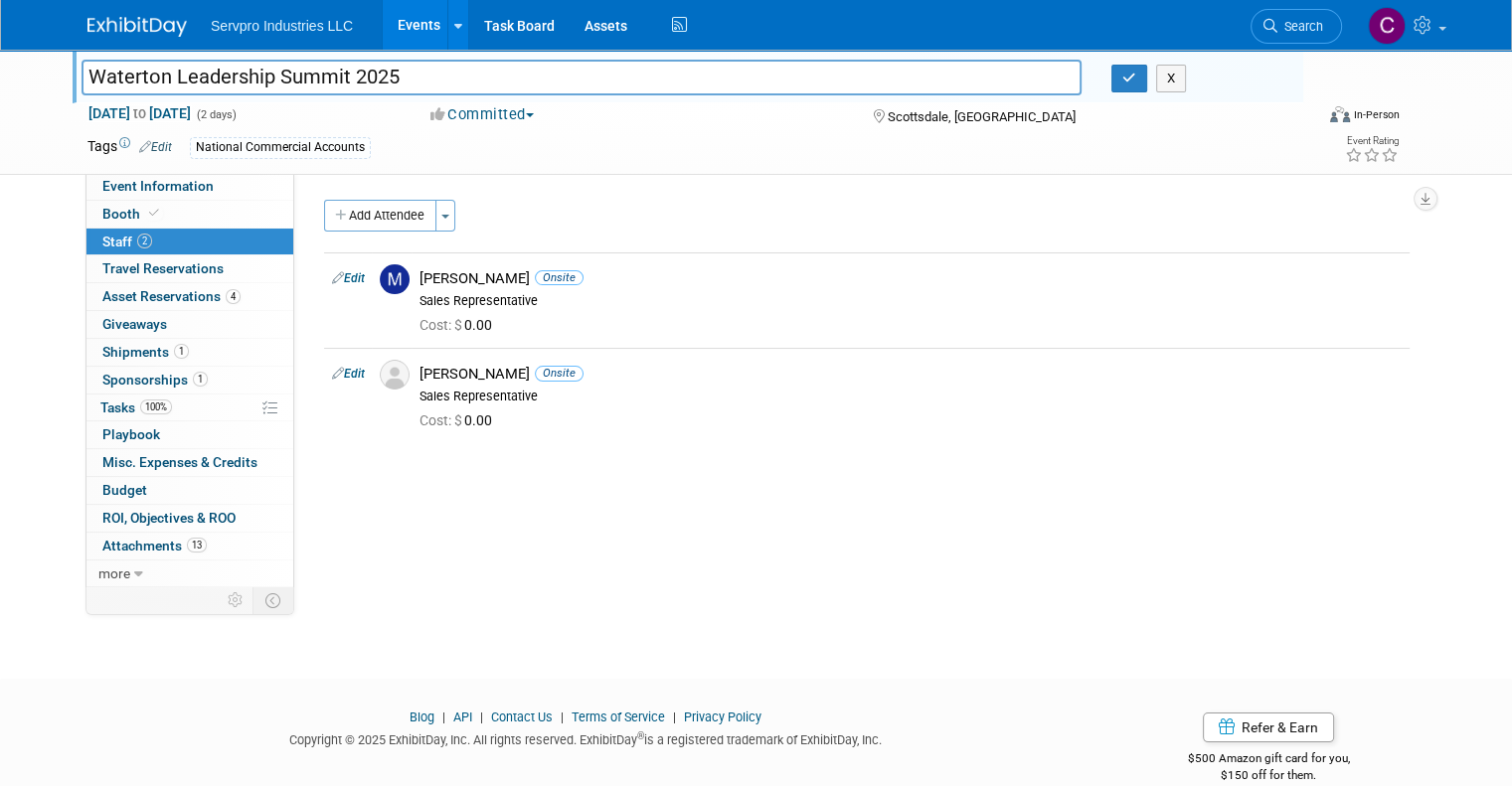 click on "Waterton Leadership Summit 2025" at bounding box center [582, 77] 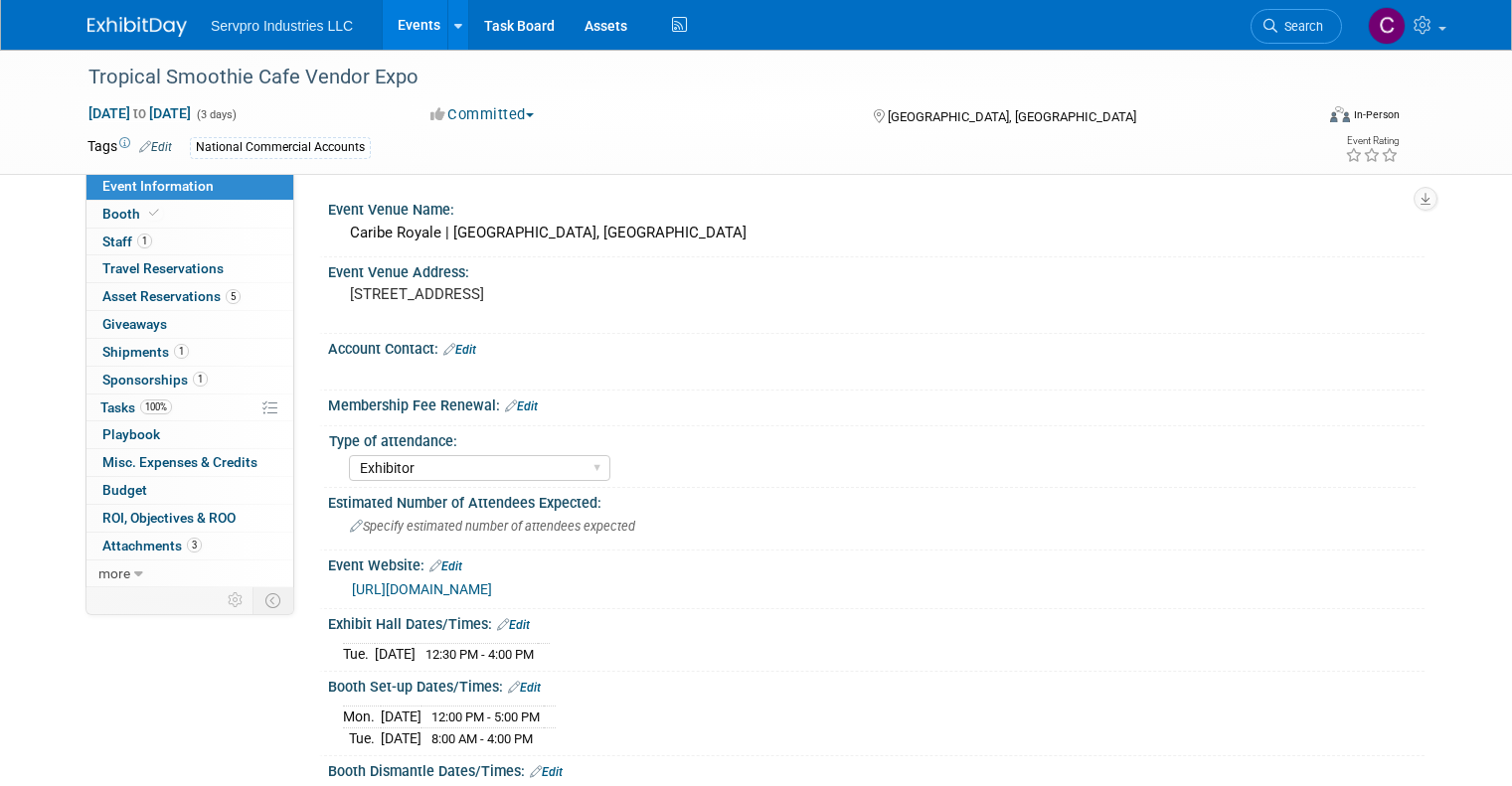 select on "Exhibitor" 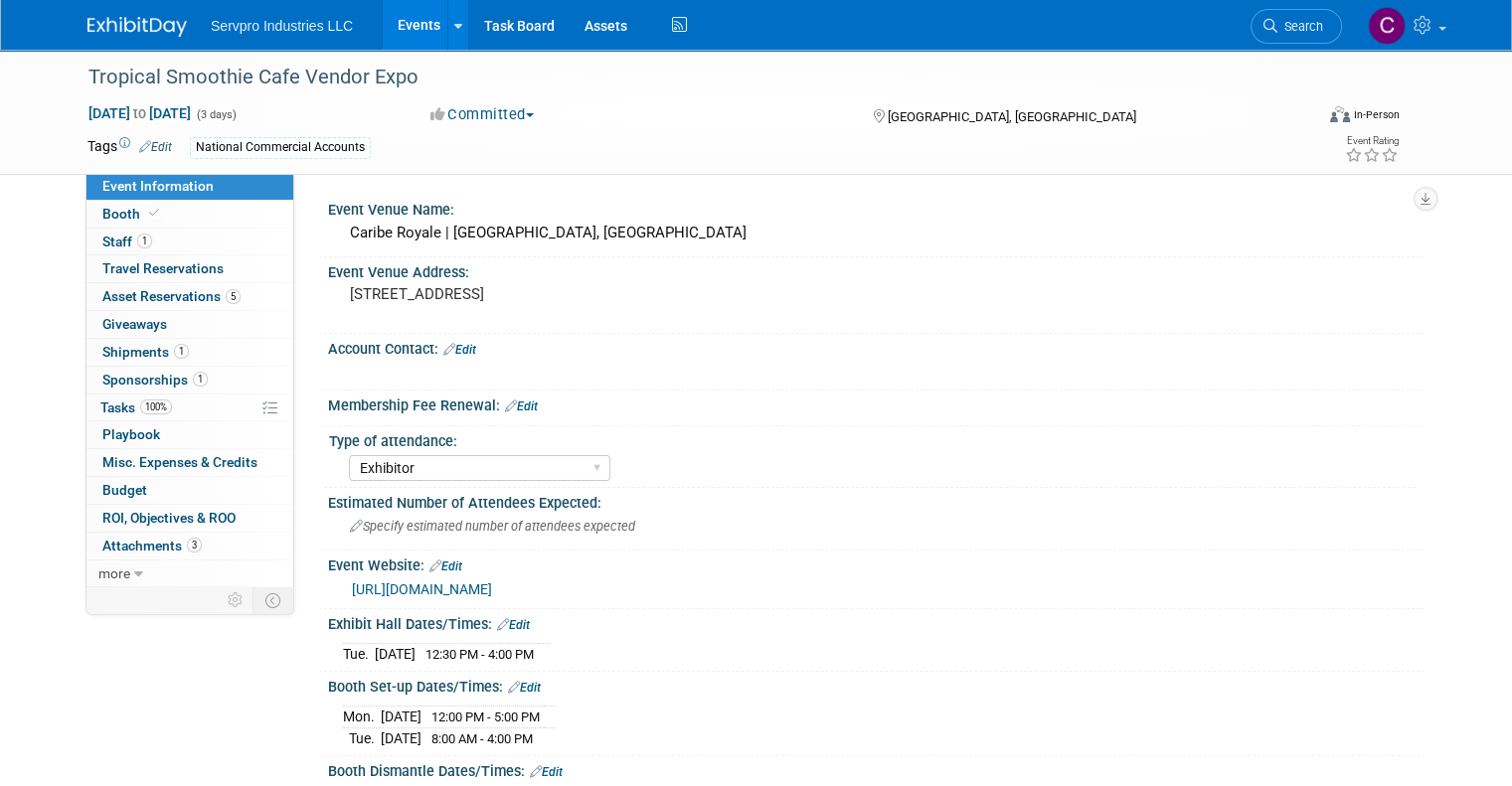 scroll, scrollTop: 0, scrollLeft: 0, axis: both 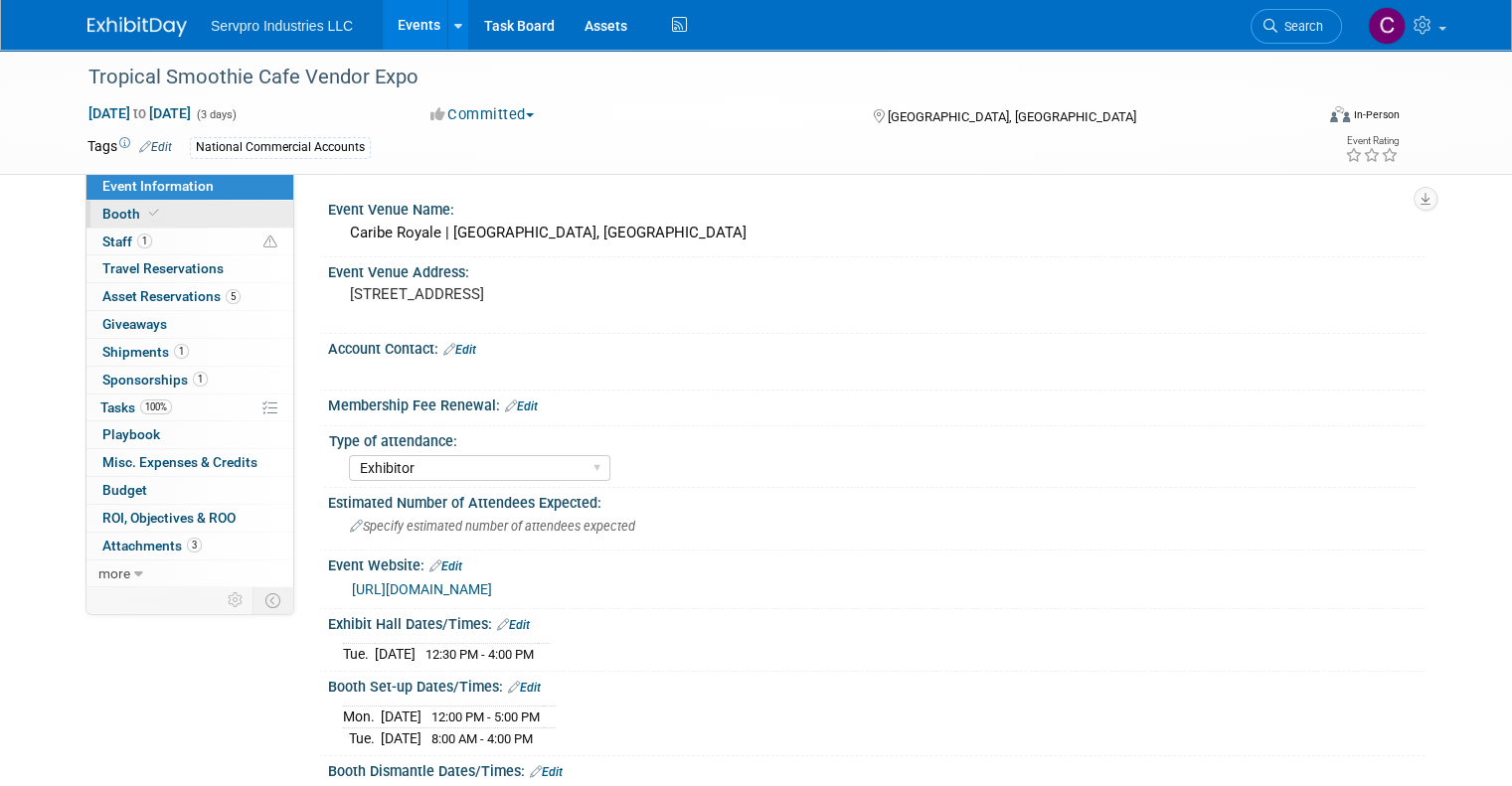 click on "Booth" at bounding box center (132, 214) 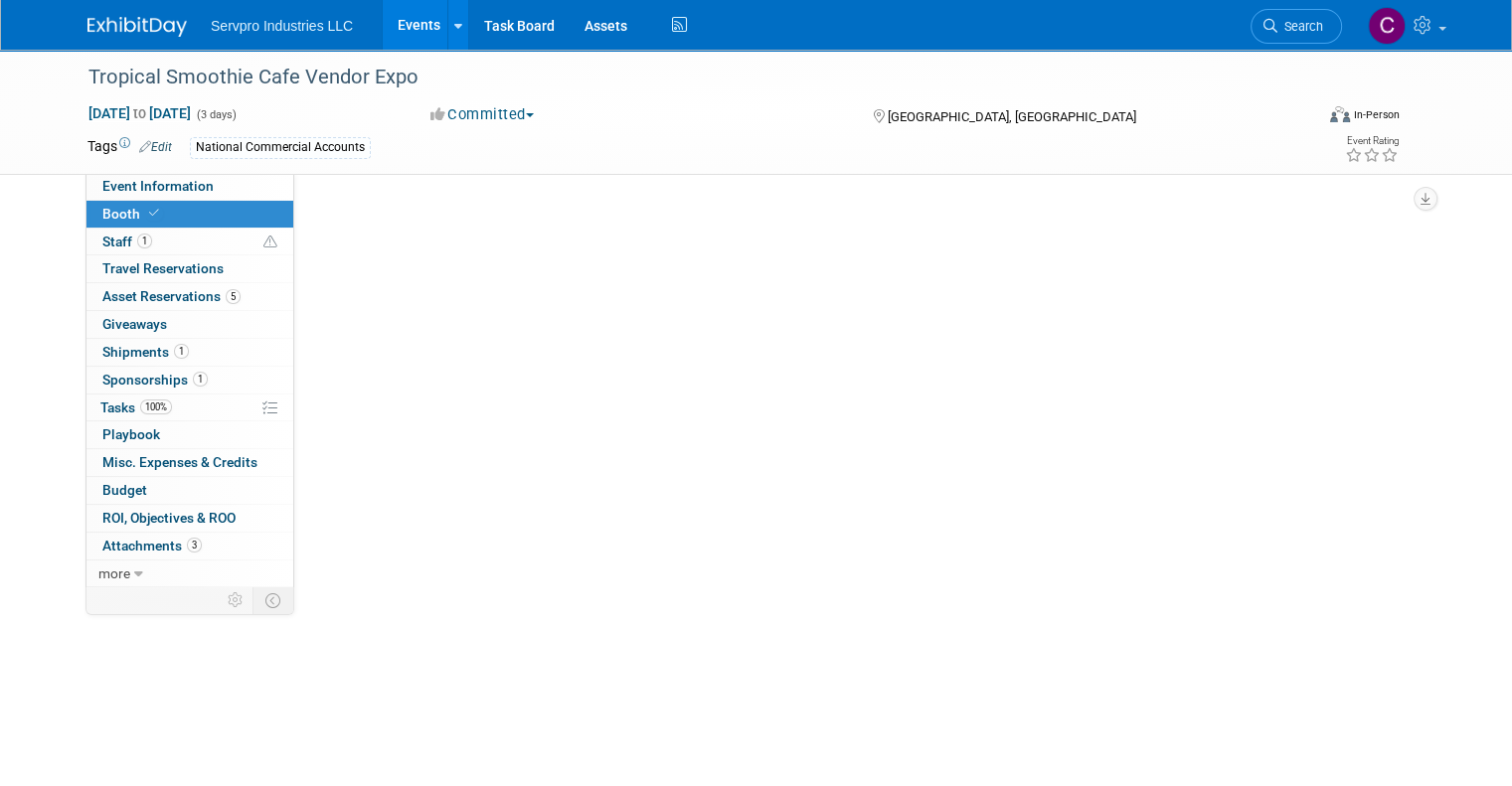 select on "No Booth Needed" 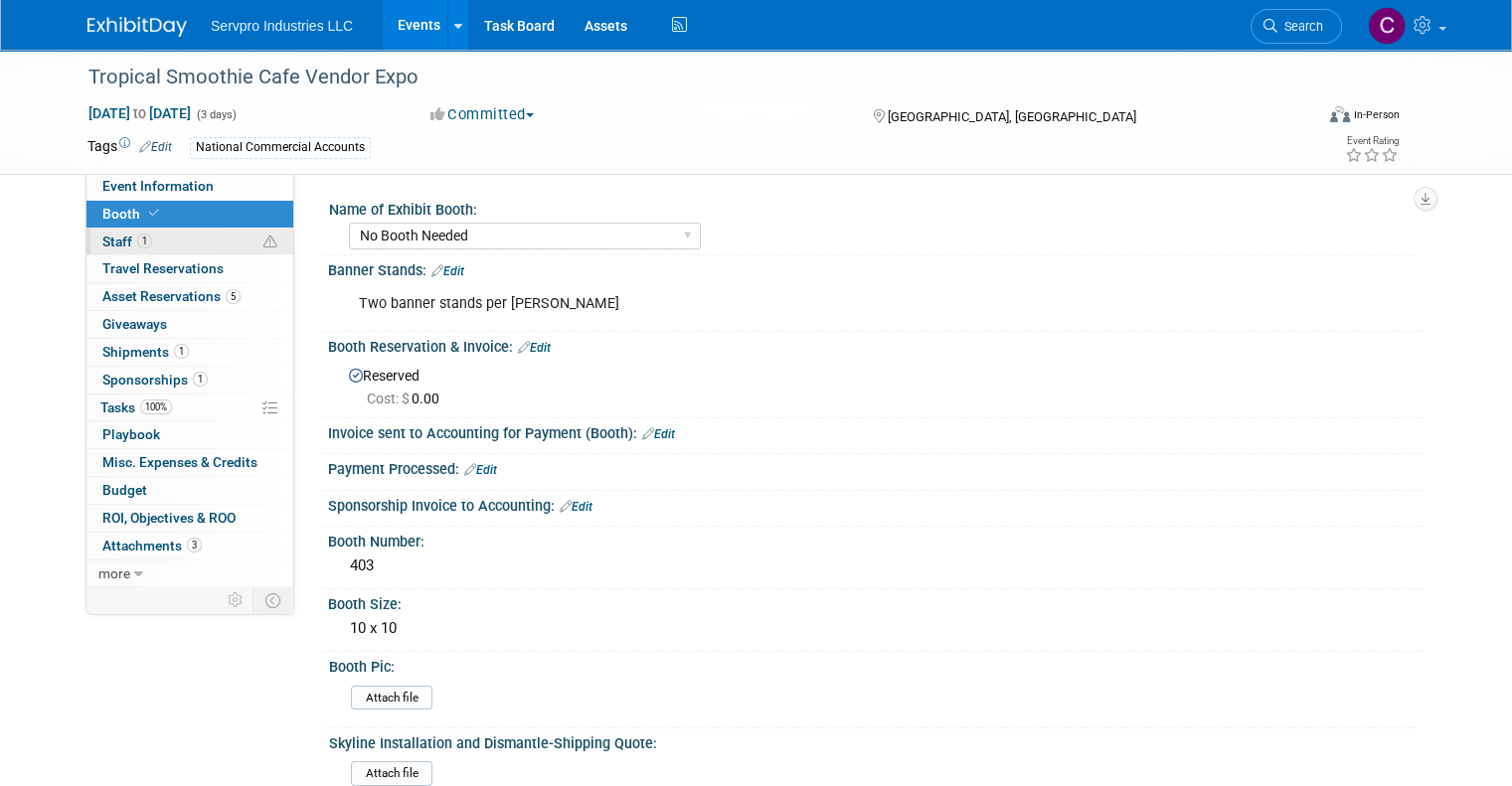 click on "Staff 1" at bounding box center [127, 241] 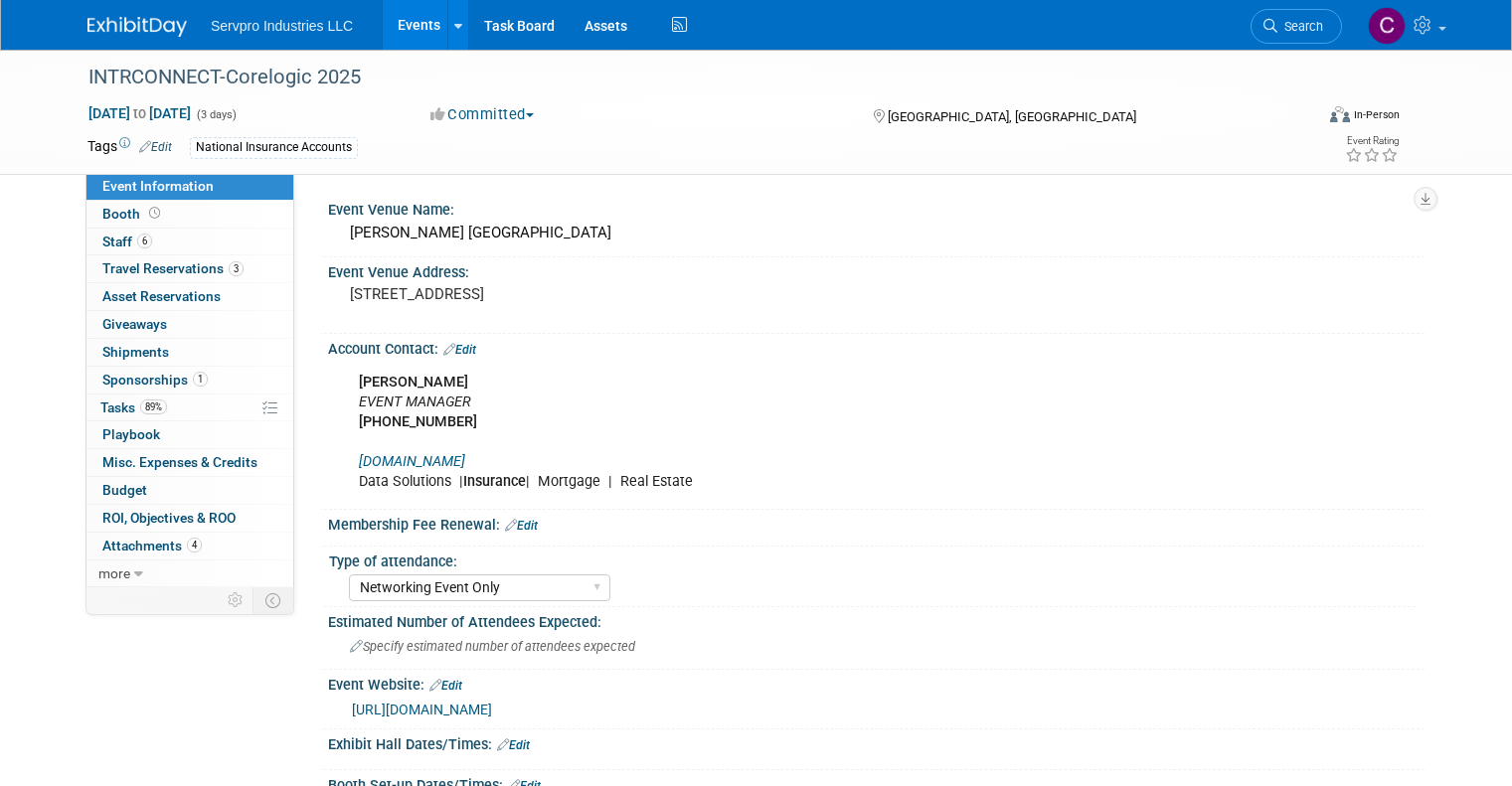 select on "Networking Event Only" 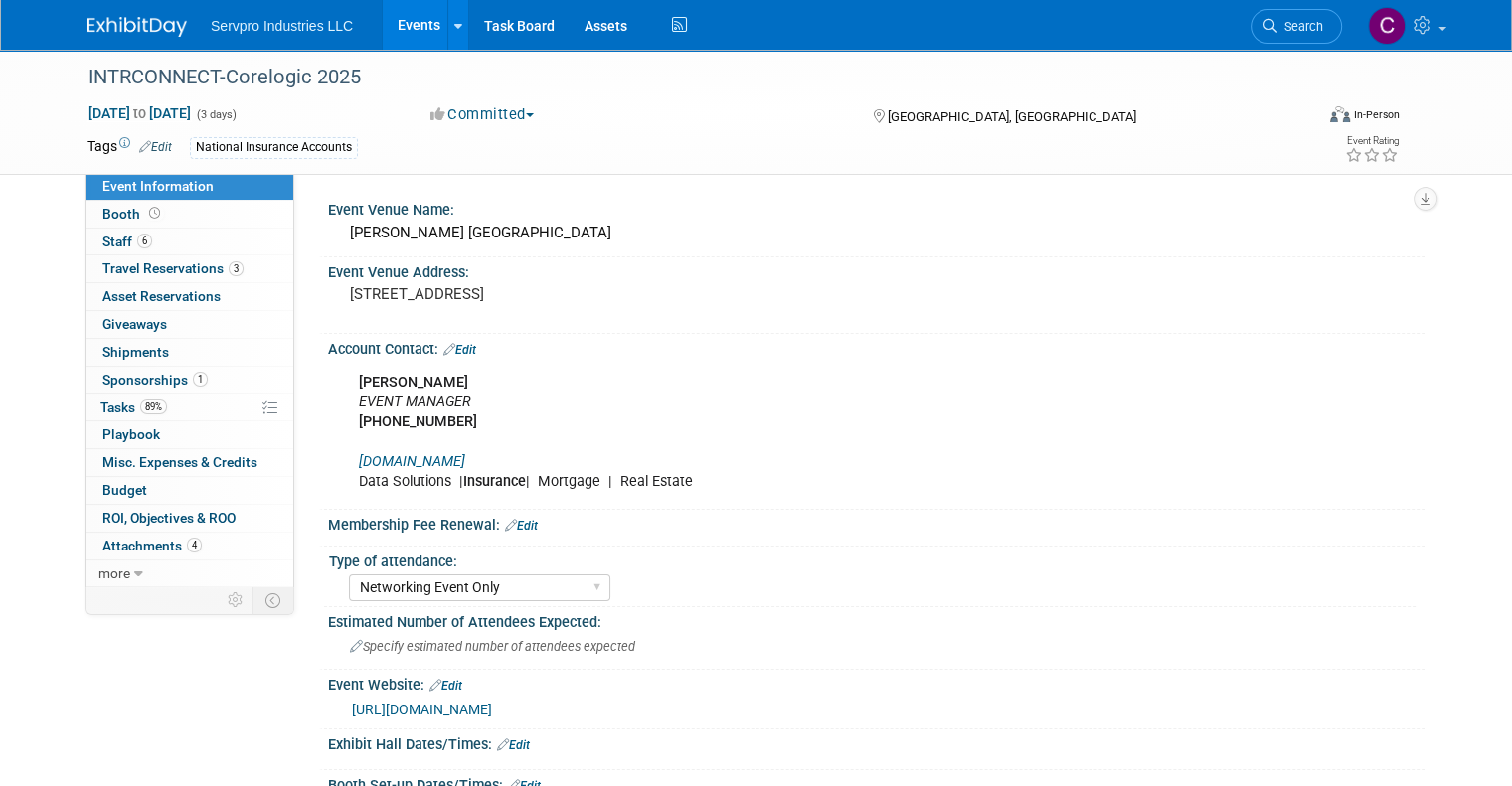 scroll, scrollTop: 0, scrollLeft: 0, axis: both 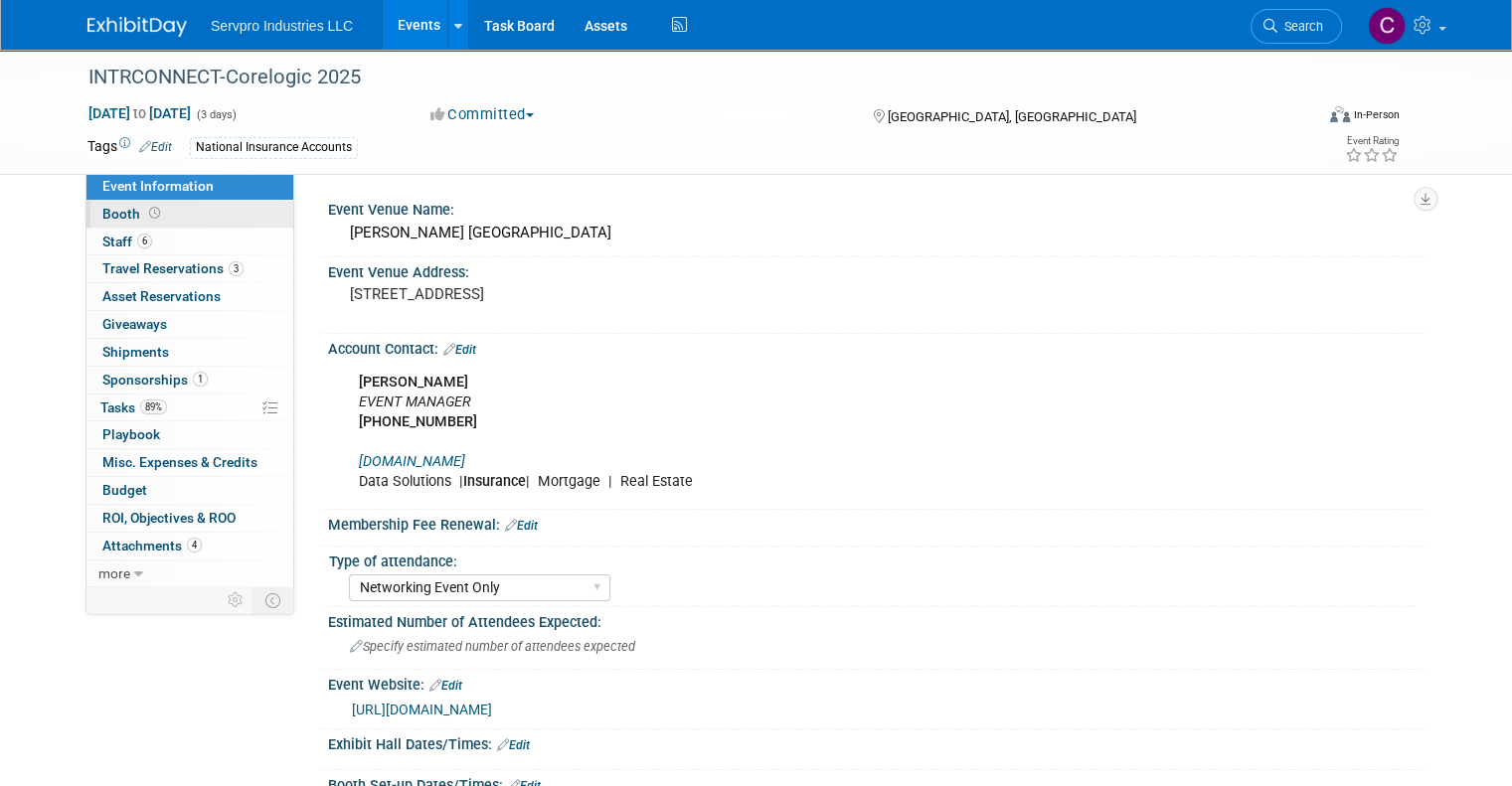 click on "Booth" at bounding box center [133, 214] 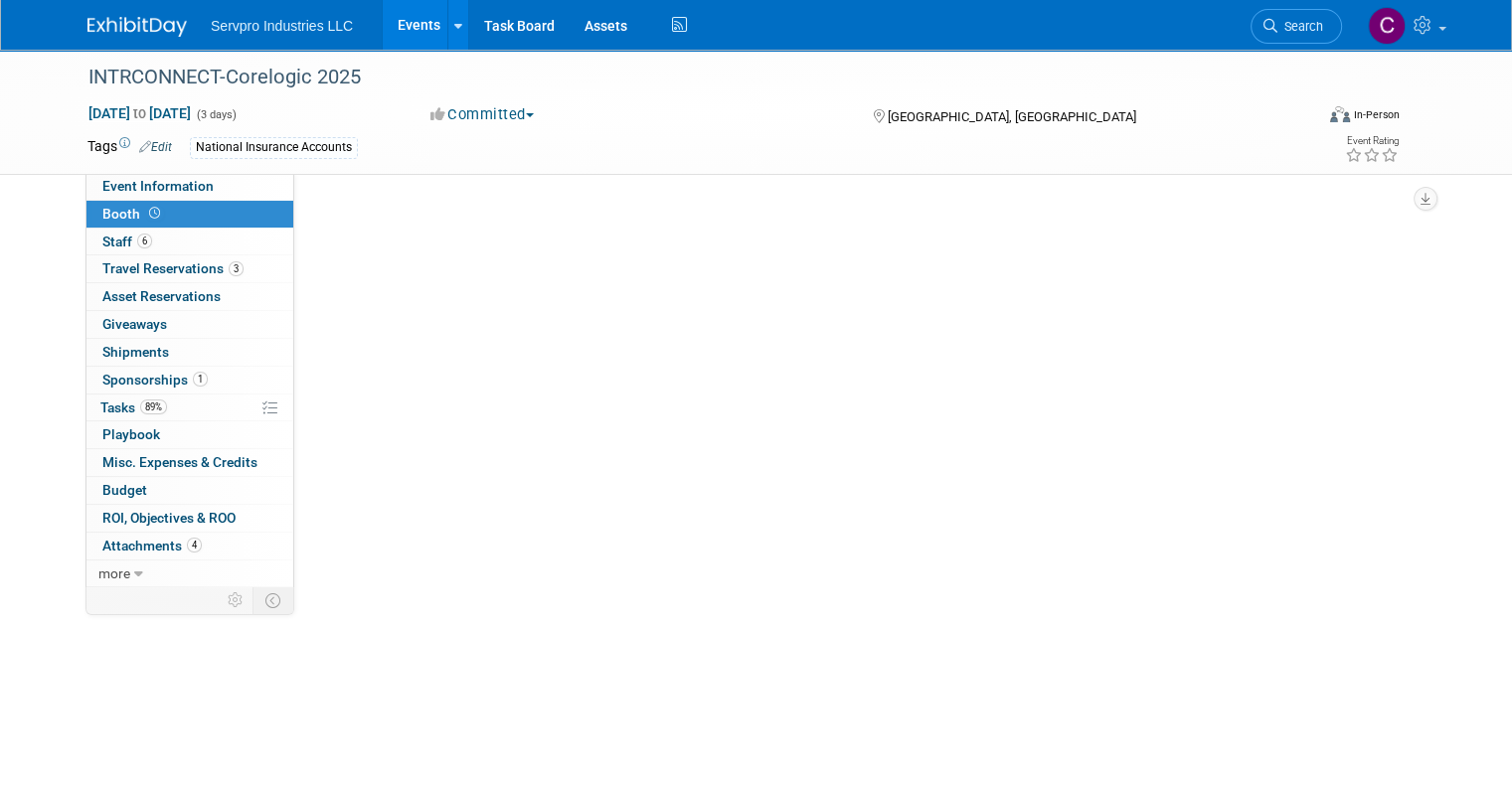 select on "No Booth Needed" 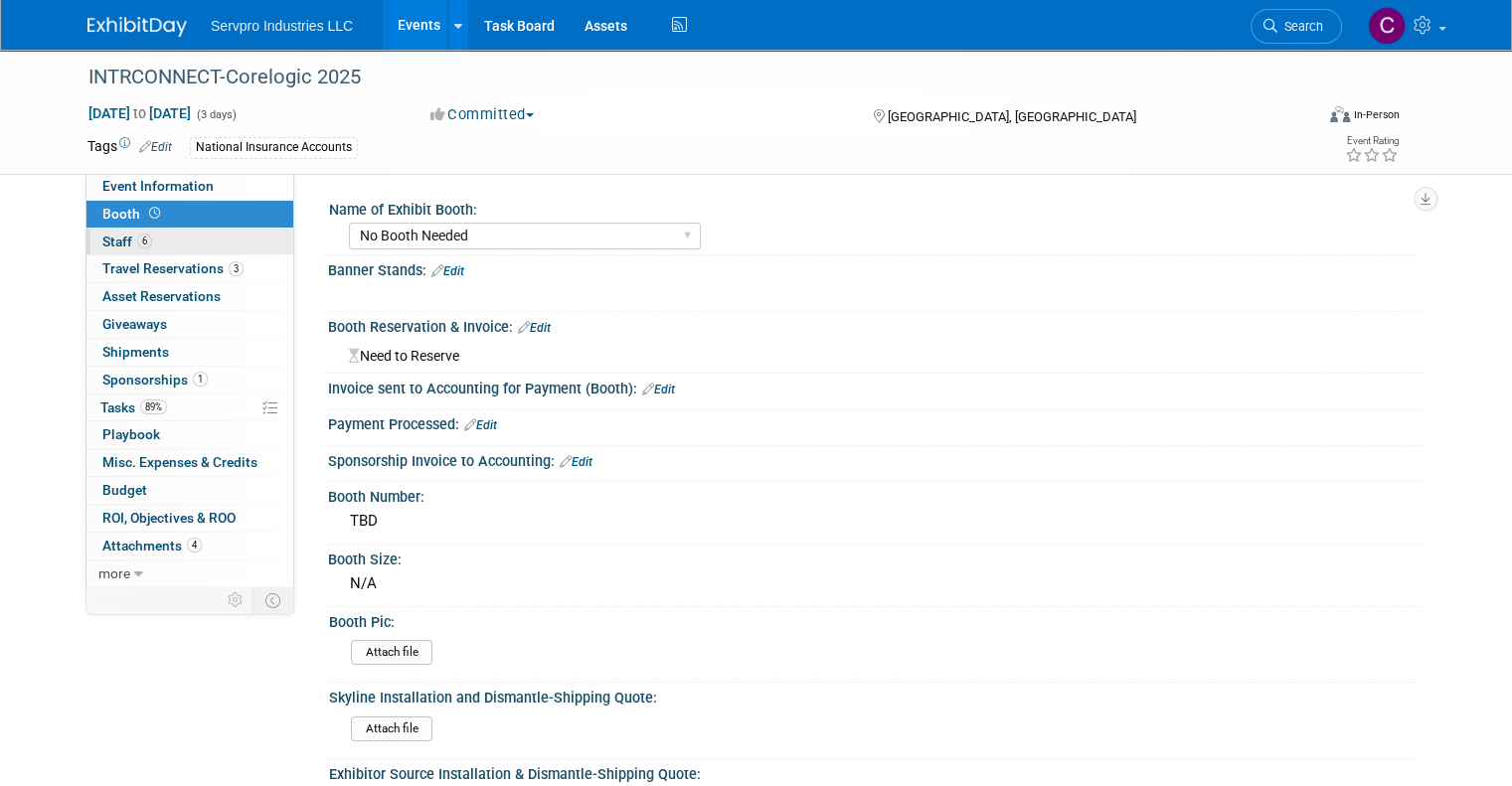 click on "Staff 6" at bounding box center (127, 241) 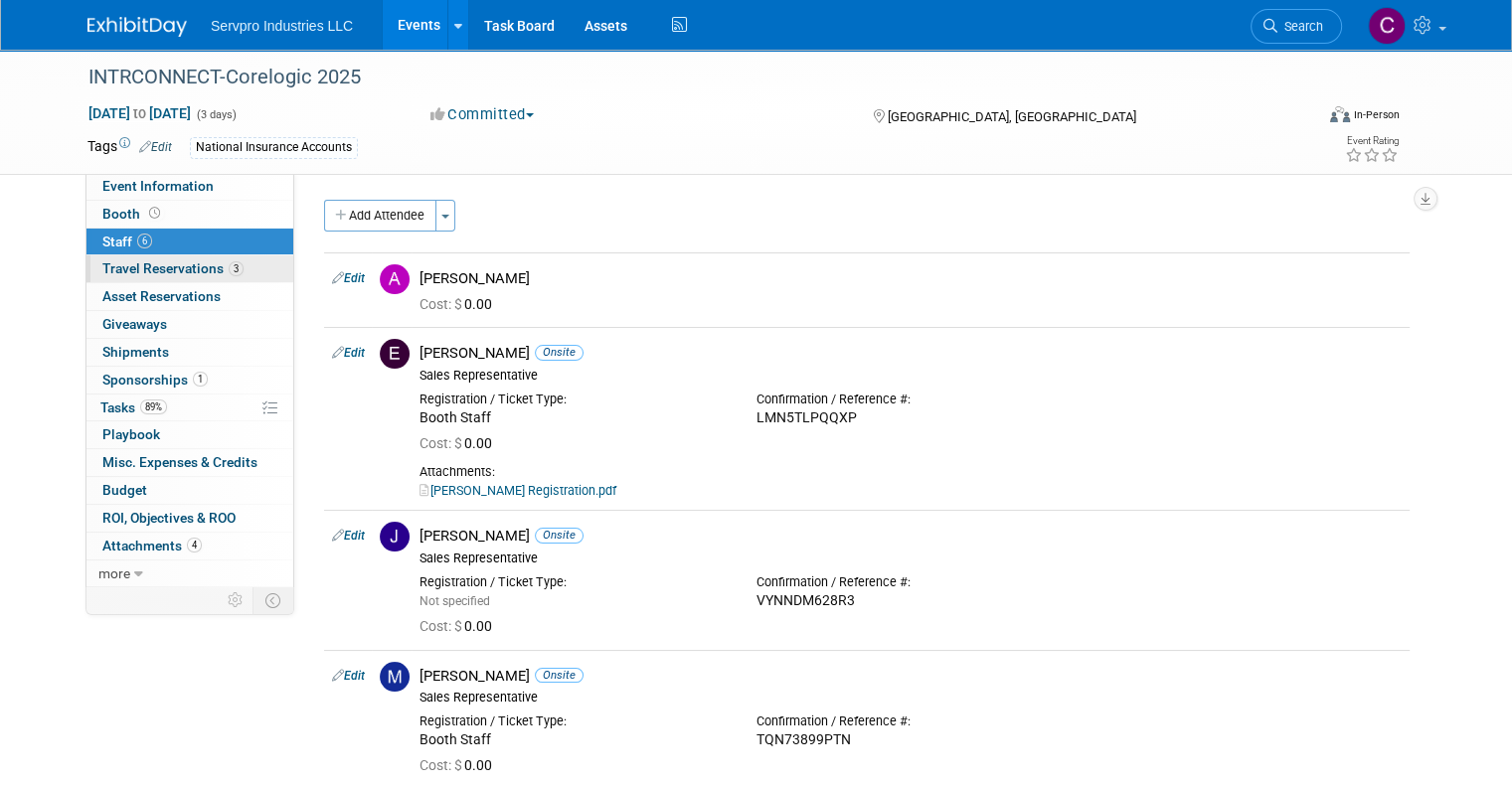 click on "Travel Reservations 3" at bounding box center [173, 268] 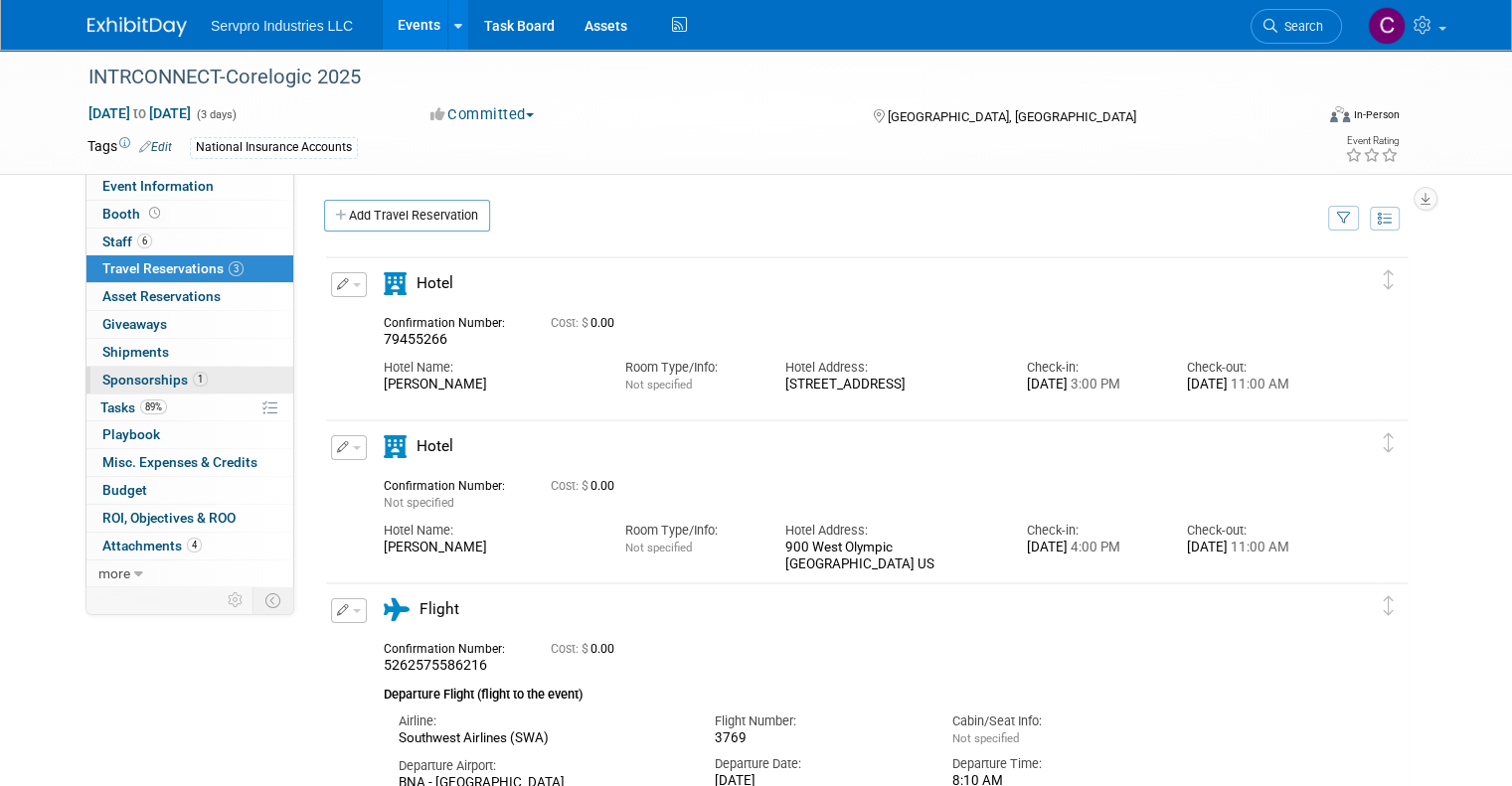 click on "Sponsorships 1" at bounding box center [155, 380] 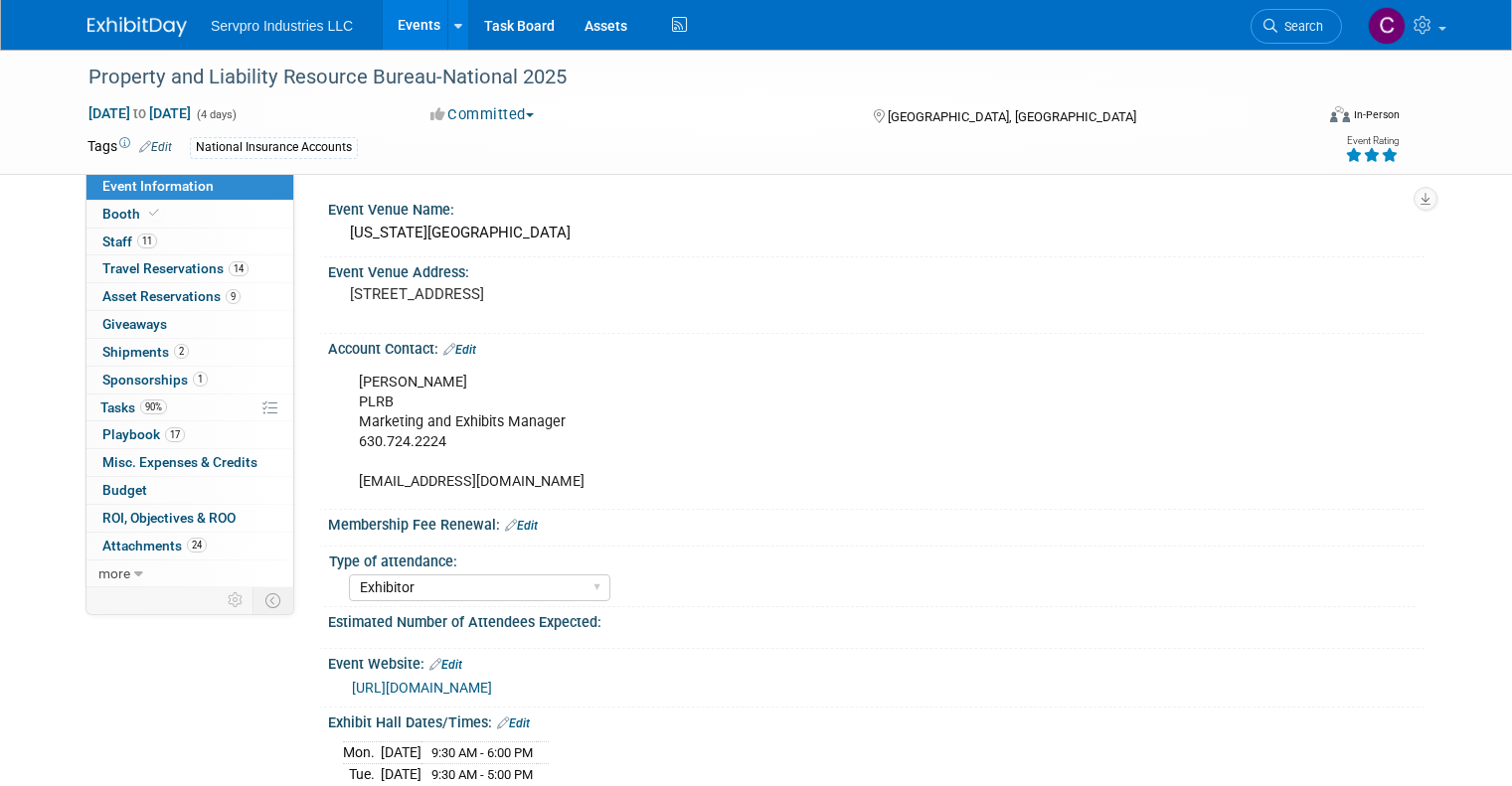 select on "Exhibitor" 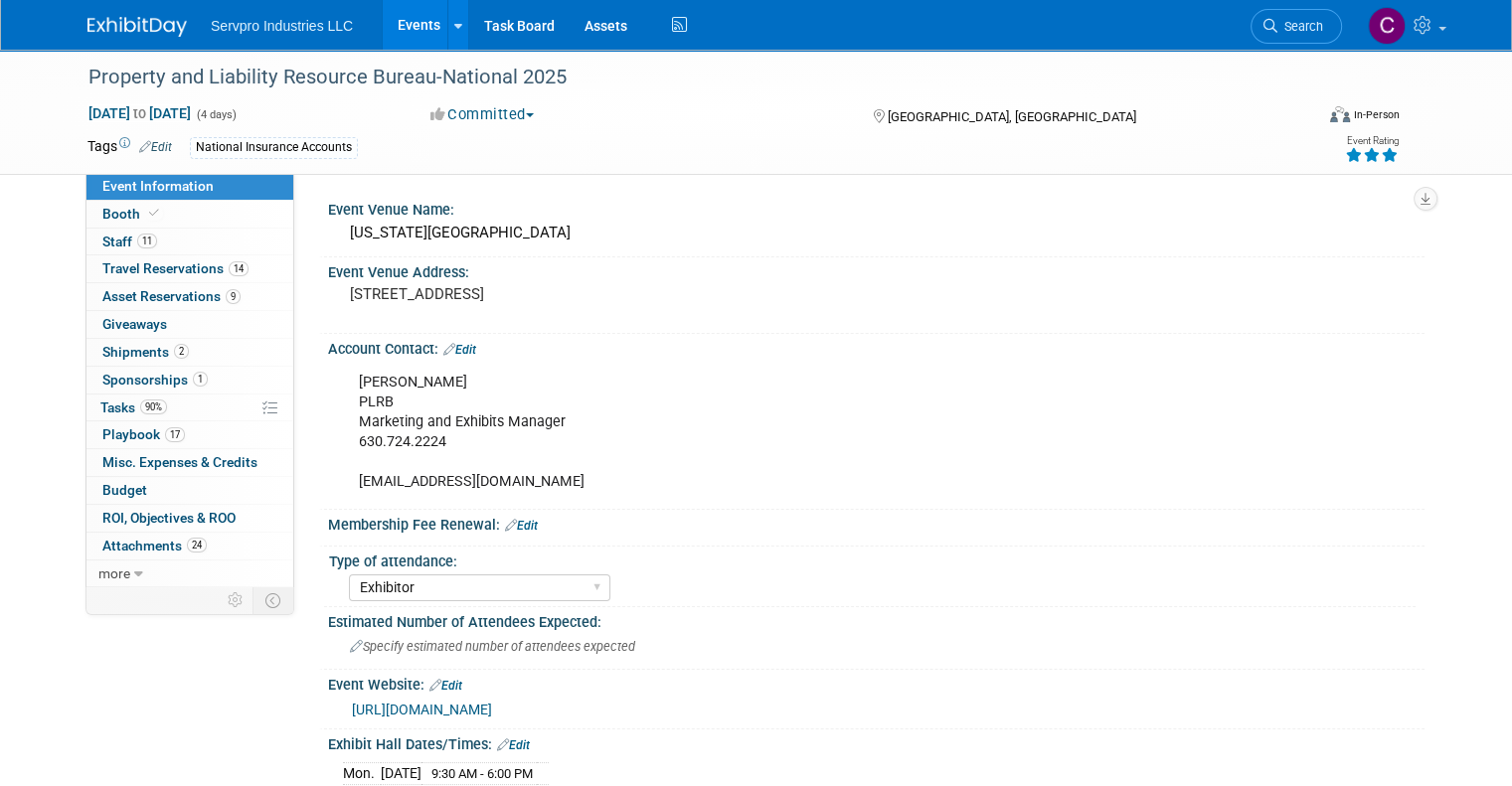 scroll, scrollTop: 0, scrollLeft: 0, axis: both 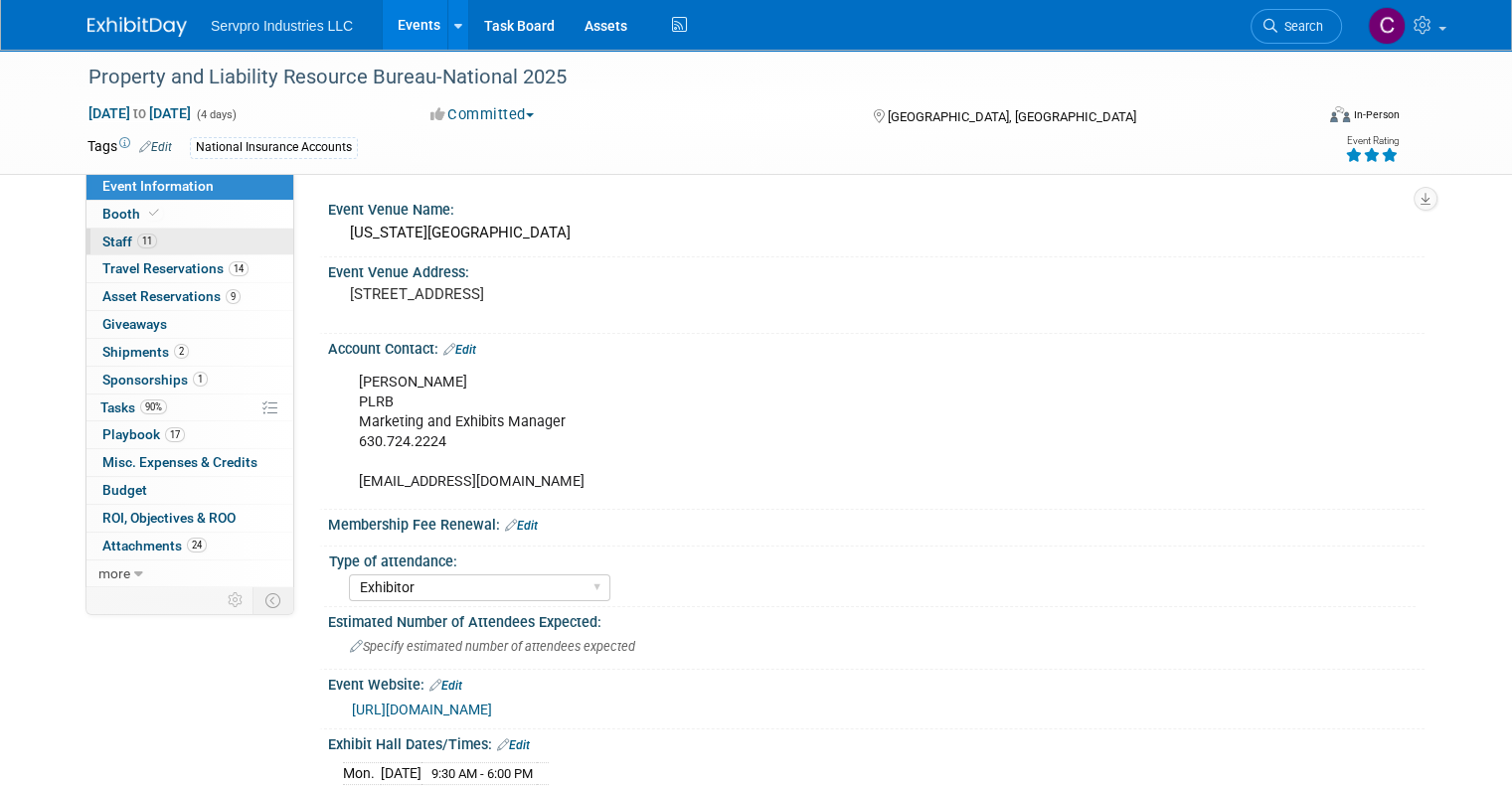click on "Staff 11" at bounding box center [129, 241] 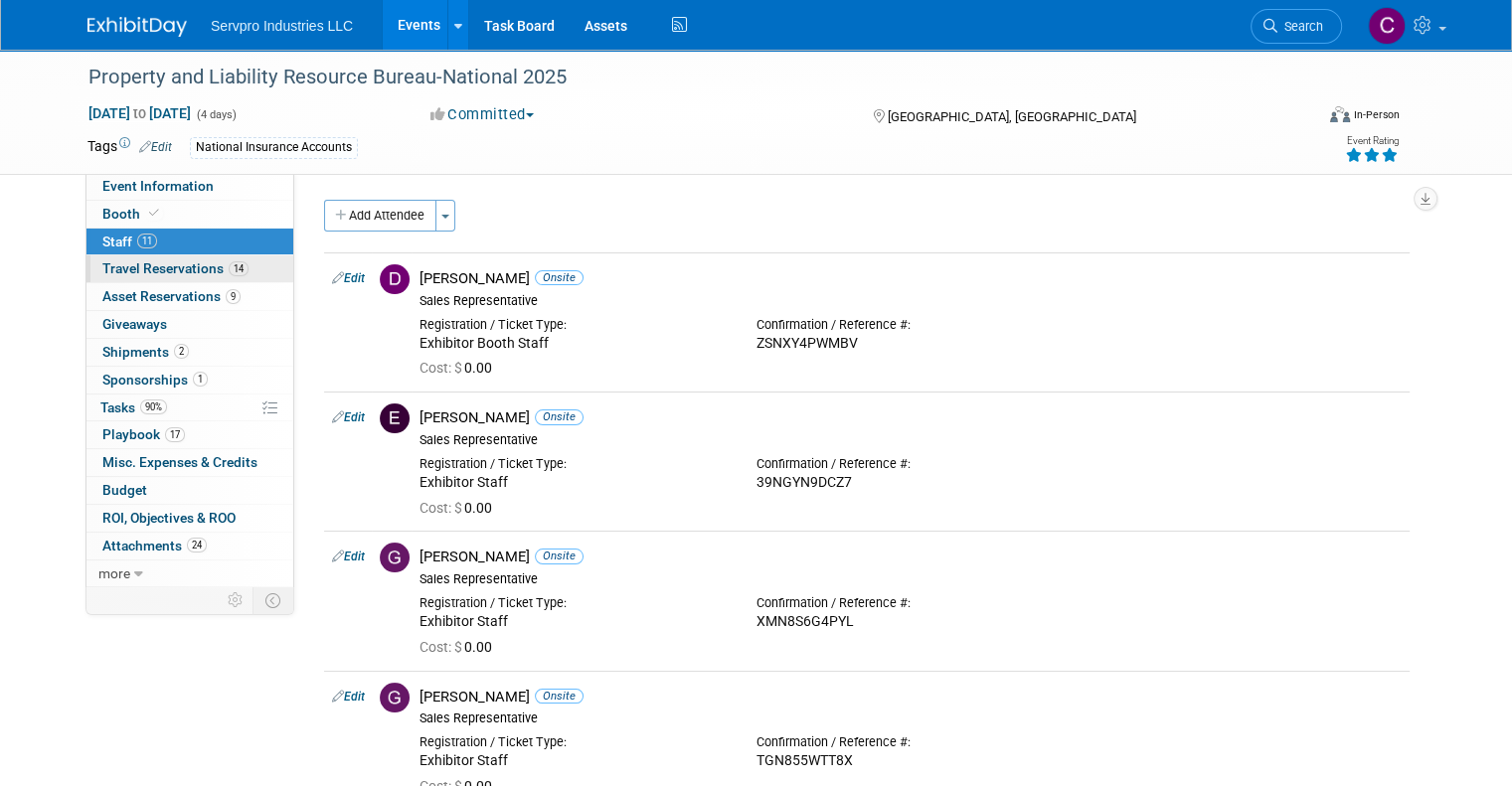 click on "14
Travel Reservations 14" at bounding box center (190, 268) 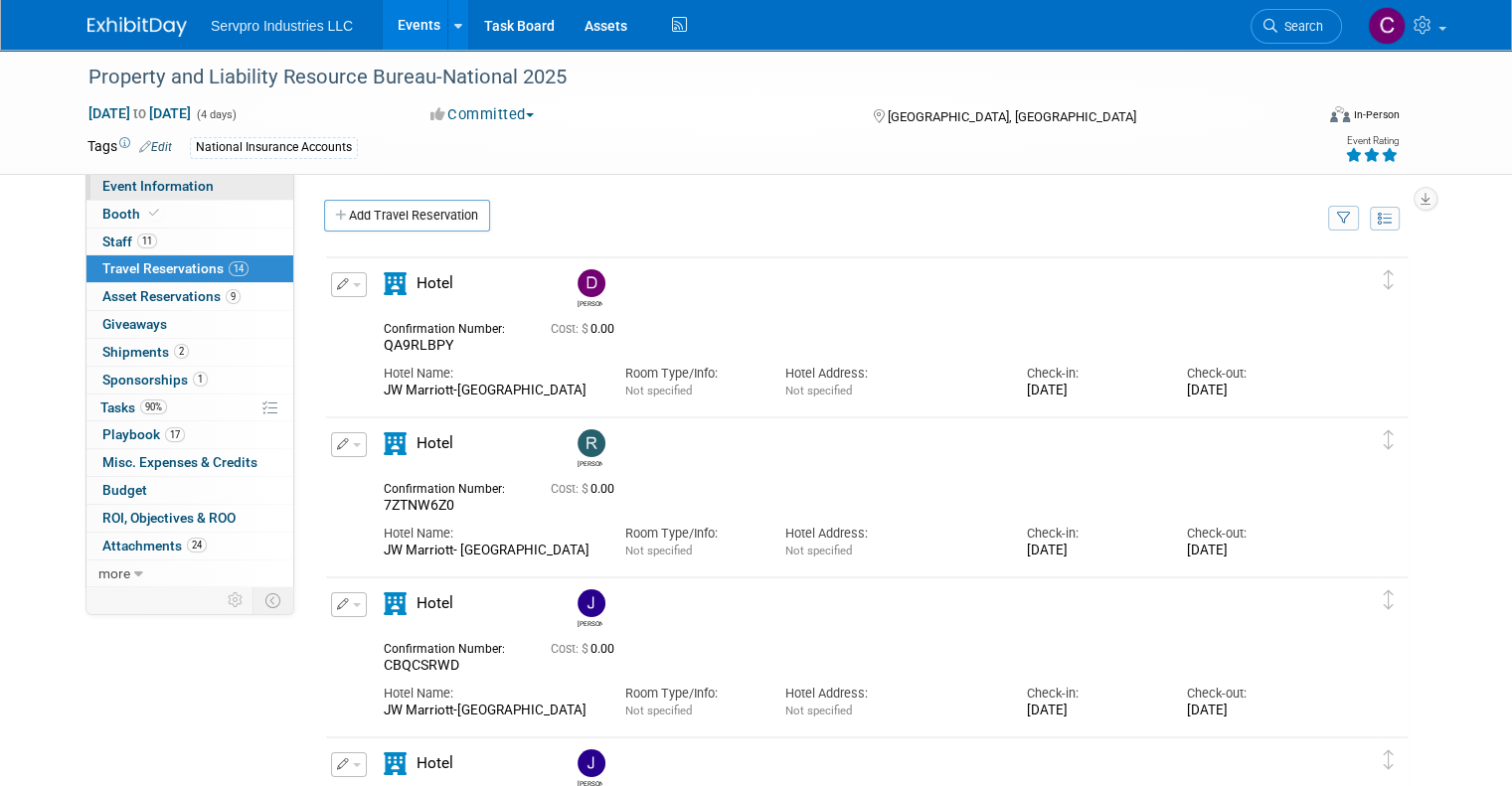 click on "Event Information" at bounding box center (158, 186) 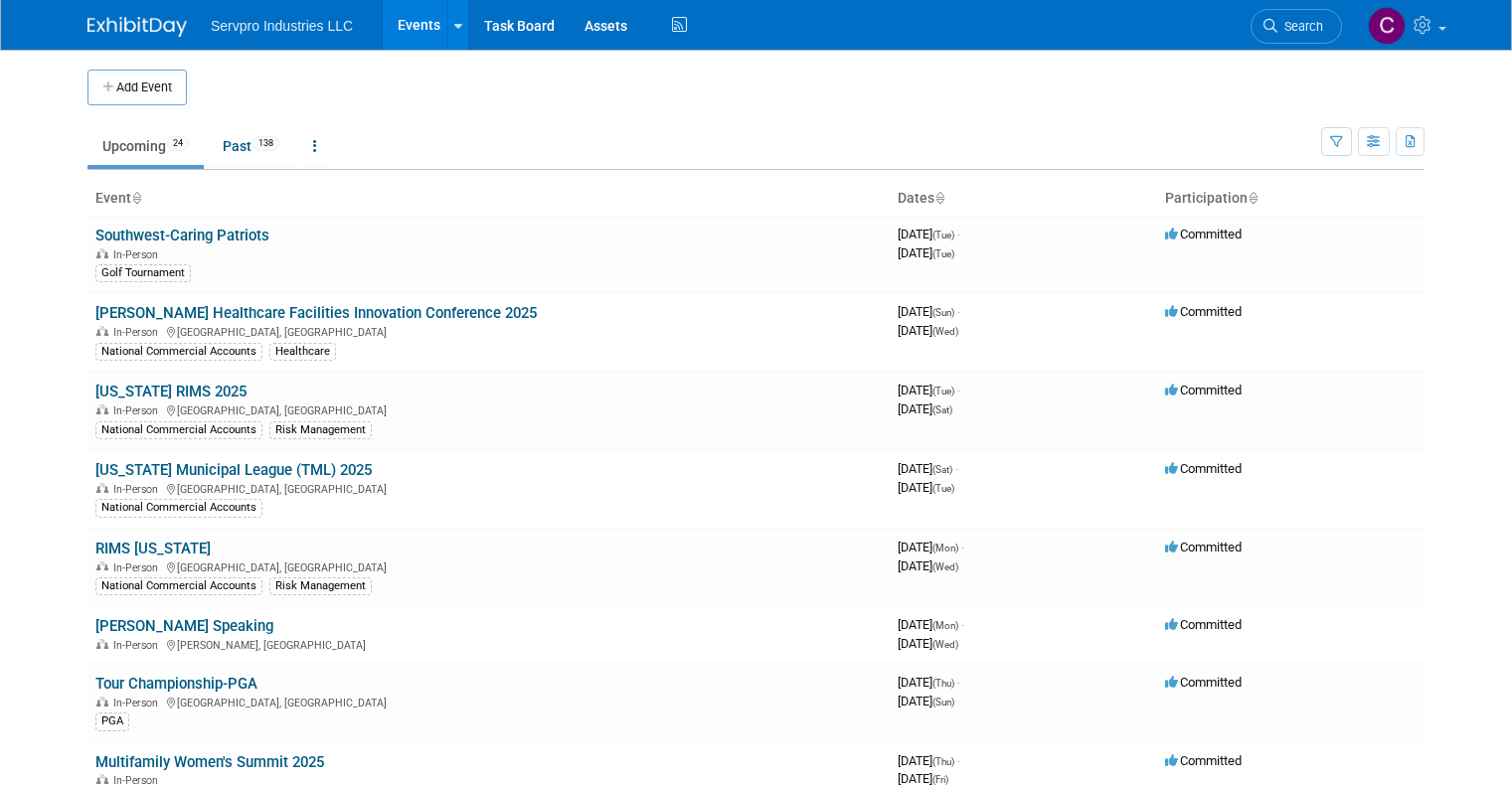scroll, scrollTop: 0, scrollLeft: 0, axis: both 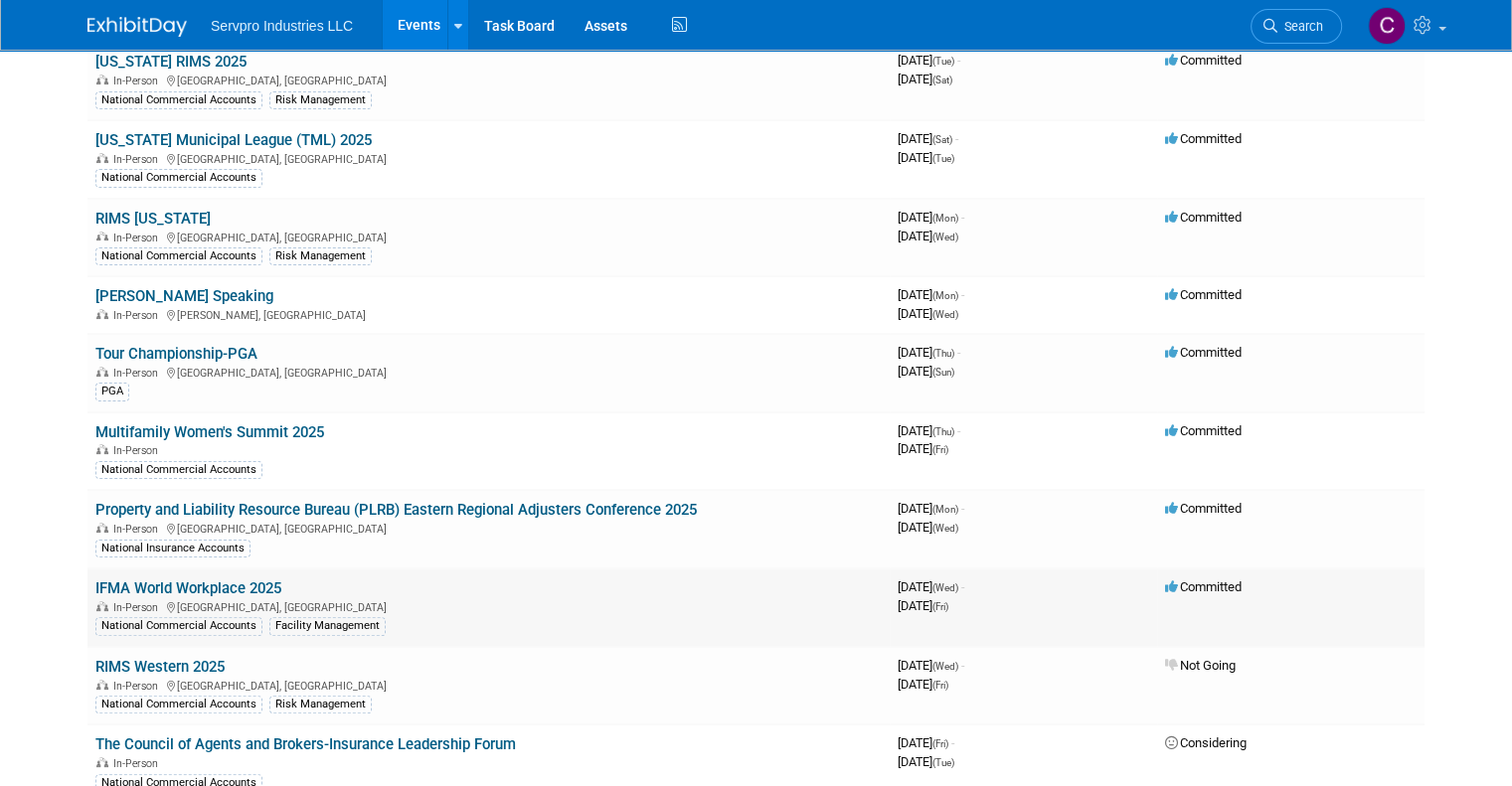 click on "IFMA World Workplace 2025" at bounding box center [188, 588] 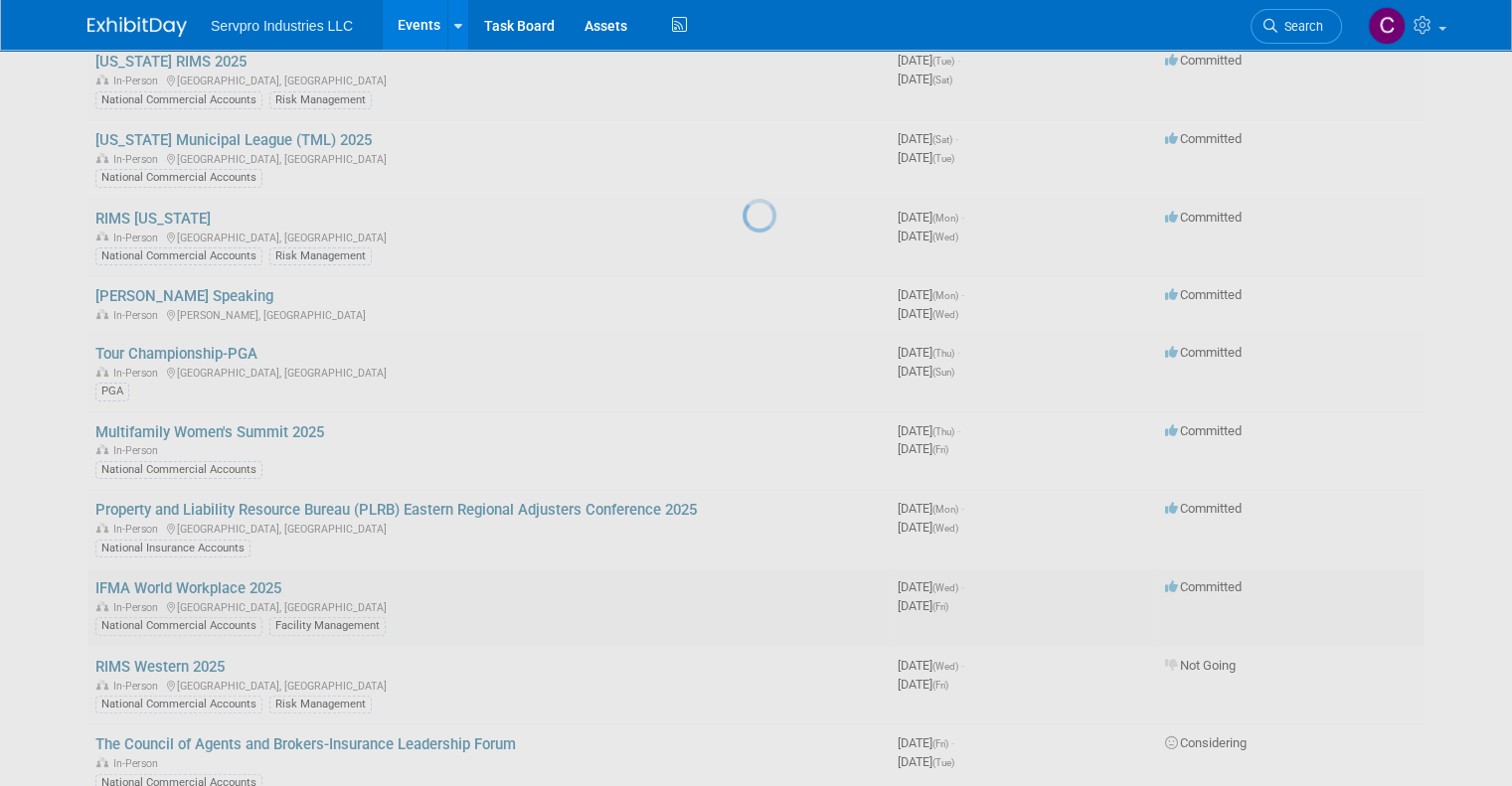 click at bounding box center (756, 393) 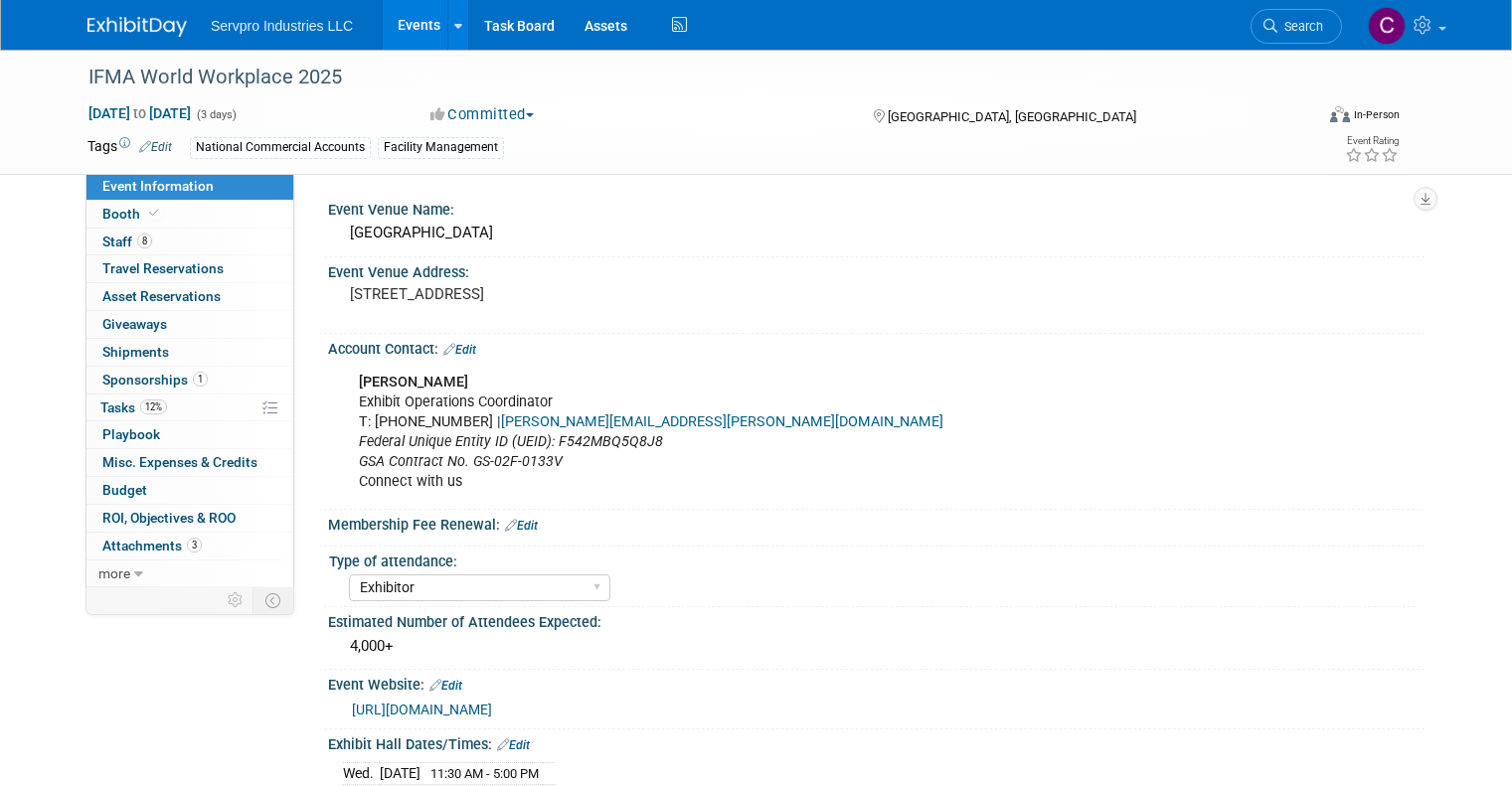 select on "Exhibitor" 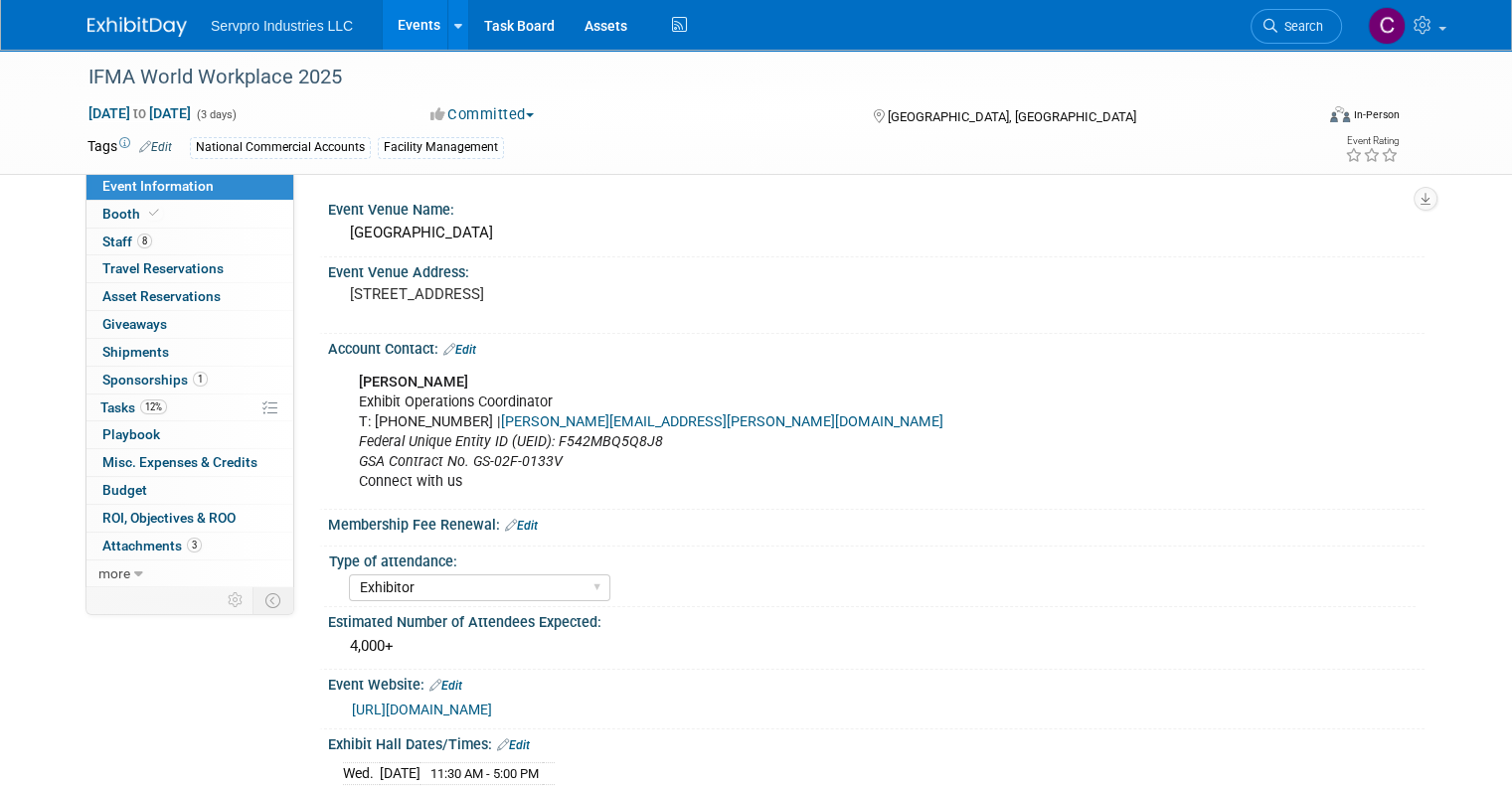 scroll, scrollTop: 0, scrollLeft: 0, axis: both 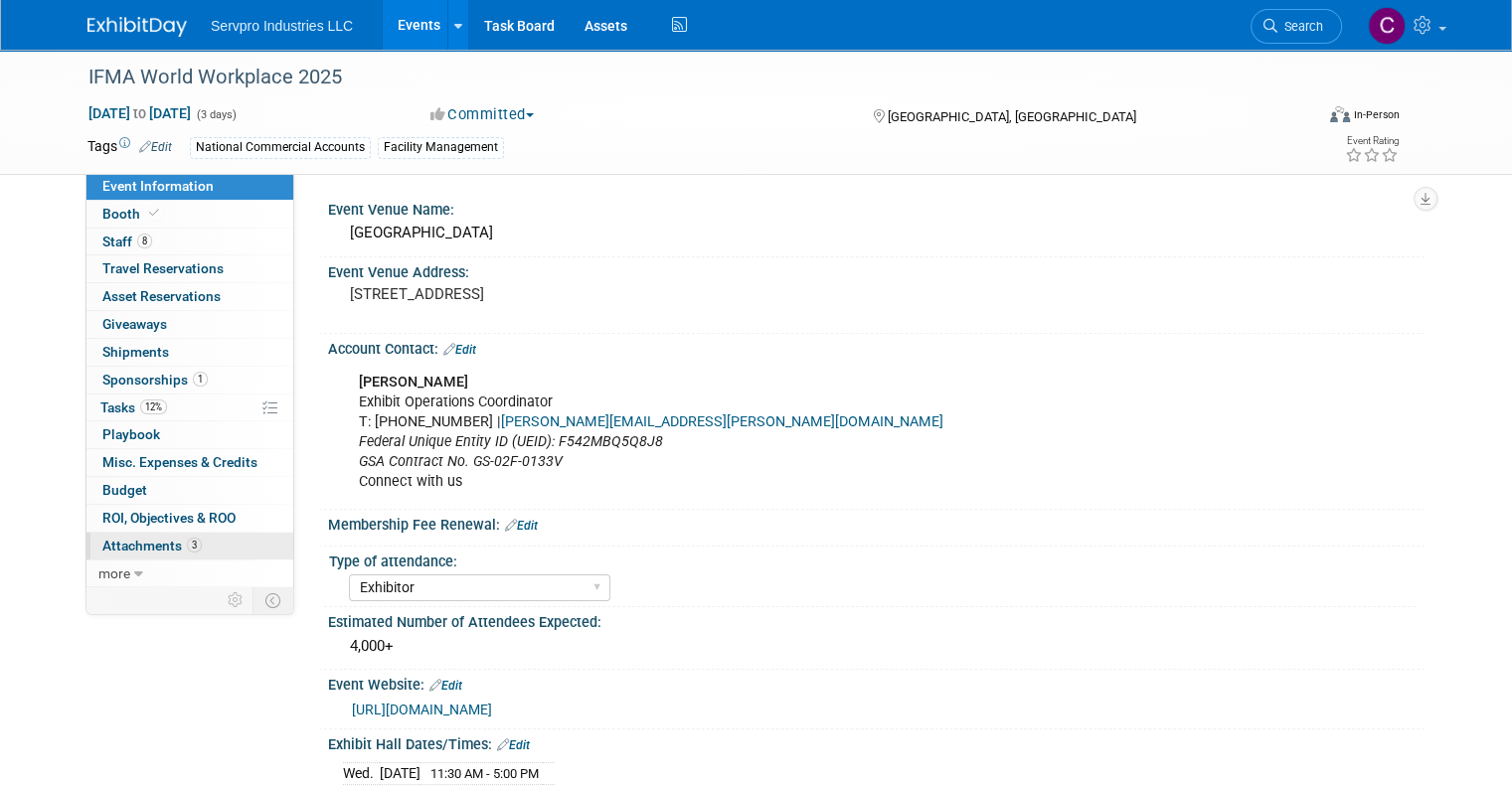 click on "Attachments 3" at bounding box center [152, 546] 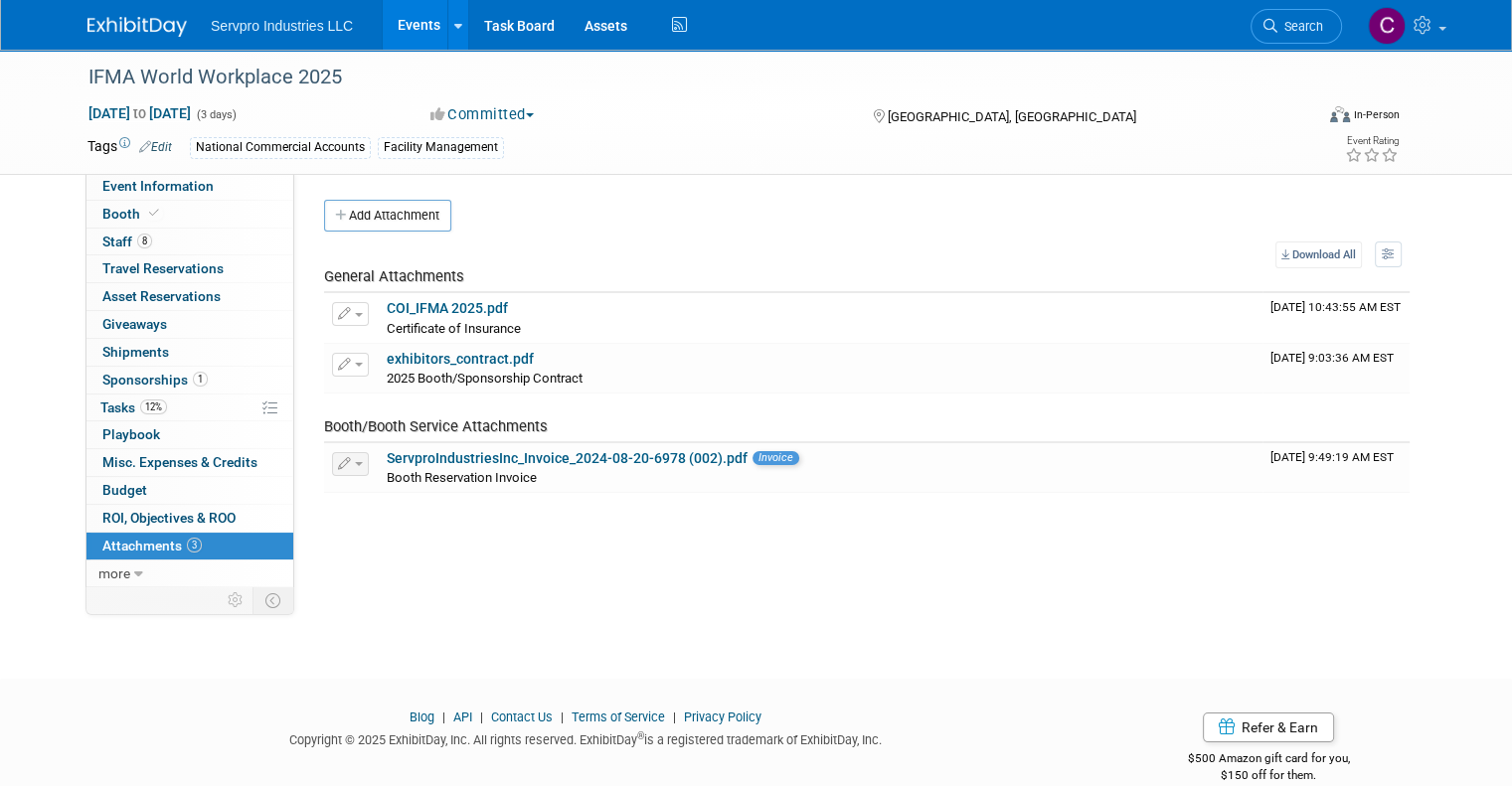 click on "Events" at bounding box center (419, 25) 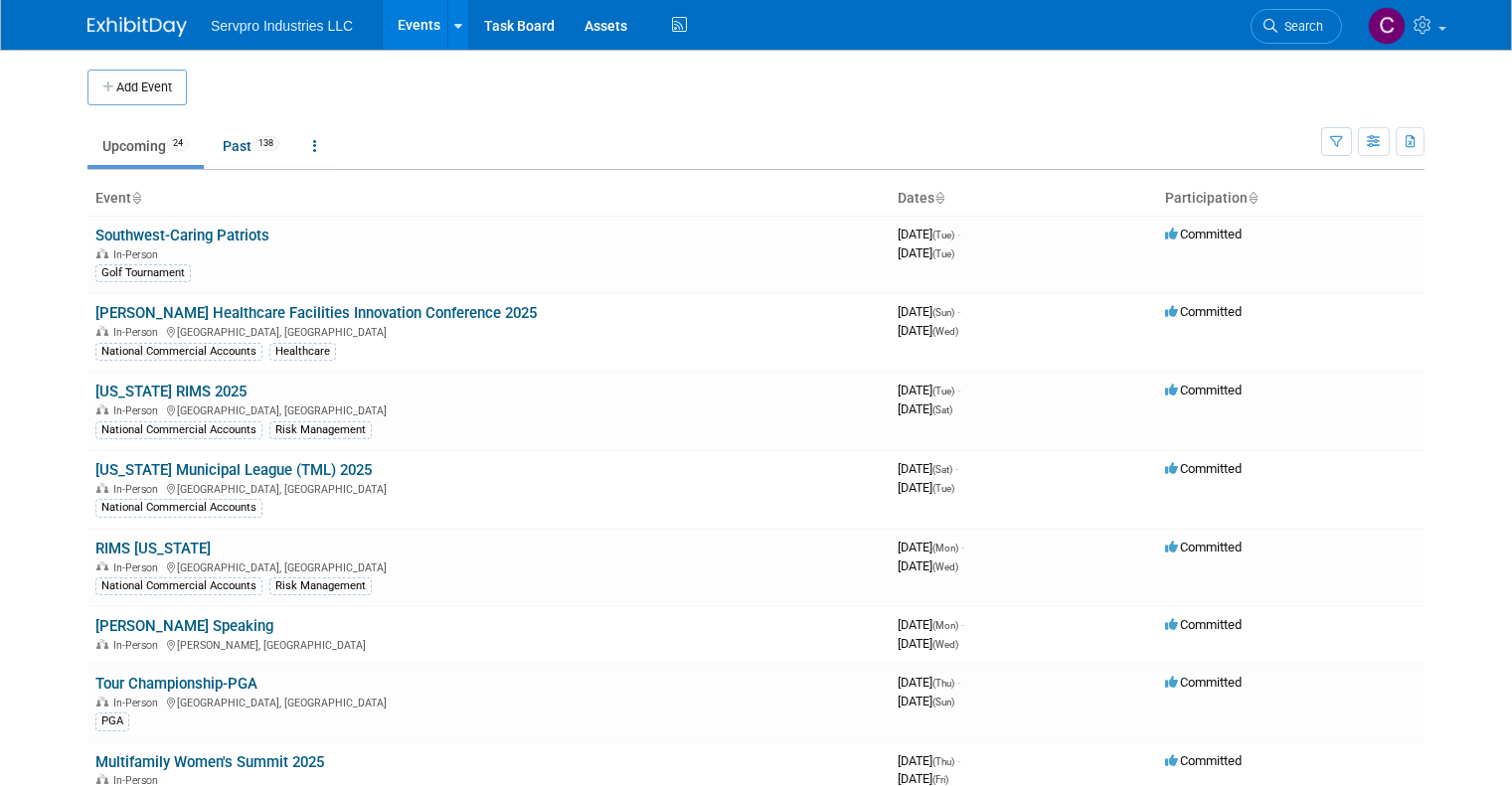 scroll, scrollTop: 0, scrollLeft: 0, axis: both 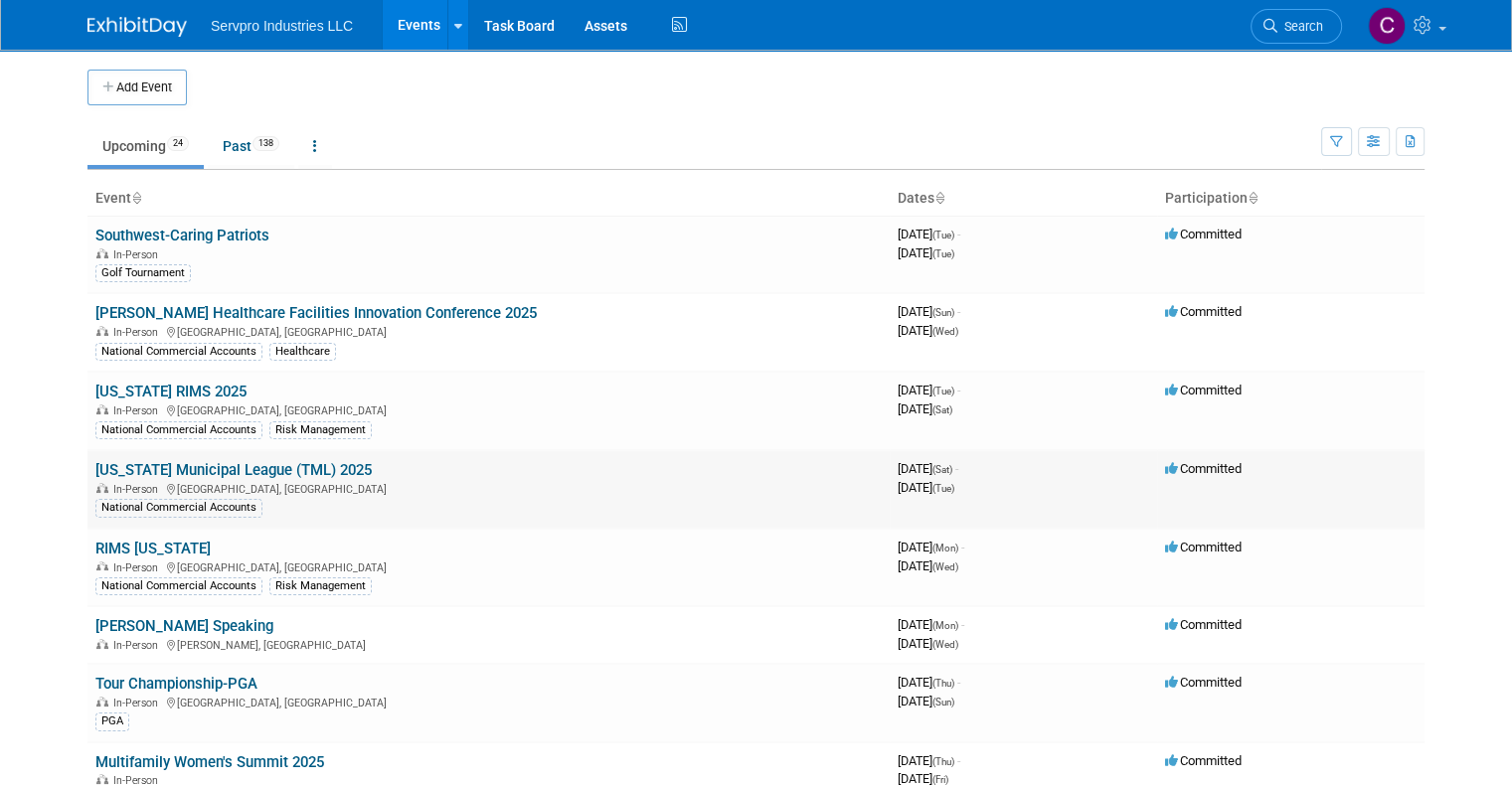 click on "[US_STATE] Municipal League (TML) 2025" at bounding box center (234, 470) 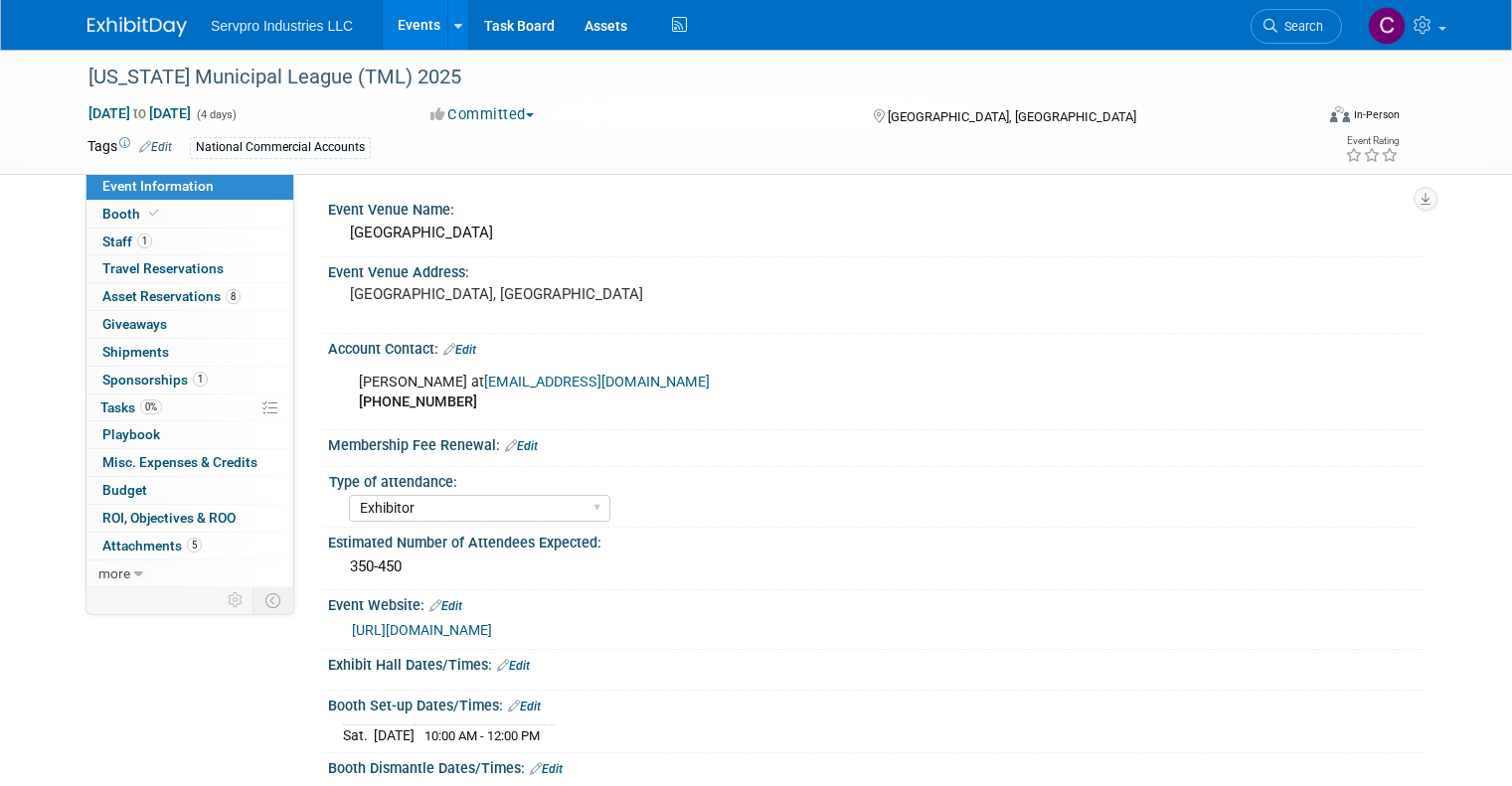 select on "Exhibitor" 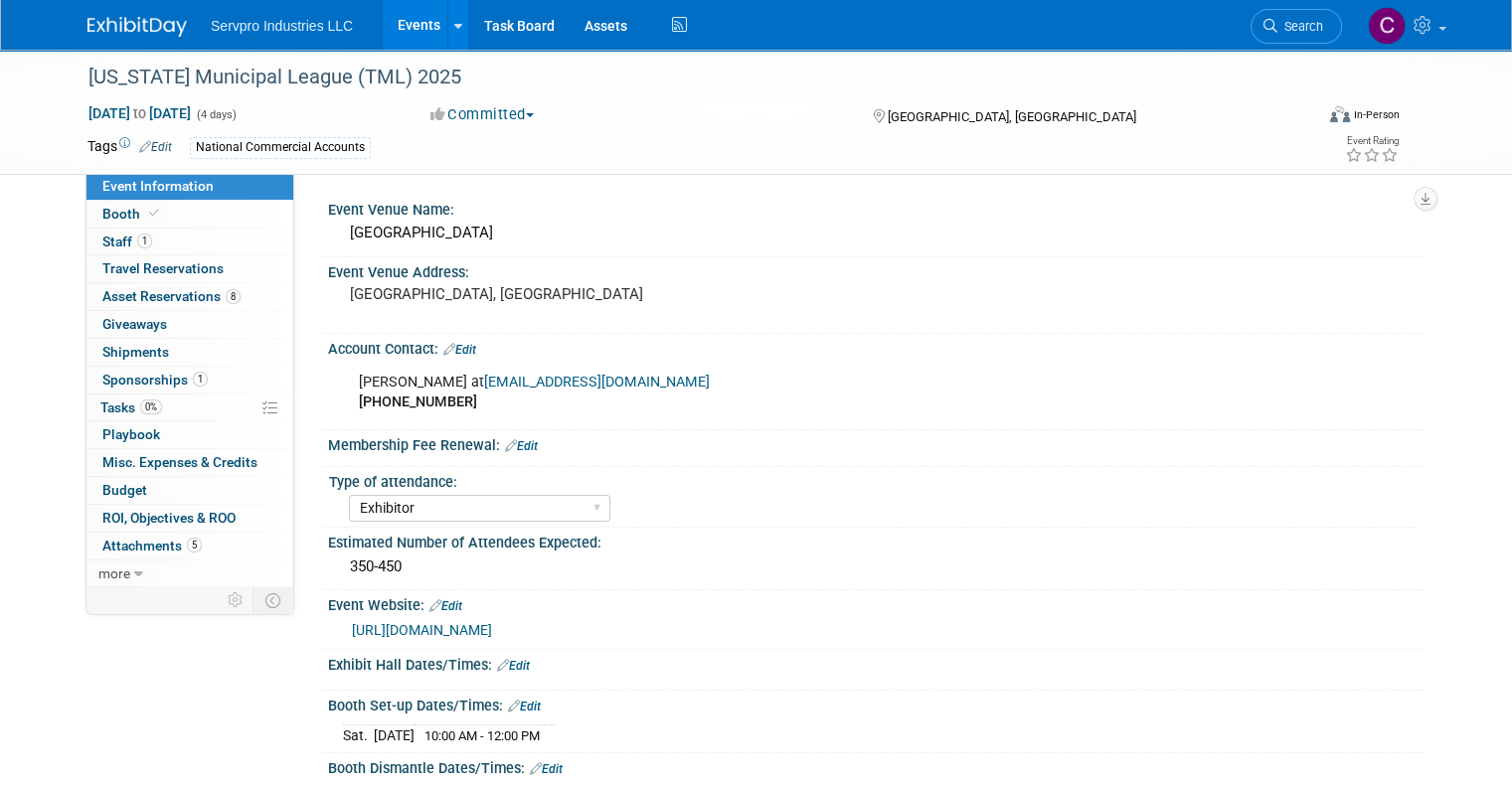 scroll, scrollTop: 0, scrollLeft: 0, axis: both 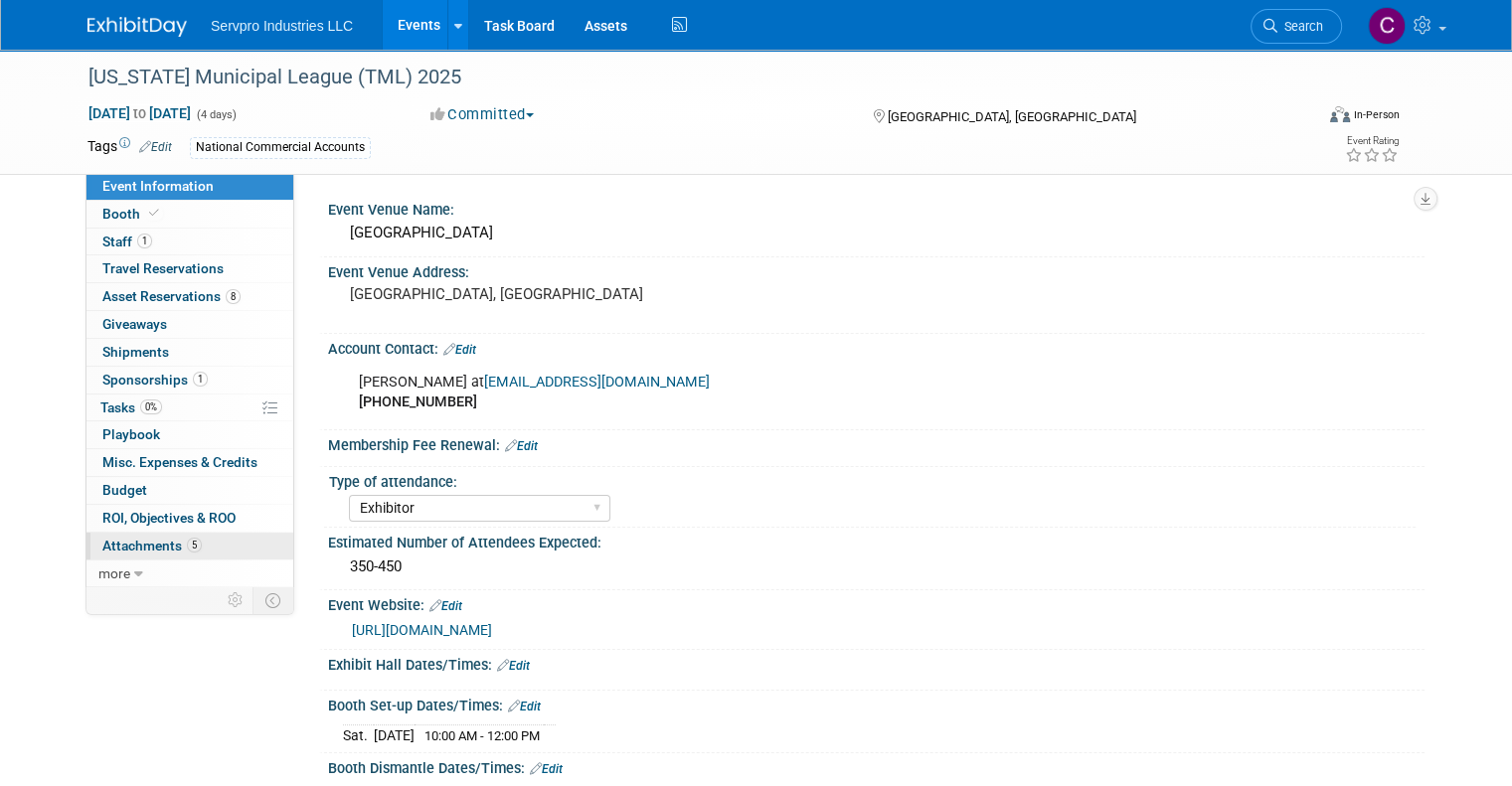 click on "Attachments 5" at bounding box center [152, 546] 